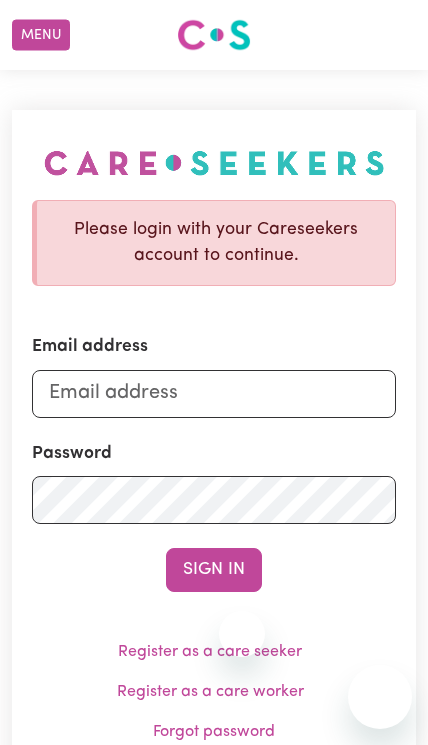 scroll, scrollTop: 20, scrollLeft: 0, axis: vertical 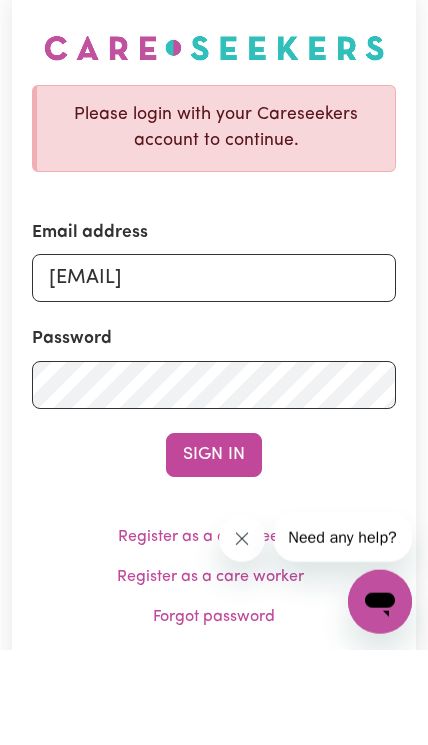 type on "[EMAIL]" 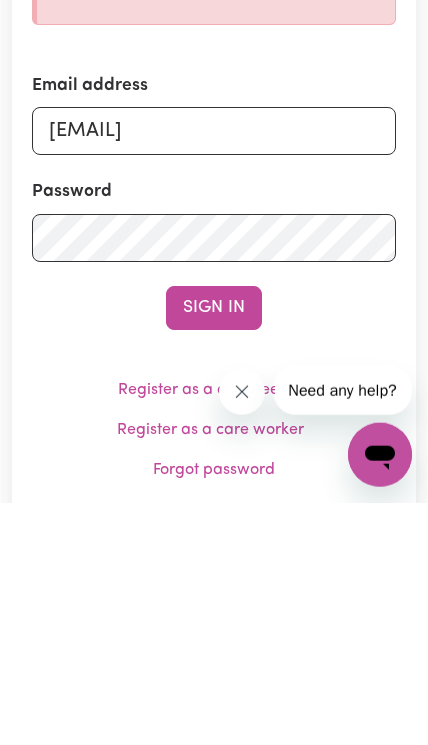 click on "Sign In" at bounding box center [214, 550] 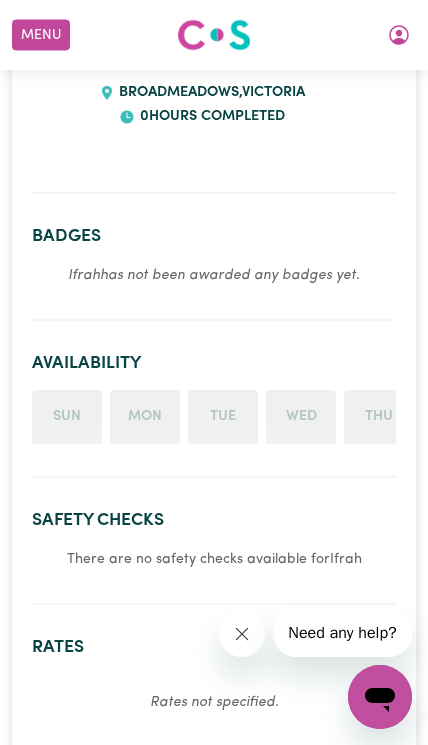 scroll, scrollTop: 346, scrollLeft: 0, axis: vertical 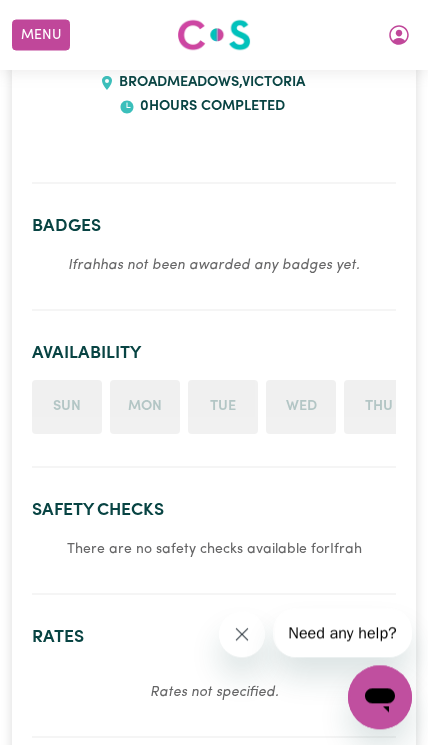 click on "Sun" at bounding box center [67, 407] 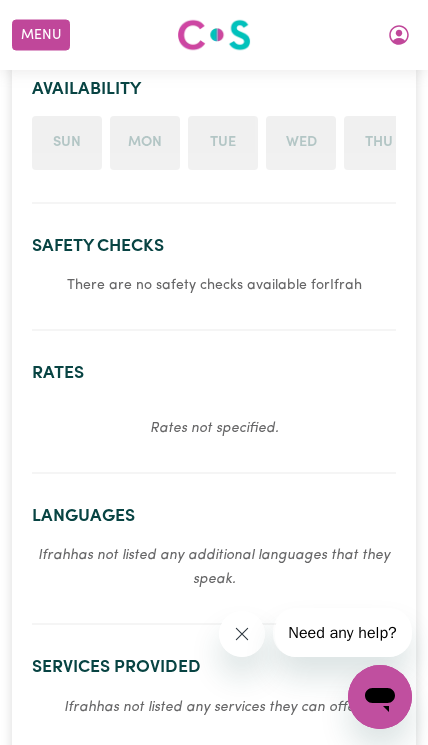 click on "Rates not specified." at bounding box center (214, 428) 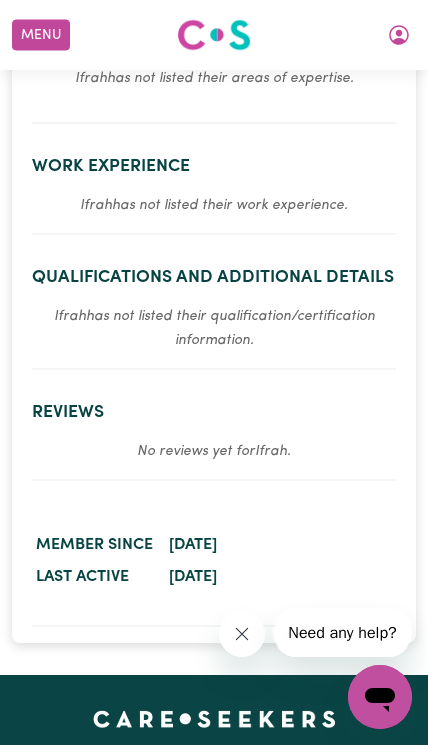 scroll, scrollTop: 1620, scrollLeft: 0, axis: vertical 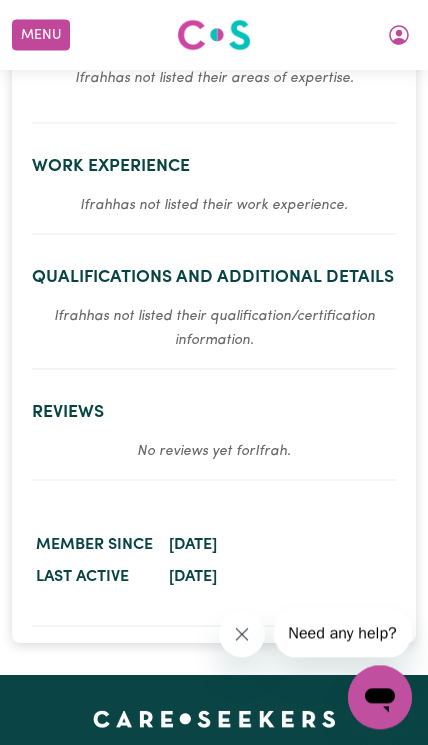 click on "[DATE]" at bounding box center [280, 545] 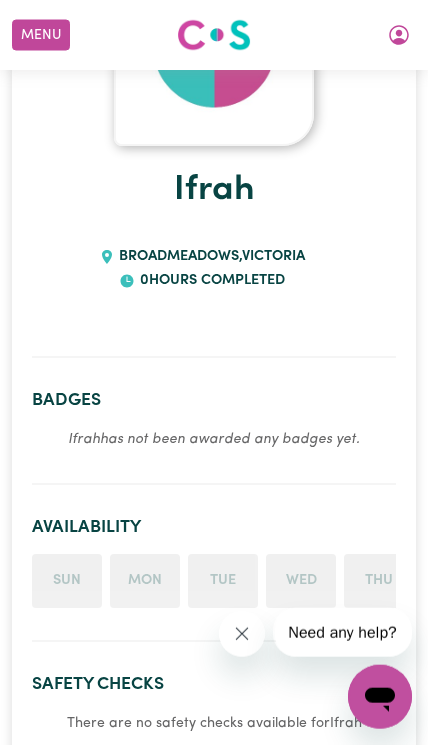 scroll, scrollTop: 0, scrollLeft: 0, axis: both 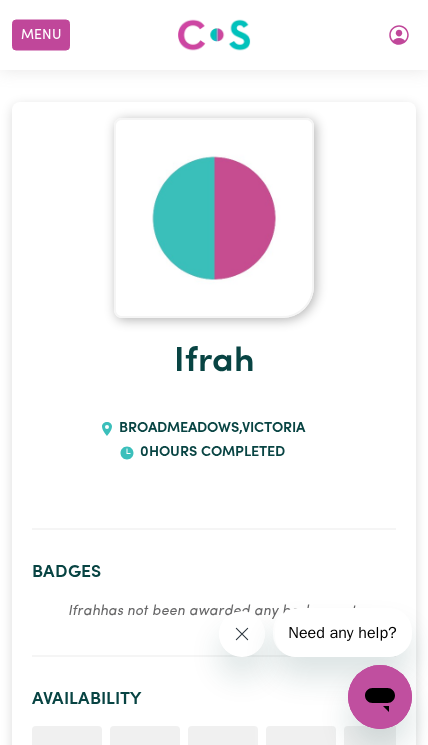 click at bounding box center [214, 218] 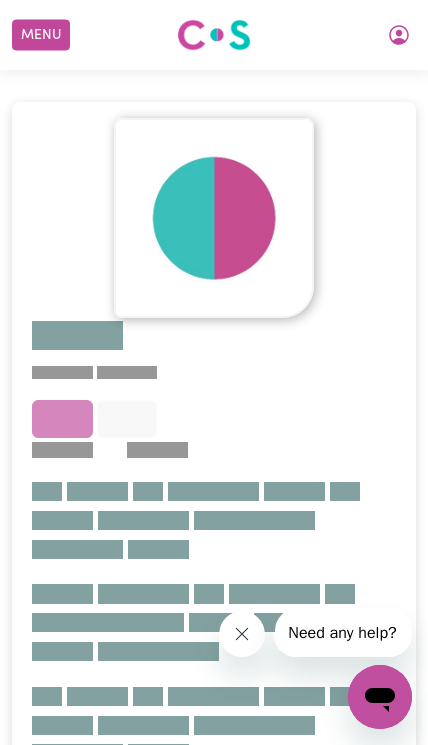 click at bounding box center [214, 218] 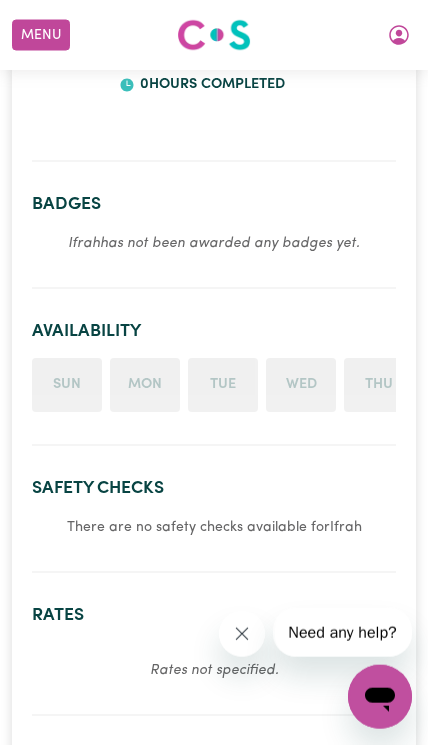 scroll, scrollTop: 383, scrollLeft: 0, axis: vertical 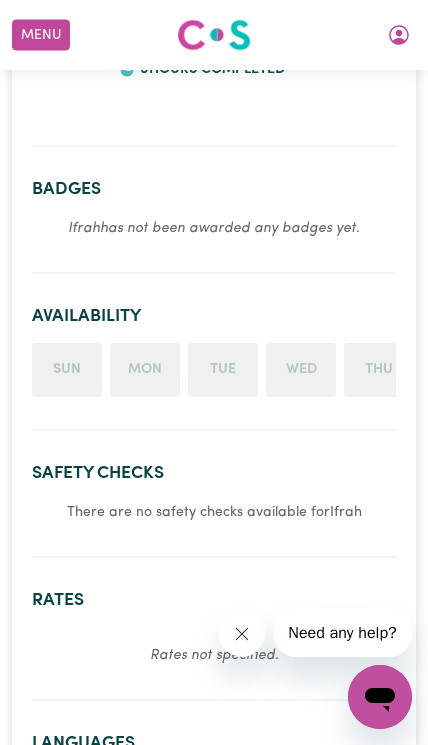 click on "Safety Checks There are no safety checks available for [FIRST]" at bounding box center [214, 502] 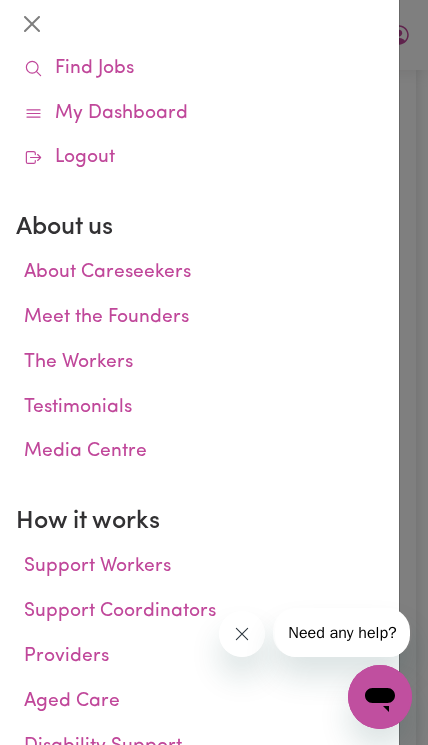 scroll, scrollTop: 101, scrollLeft: 0, axis: vertical 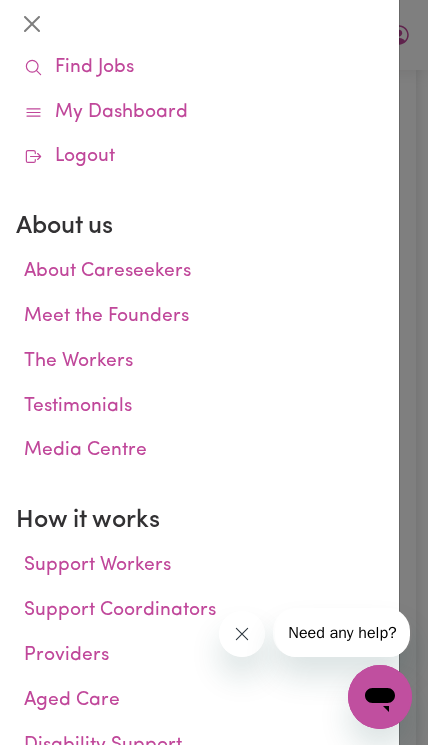 click on "Support Workers" at bounding box center [199, 566] 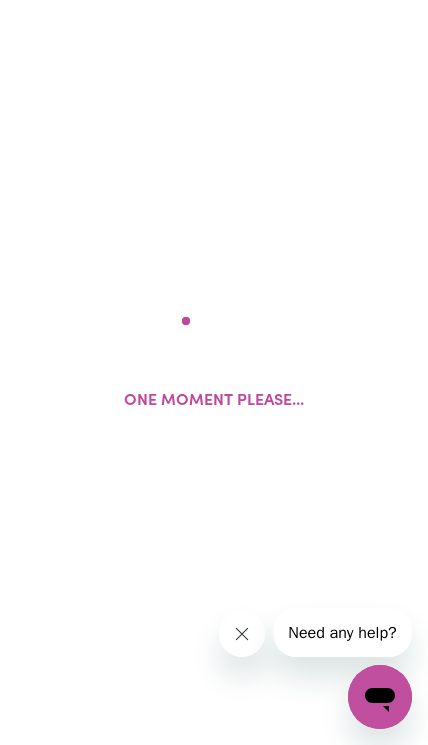 scroll, scrollTop: 0, scrollLeft: 0, axis: both 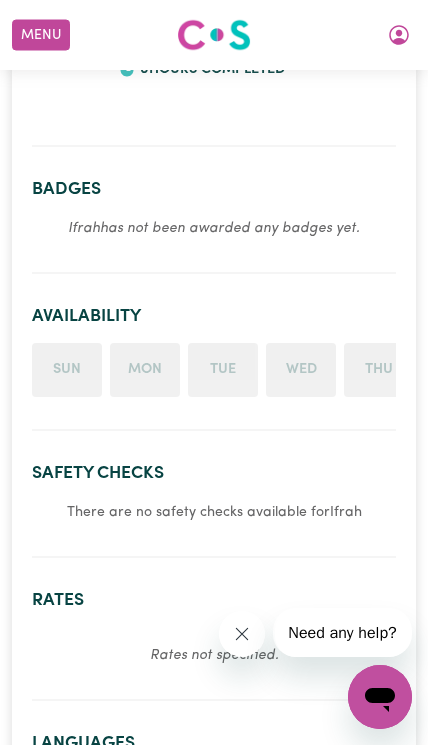 click at bounding box center (242, 634) 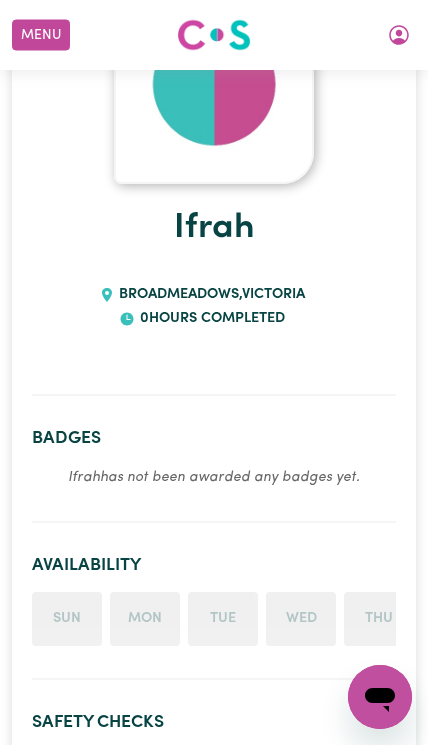 scroll, scrollTop: 0, scrollLeft: 0, axis: both 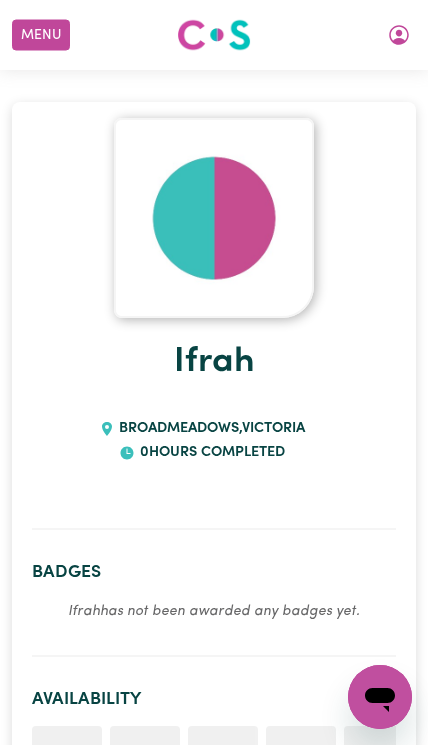 click at bounding box center [399, 35] 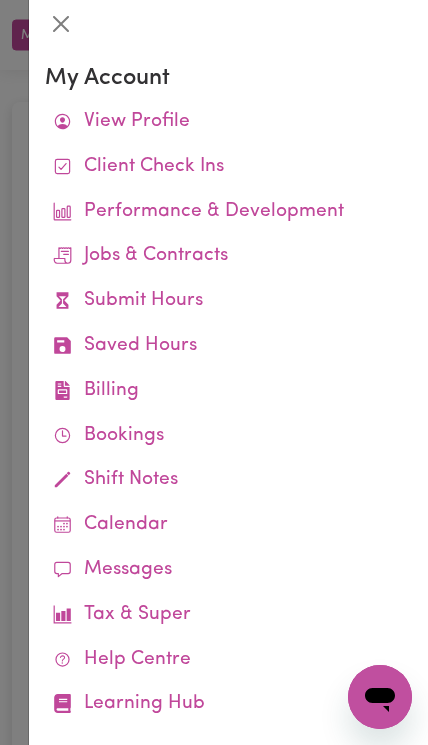 scroll, scrollTop: 0, scrollLeft: 0, axis: both 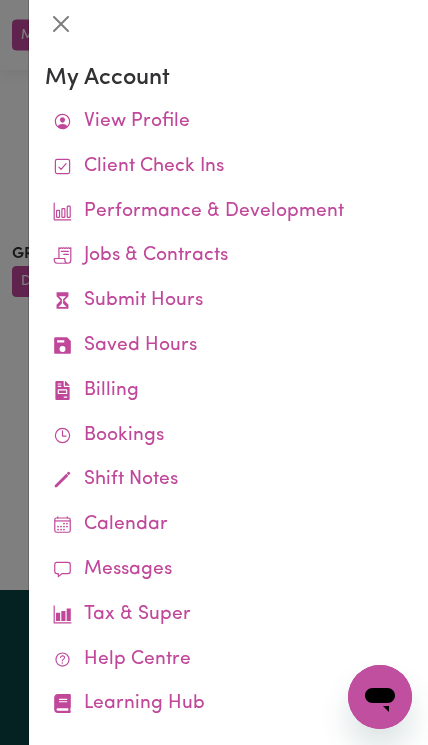 click on "Jobs & Contracts" at bounding box center (228, 256) 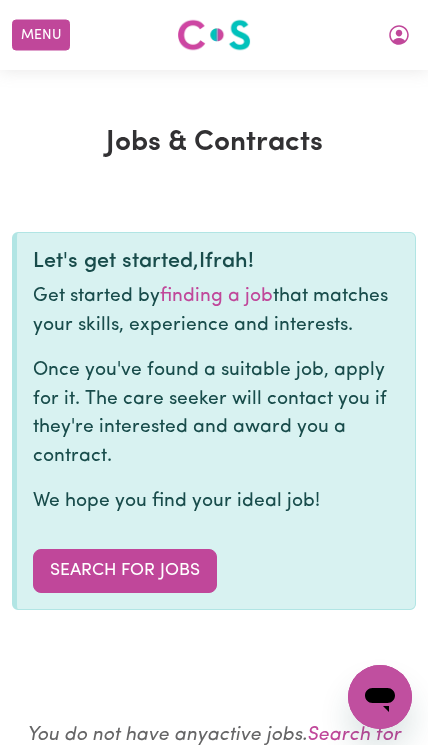 click on "Search for Jobs" at bounding box center [125, 571] 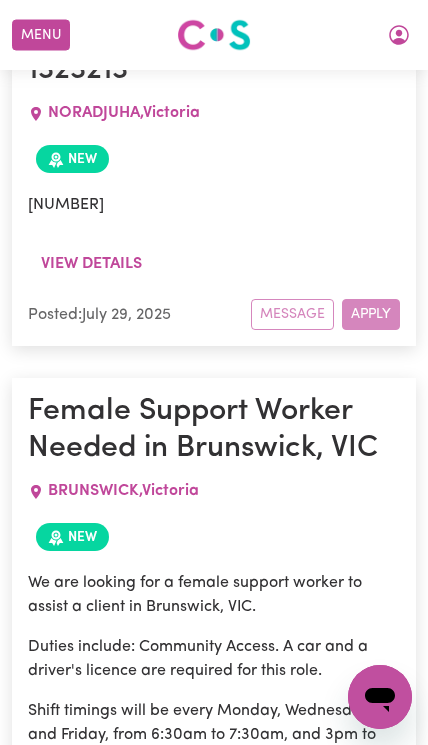 scroll, scrollTop: 5274, scrollLeft: 0, axis: vertical 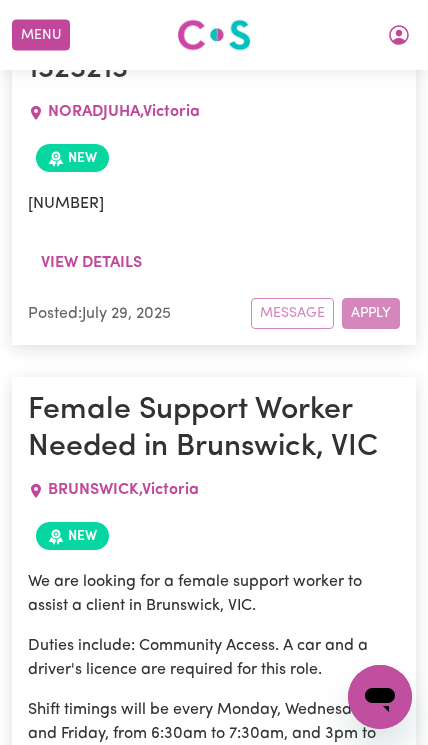 click on "BRUNSWICK ,  Victoria" at bounding box center (214, 490) 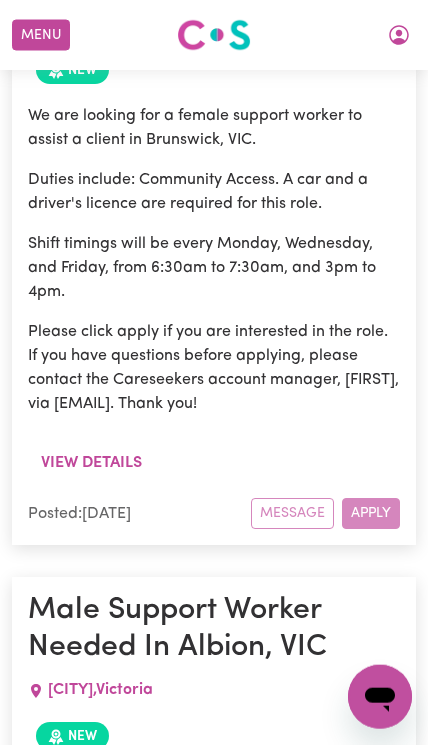 scroll, scrollTop: 5743, scrollLeft: 0, axis: vertical 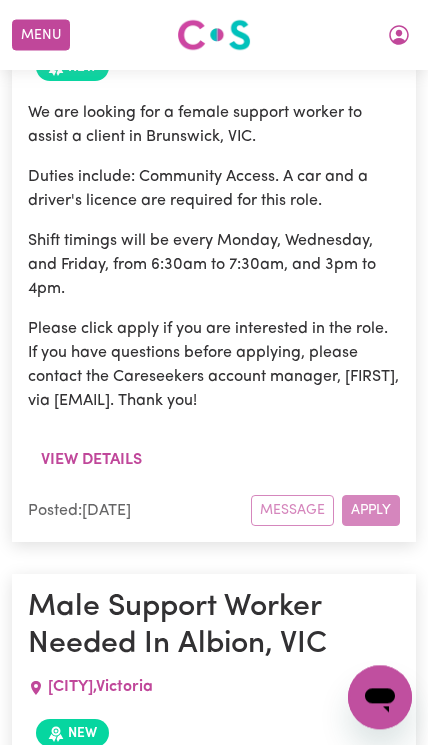 click on "Message Apply" at bounding box center (325, 510) 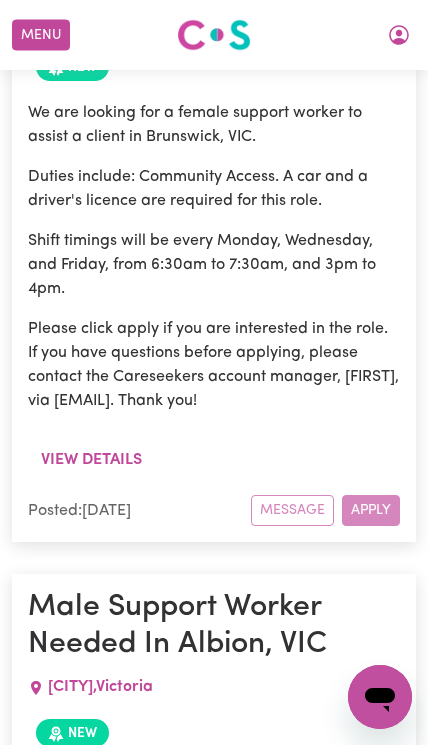 click on "View details" at bounding box center [91, 460] 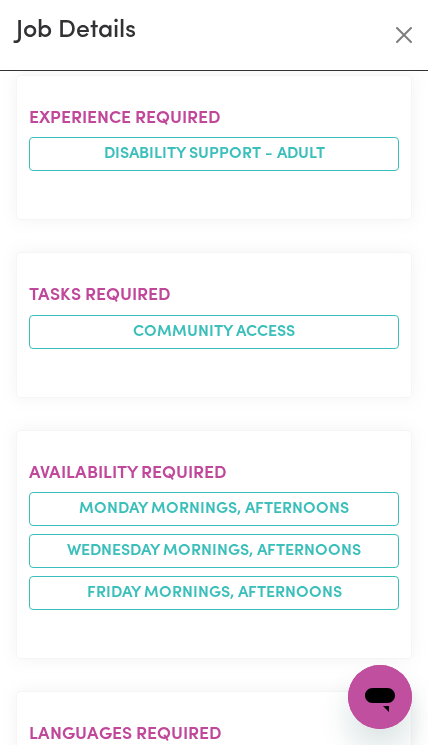 scroll, scrollTop: 774, scrollLeft: 0, axis: vertical 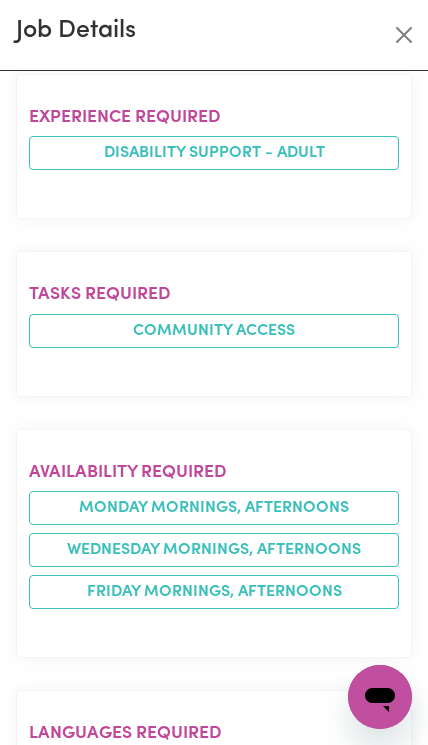 click on "monday mornings, afternoons" at bounding box center (214, 508) 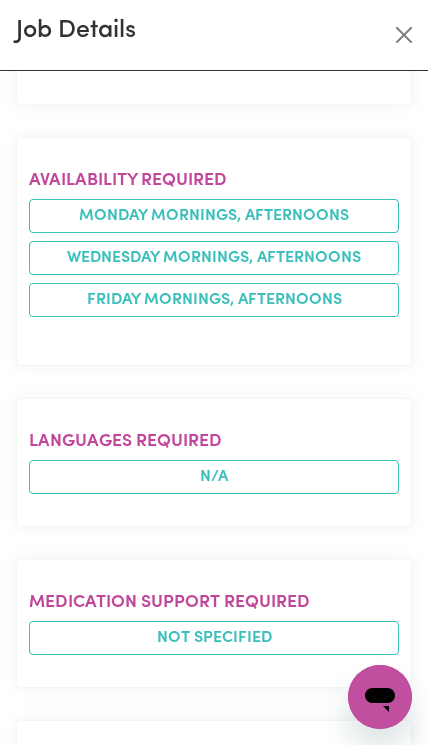 scroll, scrollTop: 1067, scrollLeft: 0, axis: vertical 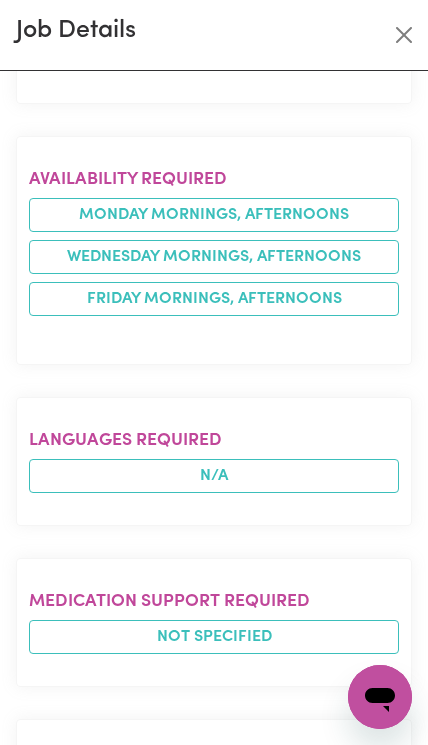 click on "N/A" at bounding box center [214, 476] 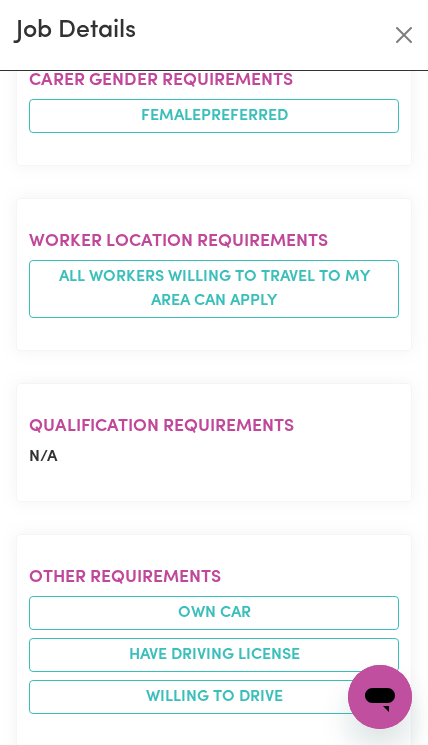 scroll, scrollTop: 1748, scrollLeft: 0, axis: vertical 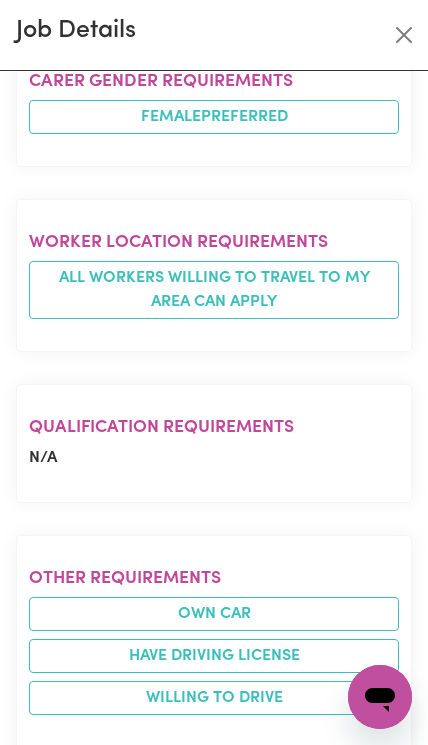 click on "Own Car" at bounding box center (214, 614) 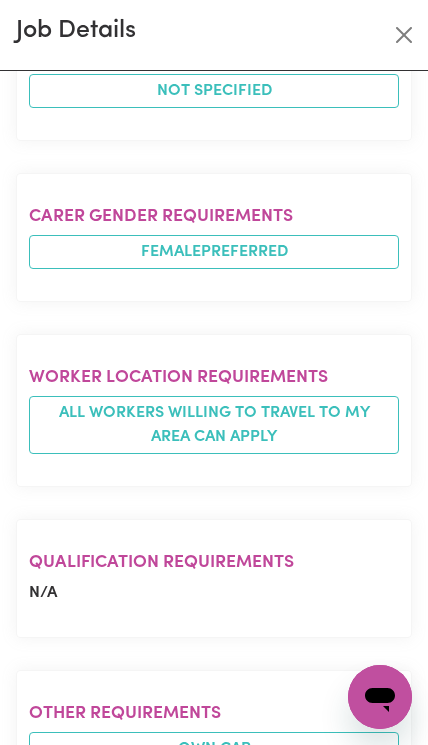 scroll, scrollTop: 5108, scrollLeft: 0, axis: vertical 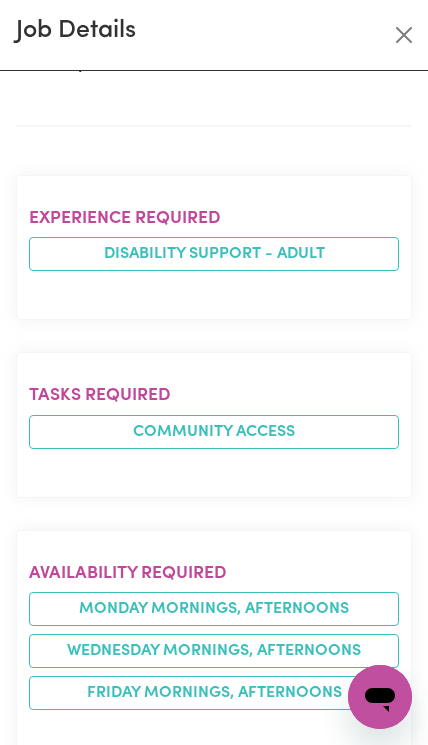 click on "monday mornings, afternoons" at bounding box center [214, 609] 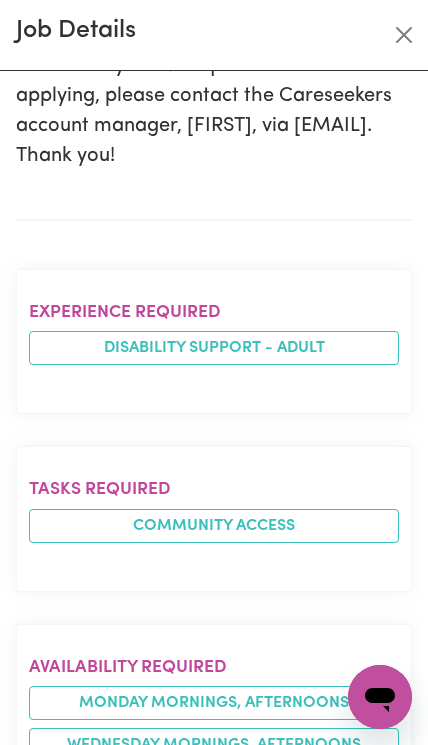 click on "Disability support - Adult" at bounding box center [214, 348] 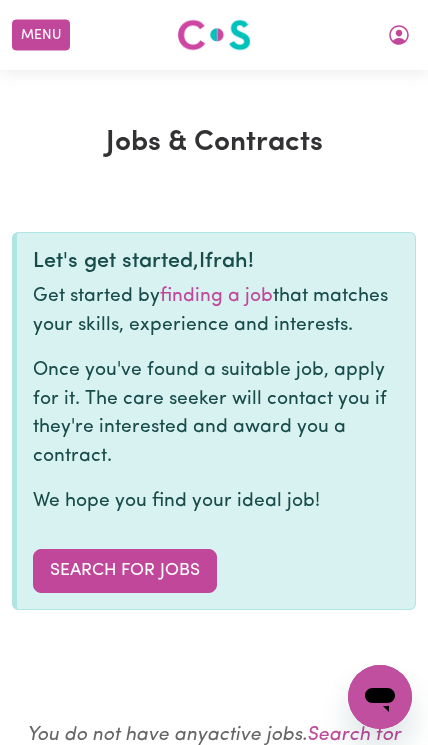 click on "Search for Jobs" at bounding box center [125, 571] 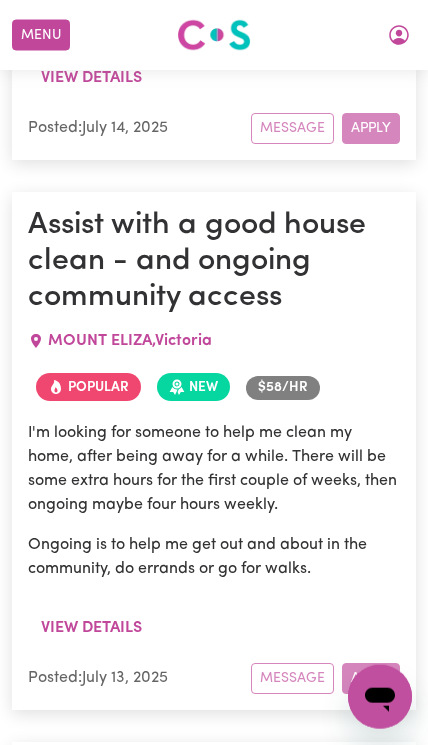 scroll, scrollTop: 9849, scrollLeft: 0, axis: vertical 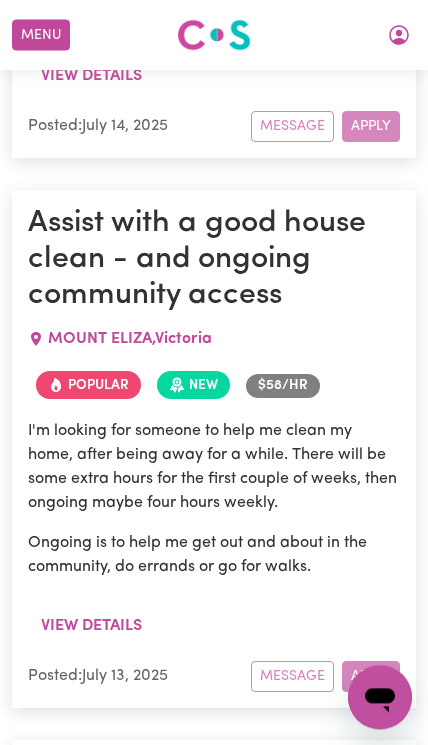 click on "I'm looking for someone to help me clean my home, after being away for a while.  There will be some extra hours for the first couple of weeks, then ongoing maybe four hours weekly." at bounding box center (214, 467) 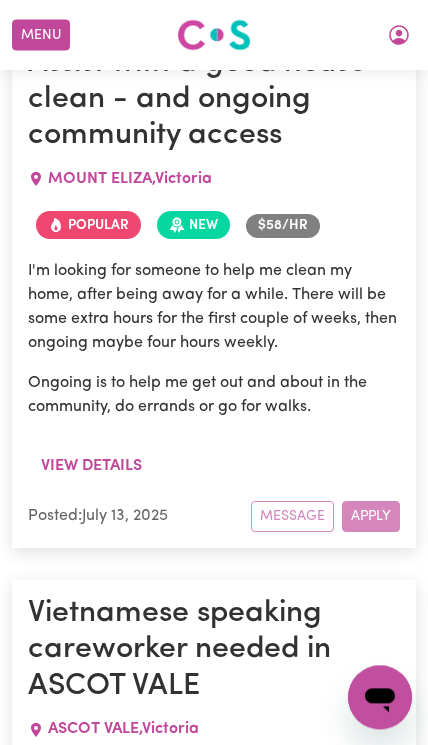 scroll, scrollTop: 10009, scrollLeft: 0, axis: vertical 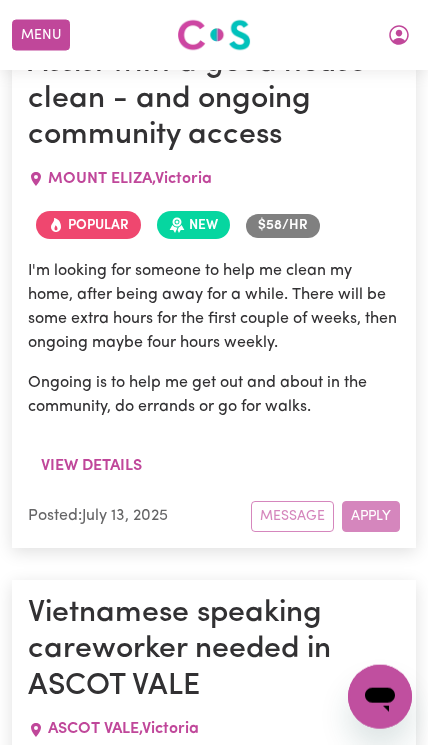 click on "Message Apply" at bounding box center [325, 516] 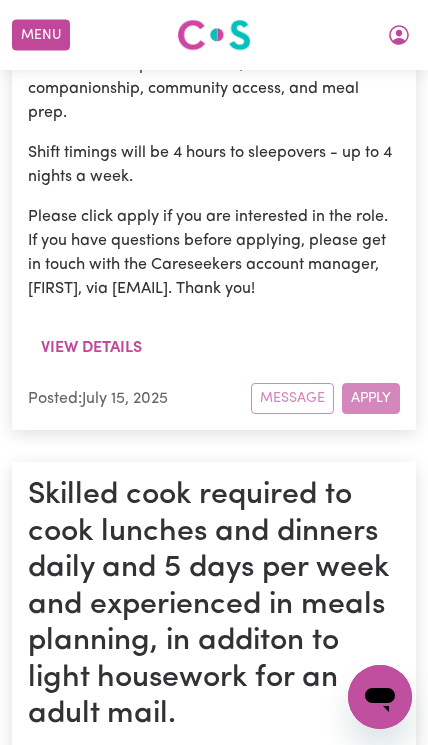scroll, scrollTop: 8826, scrollLeft: 0, axis: vertical 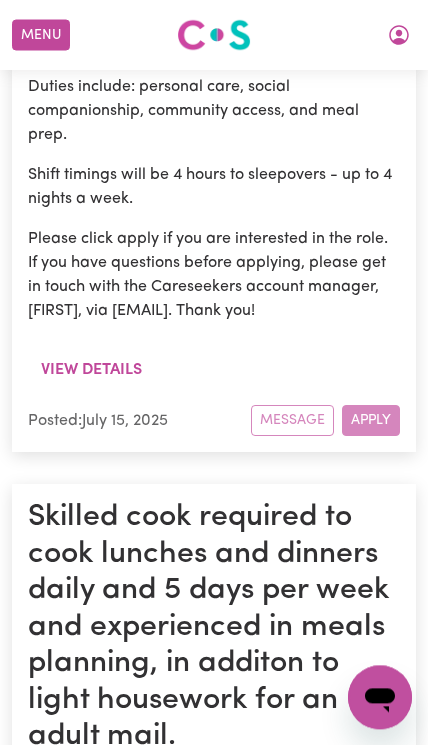 click at bounding box center (399, 35) 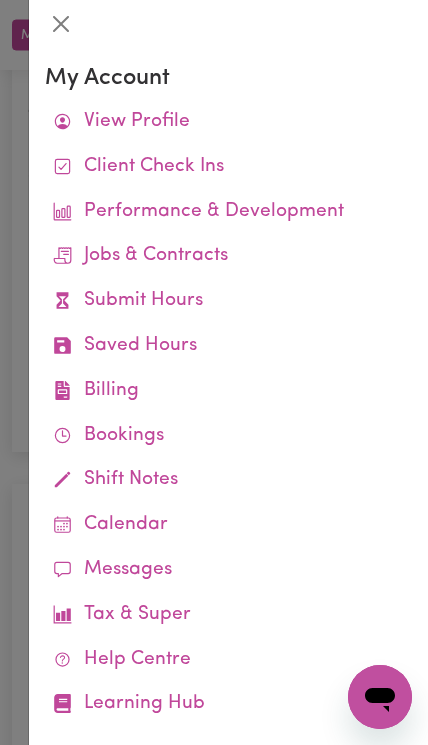 click on "Client Check Ins" at bounding box center (228, 167) 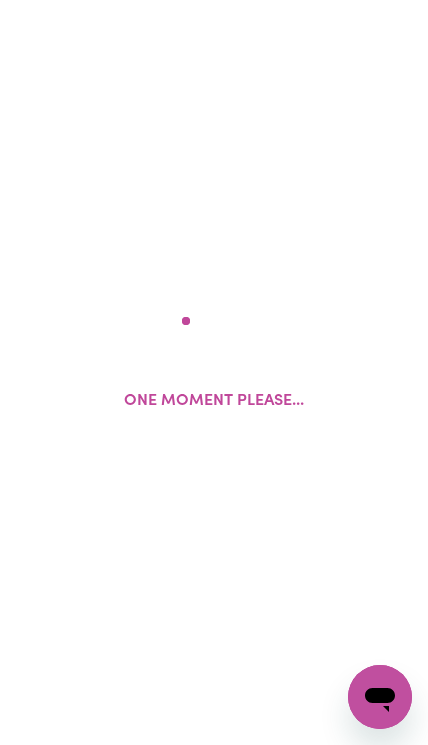 scroll, scrollTop: 0, scrollLeft: 0, axis: both 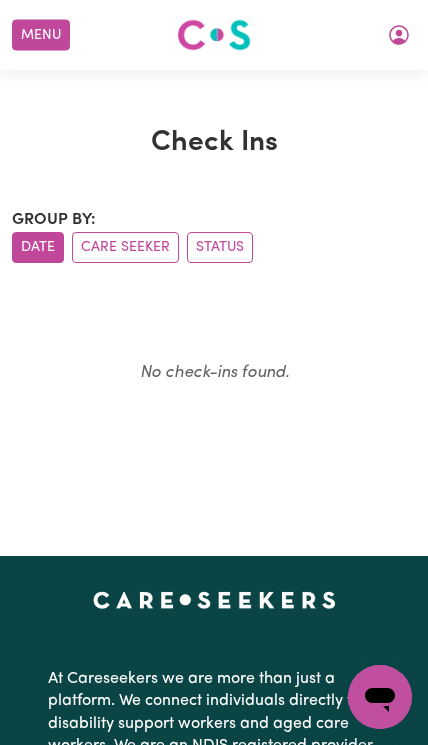 click at bounding box center (399, 35) 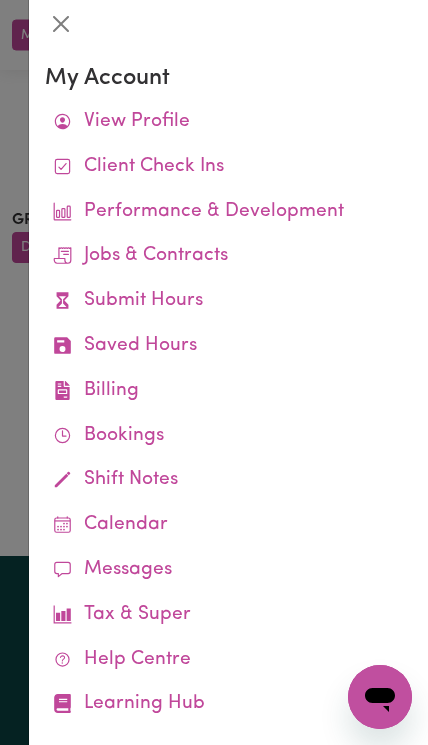 click on "Performance & Development" at bounding box center [228, 212] 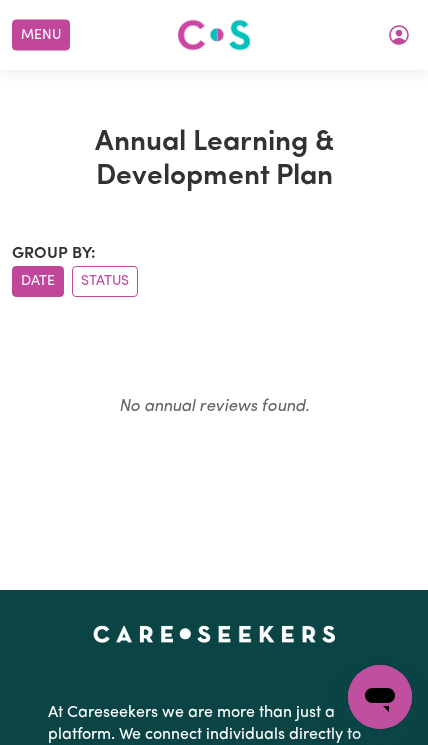 click at bounding box center [399, 35] 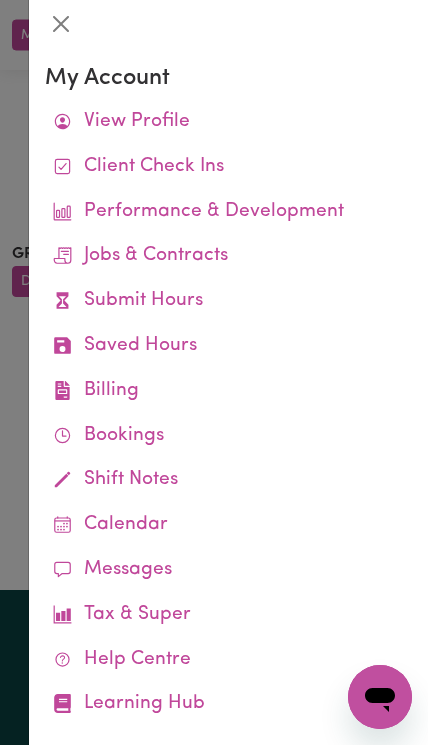 click on "View Profile" at bounding box center (228, 122) 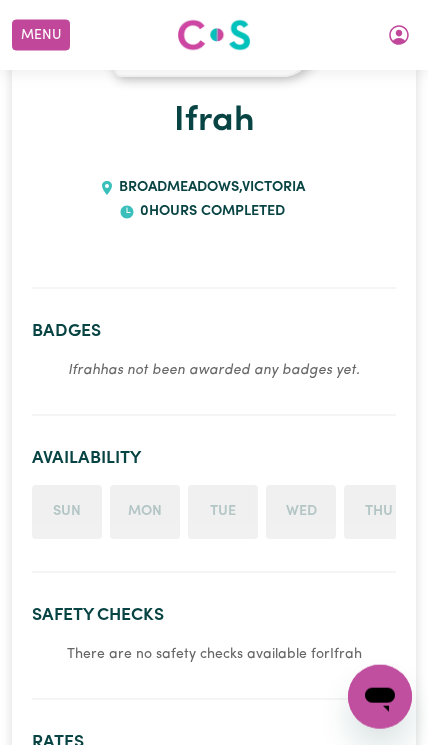 scroll, scrollTop: 246, scrollLeft: 0, axis: vertical 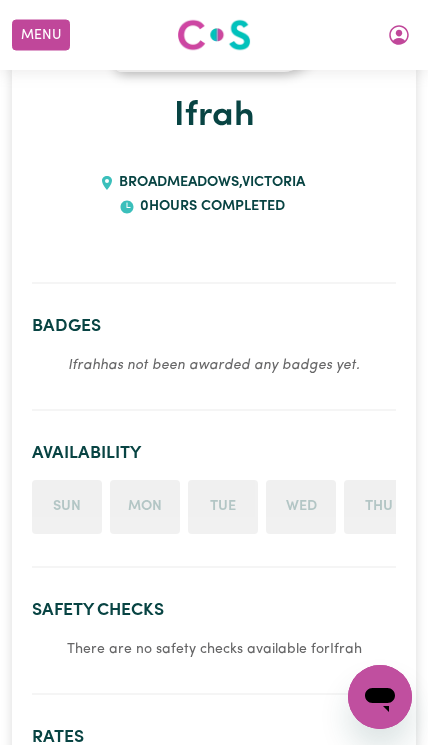 click on "Ifrah  has not been awarded any badges yet." at bounding box center (214, 365) 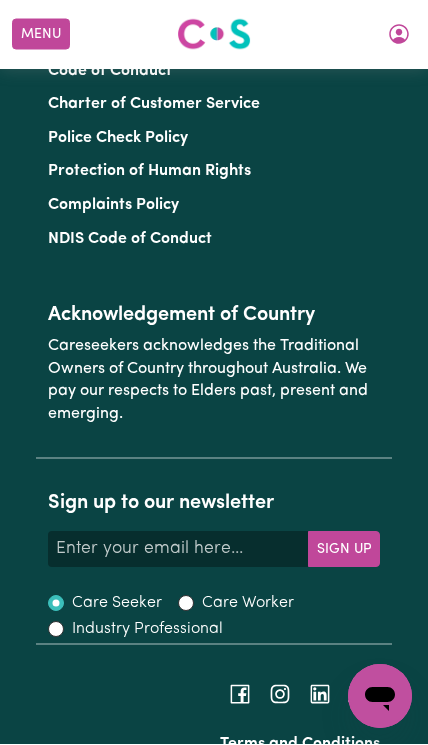 scroll, scrollTop: 3298, scrollLeft: 0, axis: vertical 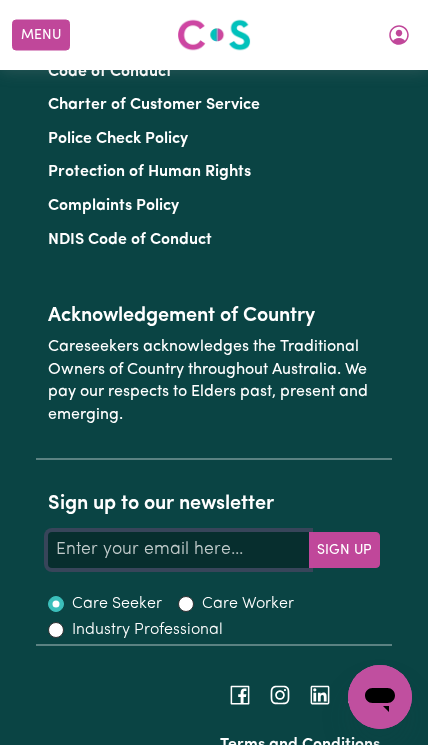 click on "Your email address" at bounding box center [179, 550] 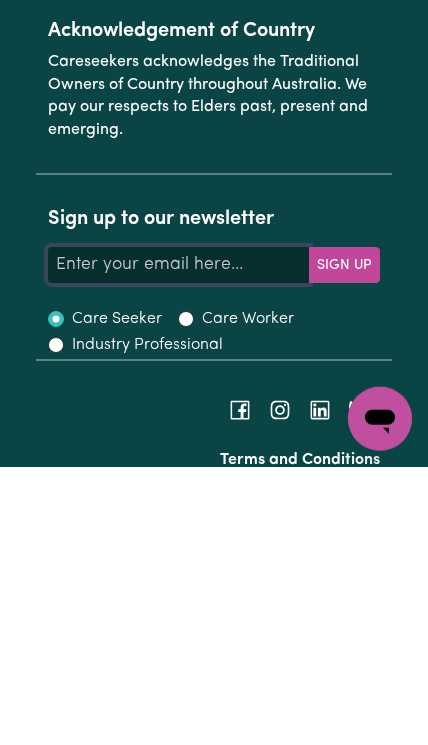 type on "ifrah.osman046@[EMAIL]" 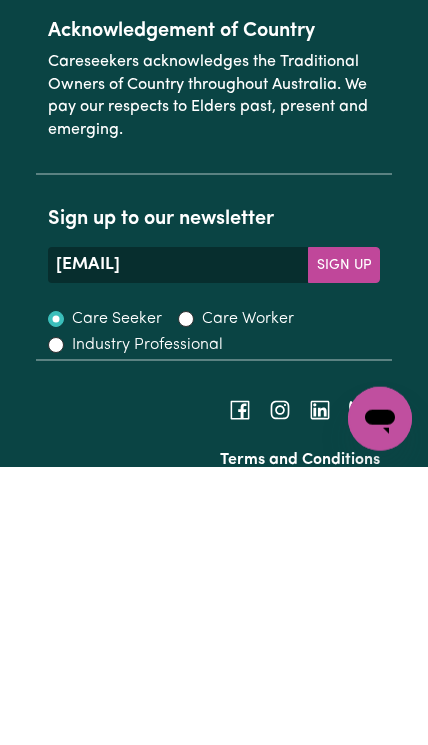 scroll, scrollTop: 3298, scrollLeft: 0, axis: vertical 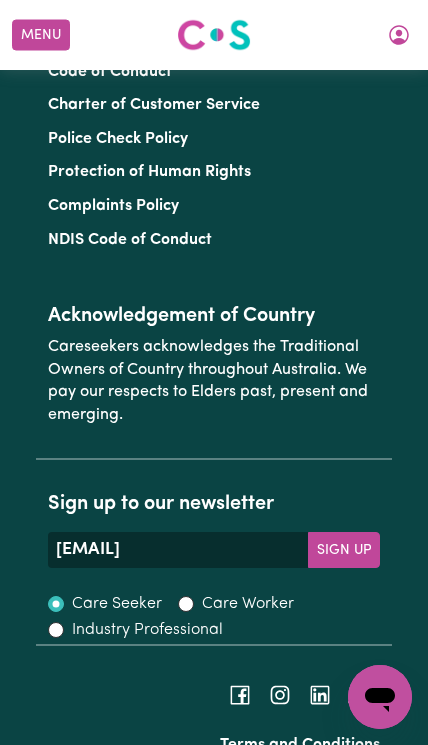 click on "Sign Up" at bounding box center (344, 550) 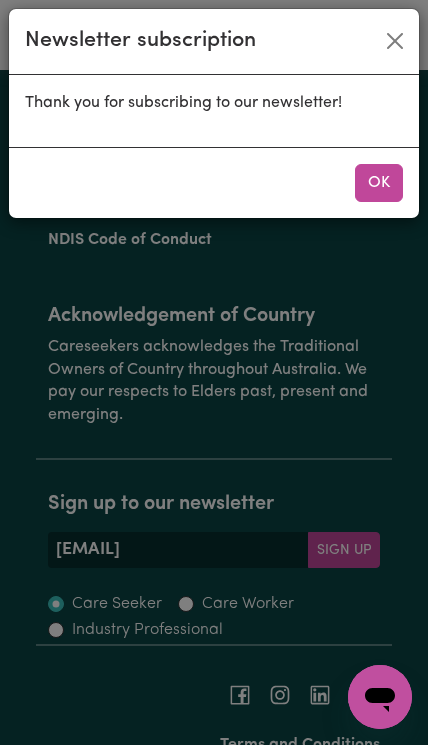 click on "OK" at bounding box center (379, 183) 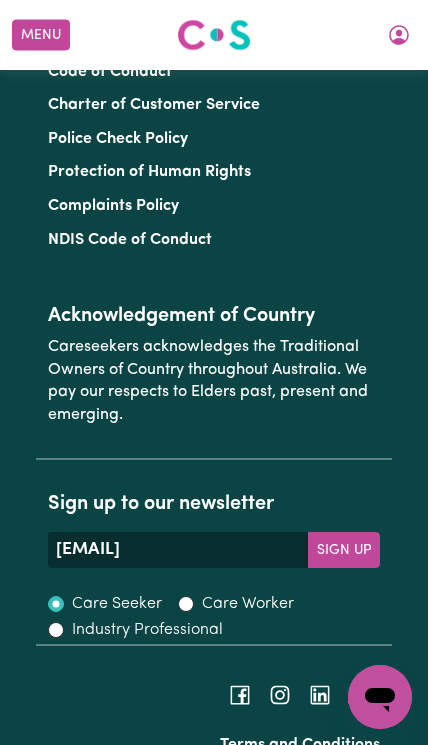 click on "Sign Up" at bounding box center [344, 550] 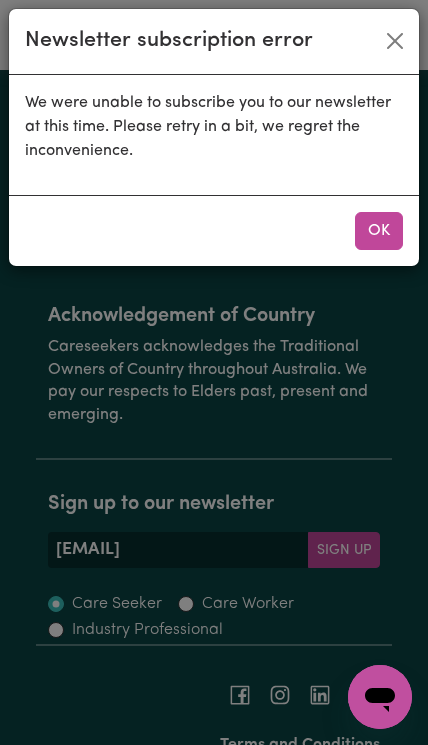 click on "OK" at bounding box center [379, 231] 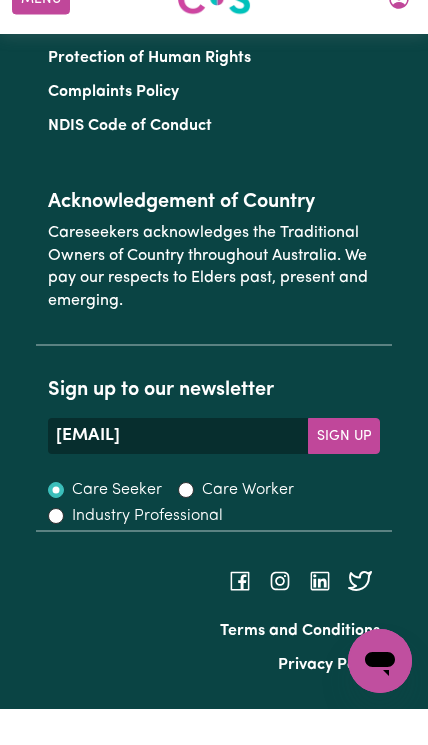 scroll, scrollTop: 3380, scrollLeft: 0, axis: vertical 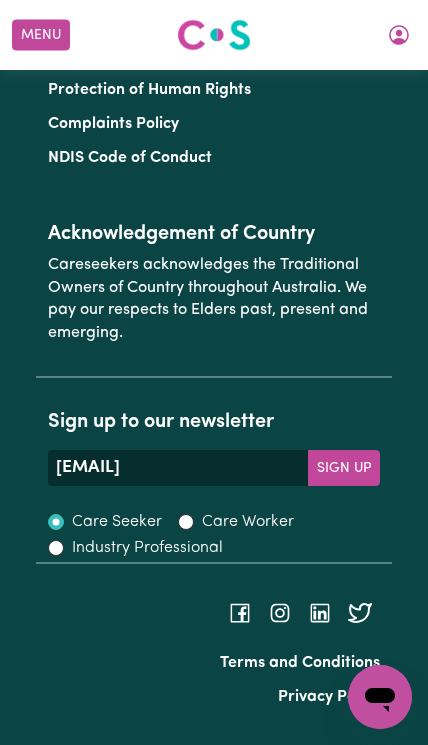 click on "Industry Professional" at bounding box center [147, 548] 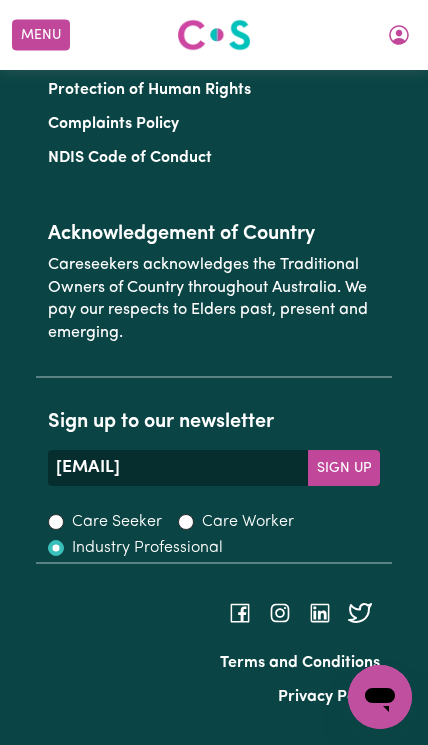 click on "Care Seeker" at bounding box center (117, 522) 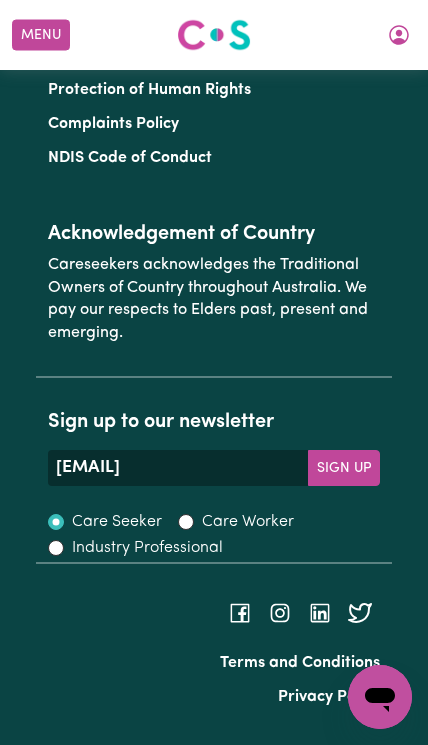 click on "Sign Up" at bounding box center (344, 468) 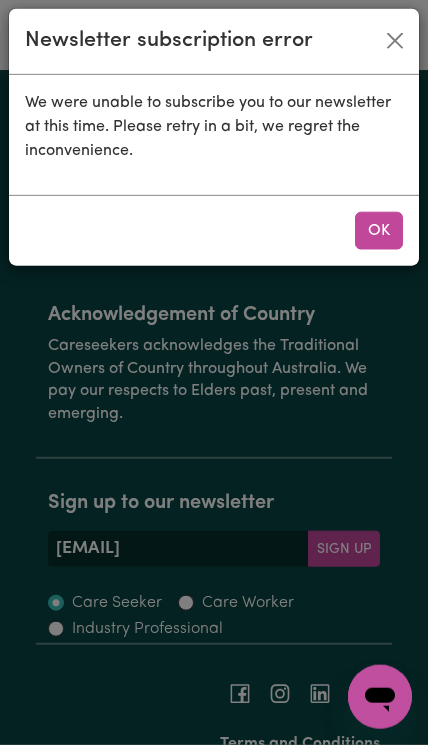 scroll, scrollTop: 3380, scrollLeft: 0, axis: vertical 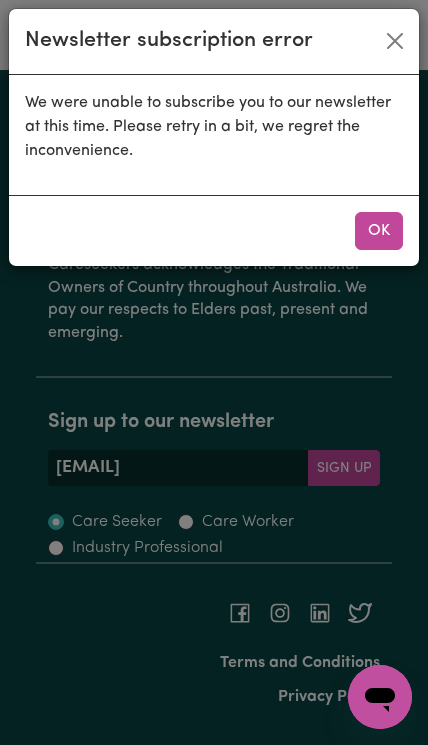 click on "OK" at bounding box center [379, 231] 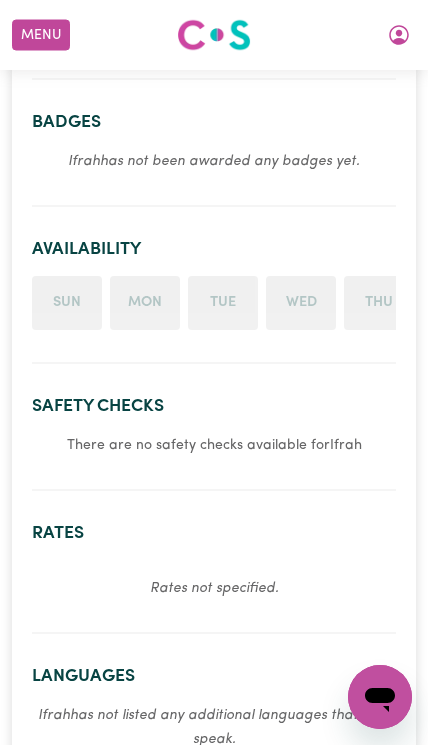scroll, scrollTop: 401, scrollLeft: 0, axis: vertical 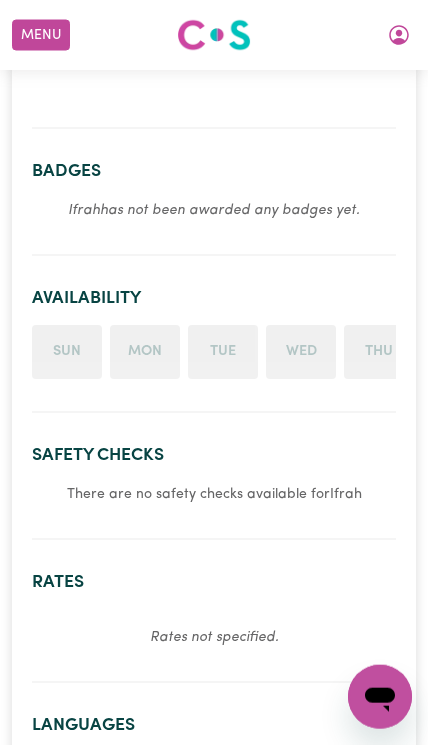 click on "Menu" at bounding box center [41, 35] 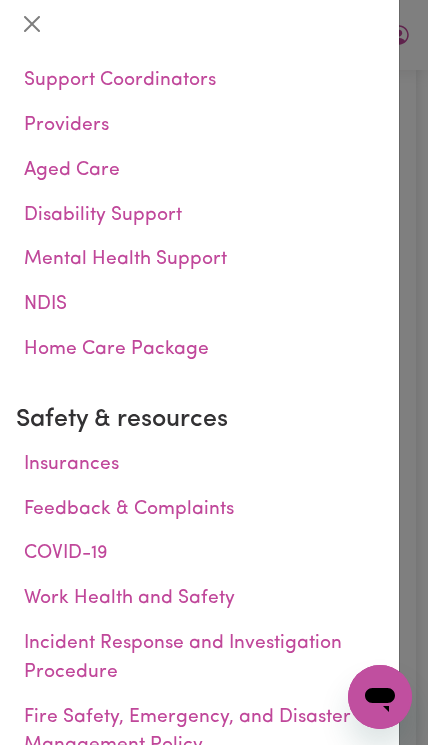 scroll, scrollTop: 624, scrollLeft: 0, axis: vertical 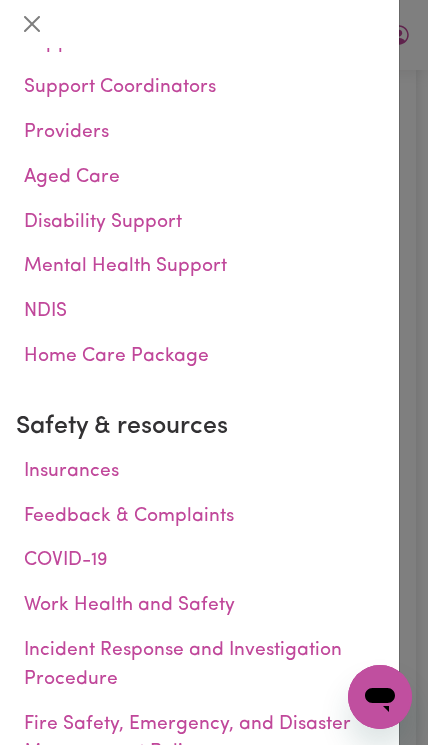 click on "Disability Support" at bounding box center (199, 223) 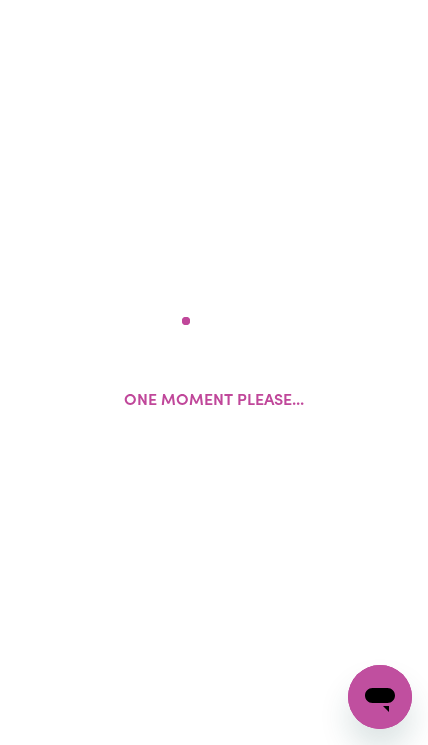 scroll, scrollTop: 0, scrollLeft: 0, axis: both 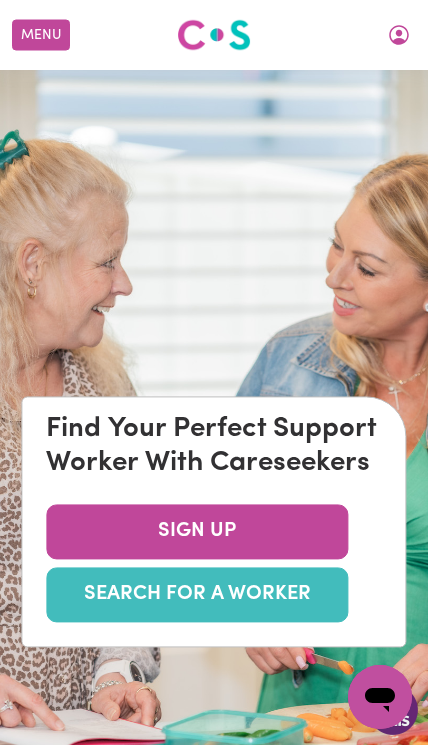 click on "SEARCH FOR A WORKER" at bounding box center (197, 595) 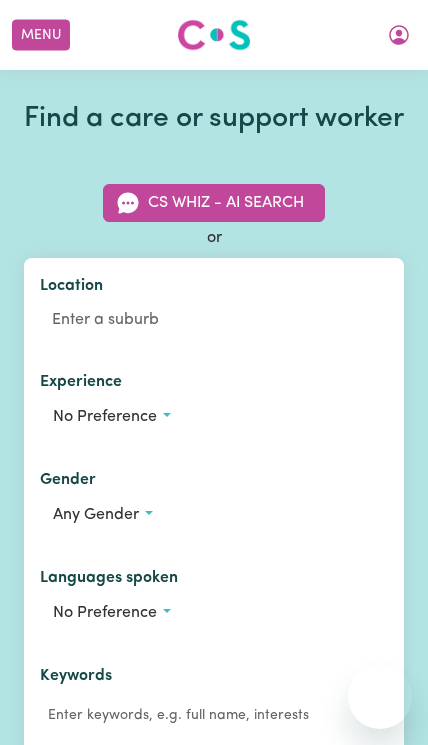 scroll, scrollTop: 0, scrollLeft: 0, axis: both 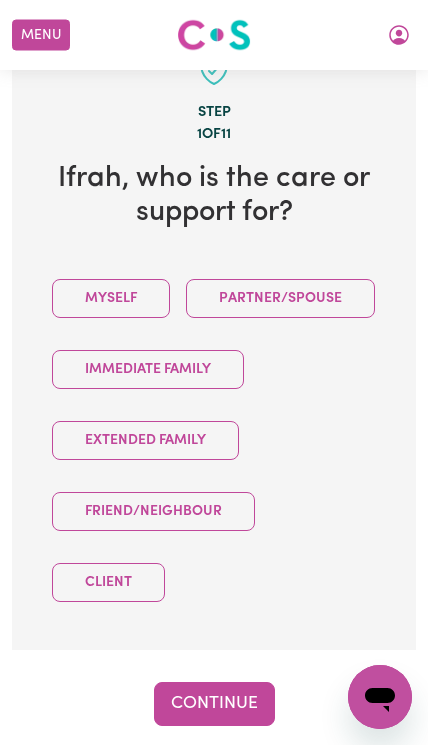 click on "Client" at bounding box center (108, 582) 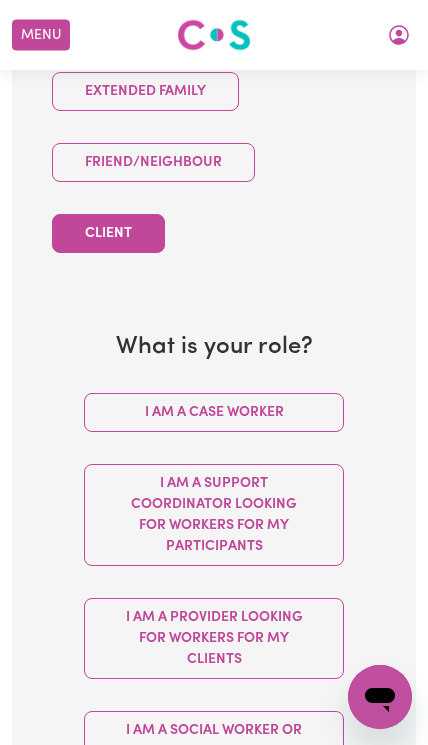 scroll, scrollTop: 970, scrollLeft: 0, axis: vertical 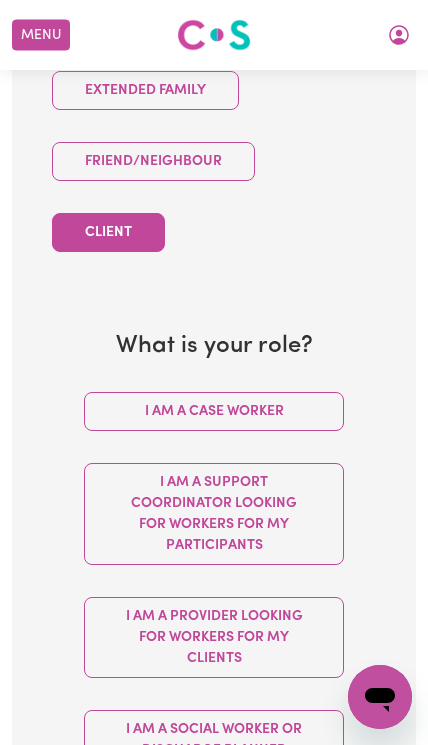 click on "I am a Provider looking for workers for my clients" at bounding box center (214, 637) 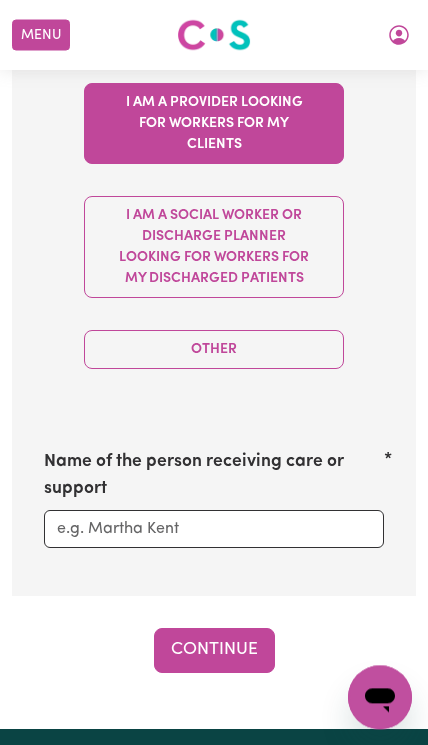 scroll, scrollTop: 1506, scrollLeft: 0, axis: vertical 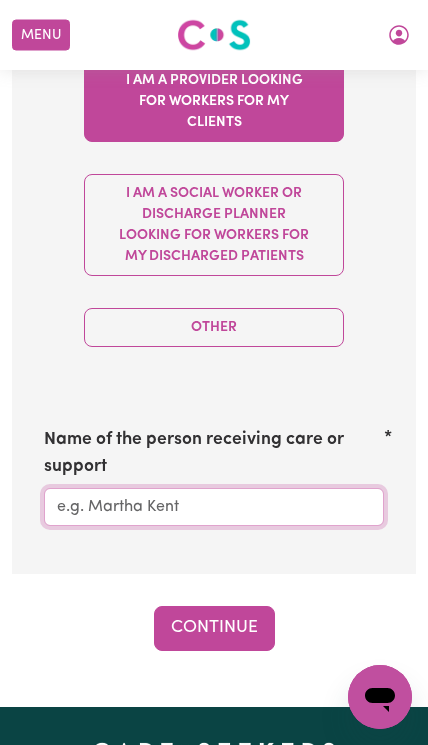 click on "Name of the person receiving care or support" at bounding box center (214, 507) 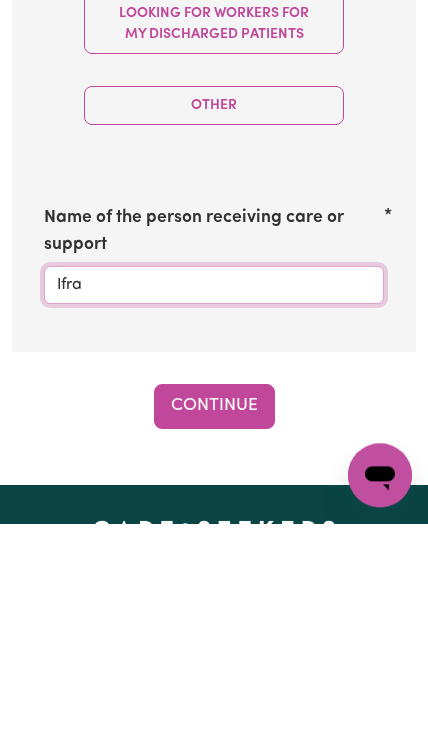 type on "Ifrah" 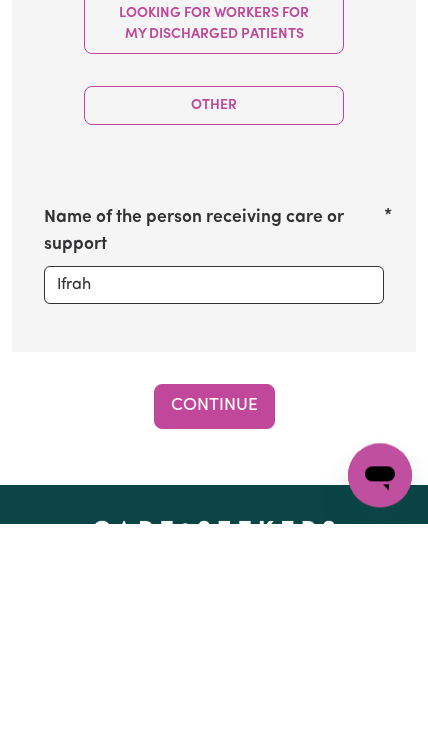 click on "Continue" at bounding box center [214, 628] 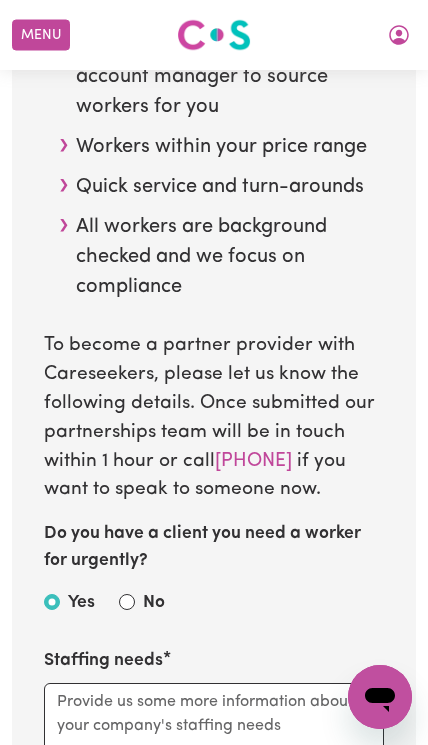 scroll, scrollTop: 1079, scrollLeft: 0, axis: vertical 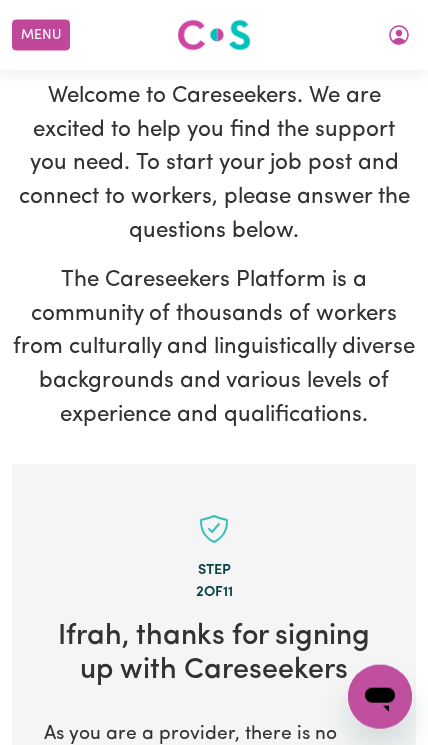 click on "Menu" at bounding box center [41, 35] 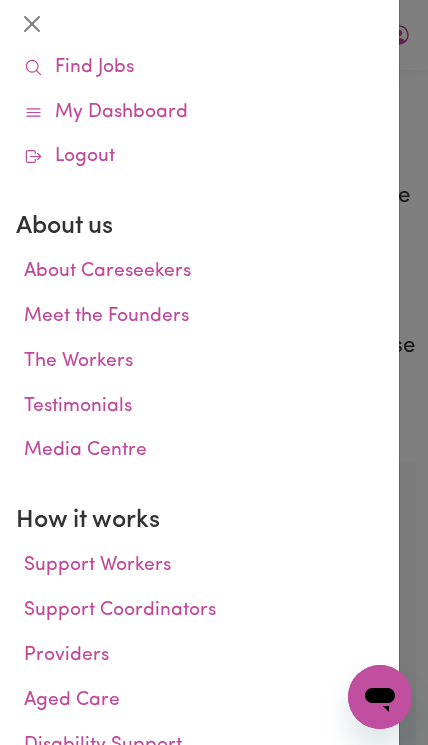 scroll, scrollTop: 103, scrollLeft: 0, axis: vertical 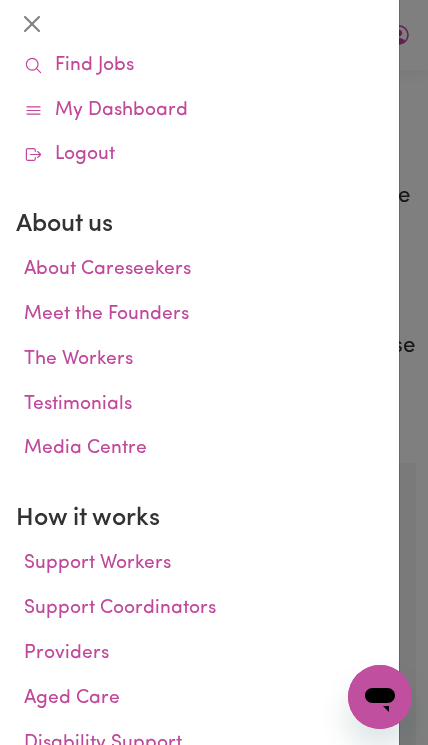 click on "The Workers" at bounding box center (199, 360) 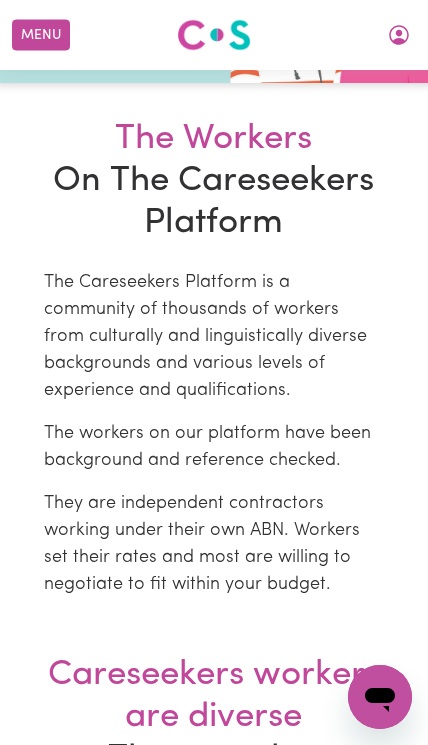 scroll, scrollTop: 149, scrollLeft: 0, axis: vertical 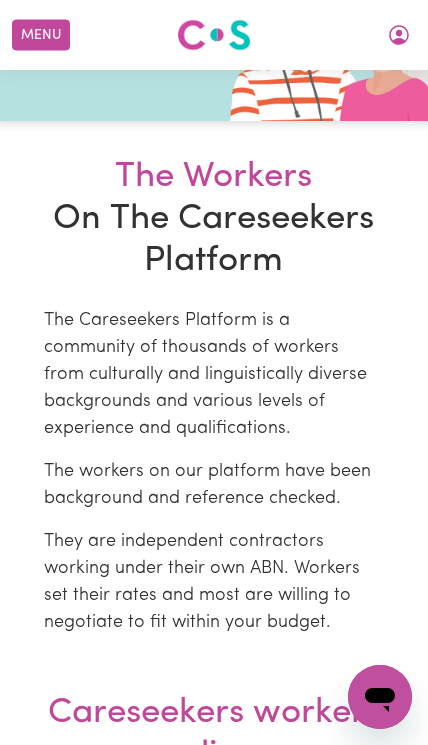 click on "Menu" at bounding box center (41, 35) 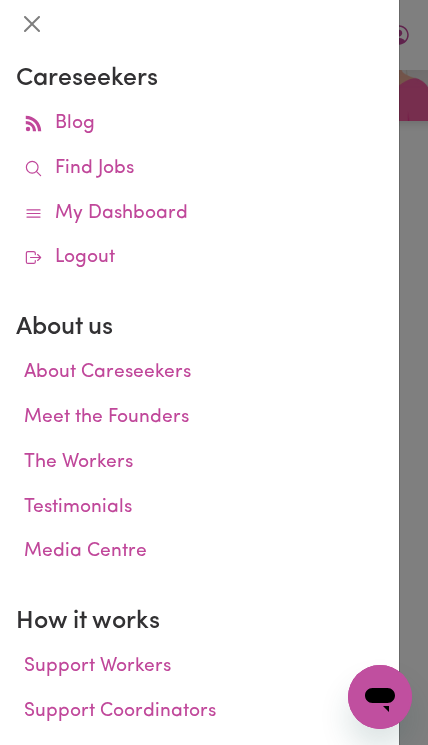 click on "Blog" at bounding box center [199, 124] 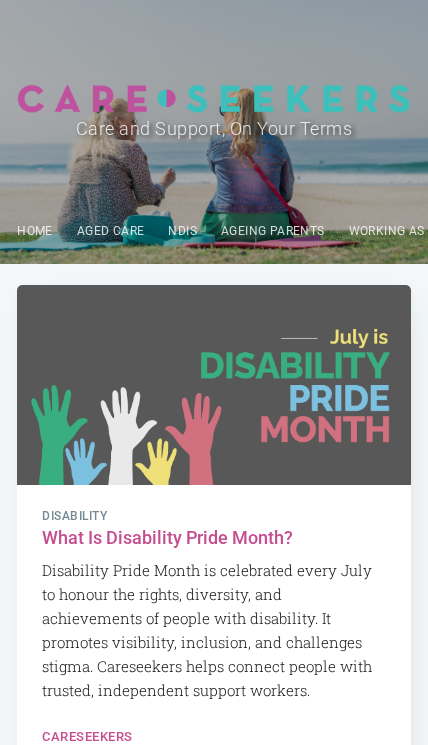 scroll, scrollTop: 734, scrollLeft: 0, axis: vertical 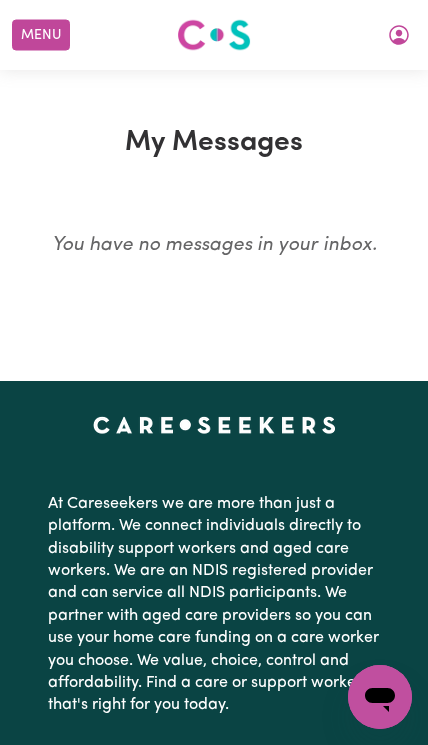 click on "Menu" at bounding box center [41, 35] 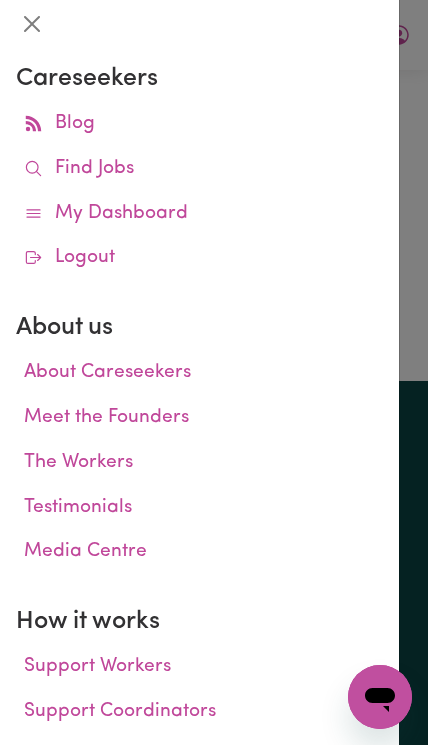 click on "My Dashboard" at bounding box center (199, 214) 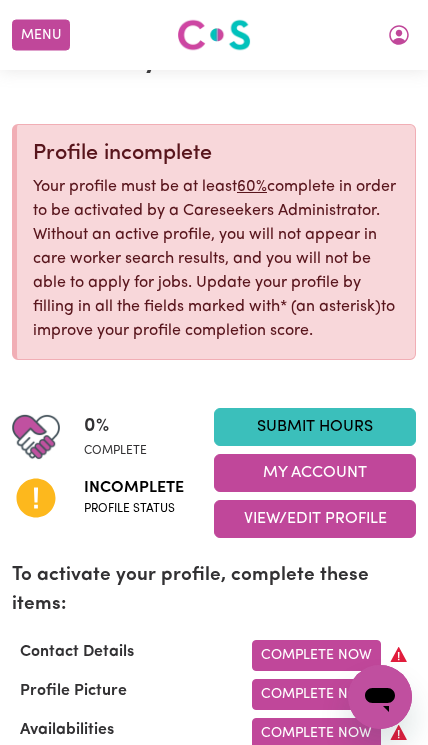 scroll, scrollTop: 84, scrollLeft: 0, axis: vertical 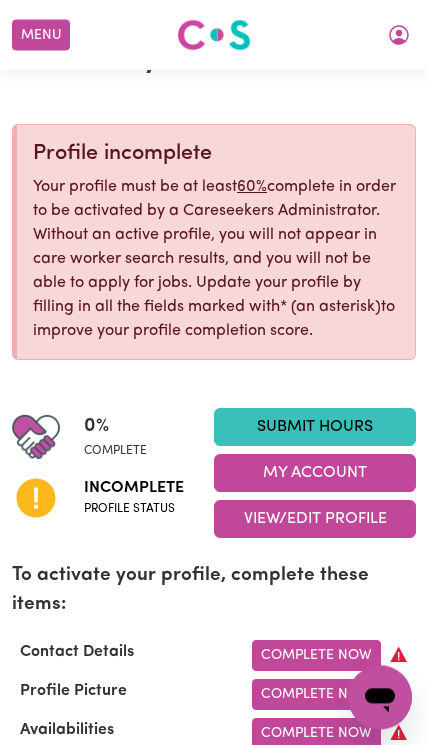click on "Submit Hours" at bounding box center [315, 427] 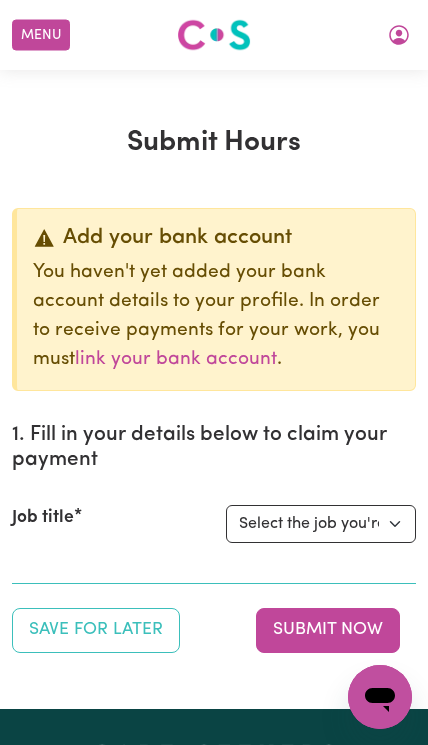click on "Select the job you're submitting hours for..." at bounding box center (321, 524) 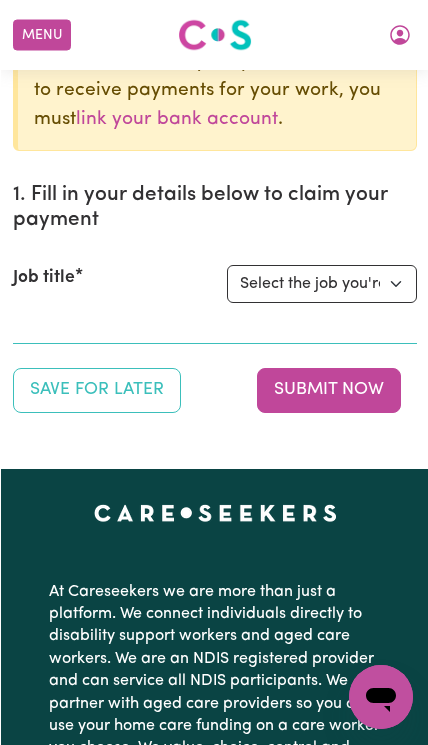 scroll, scrollTop: 246, scrollLeft: 0, axis: vertical 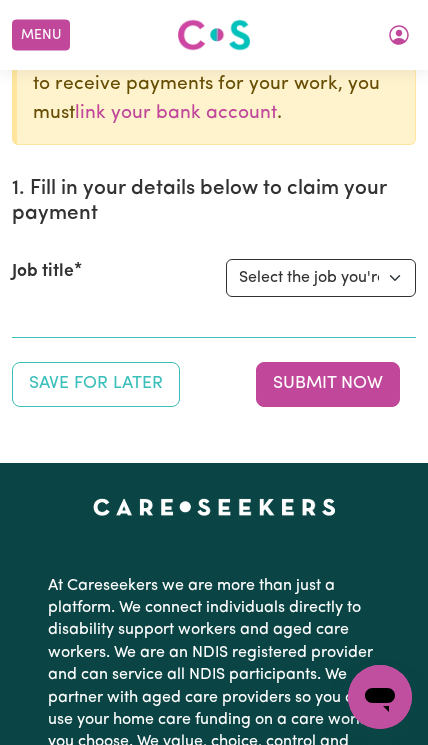click on "Save for Later" at bounding box center (96, 384) 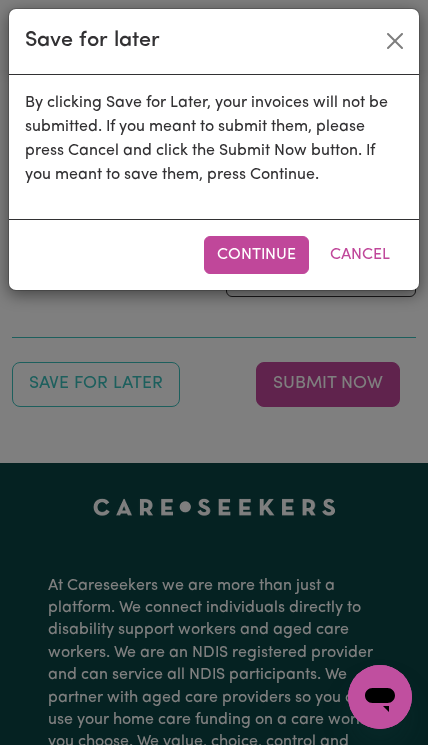 click on "Continue" at bounding box center (256, 255) 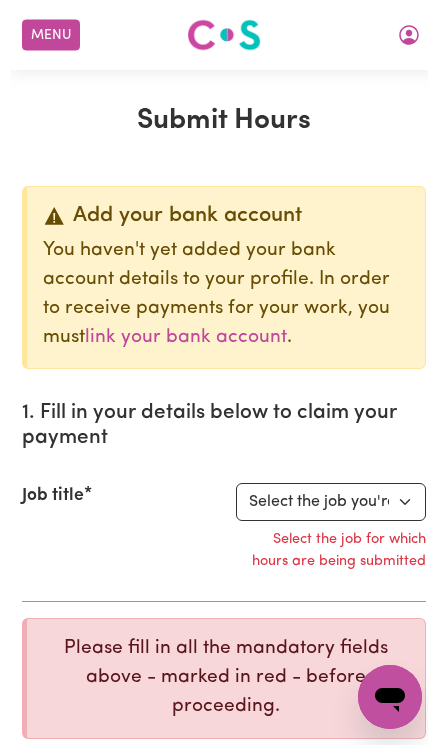 scroll, scrollTop: 0, scrollLeft: 0, axis: both 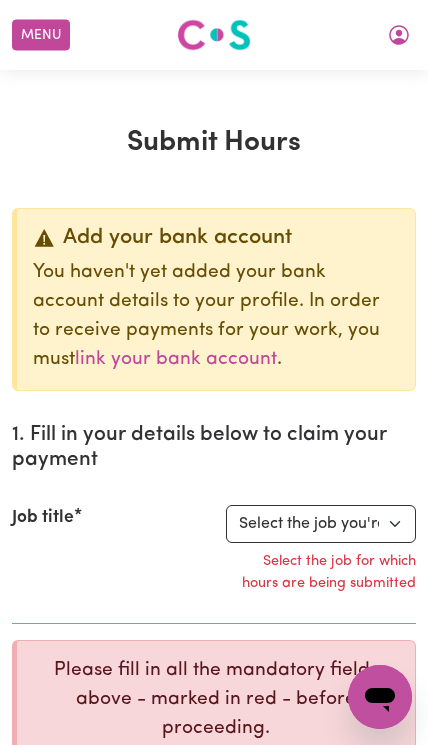 click on "Menu" at bounding box center [41, 35] 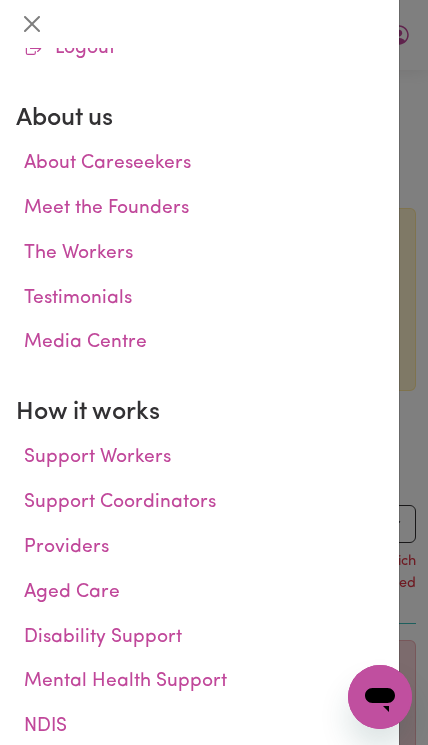 scroll, scrollTop: 210, scrollLeft: 0, axis: vertical 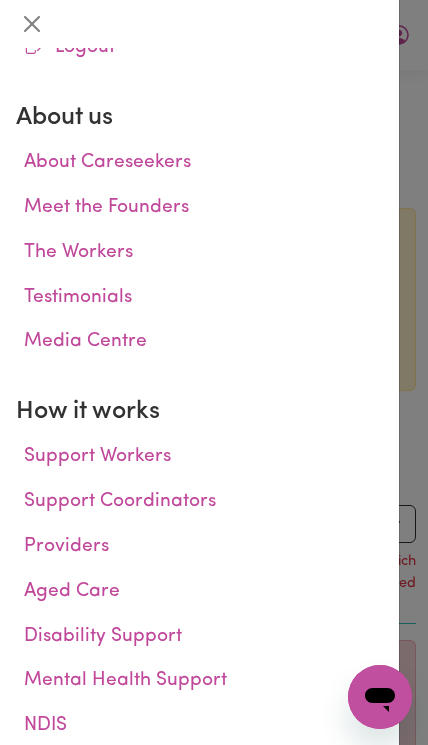 click on "Support Workers" at bounding box center [199, 457] 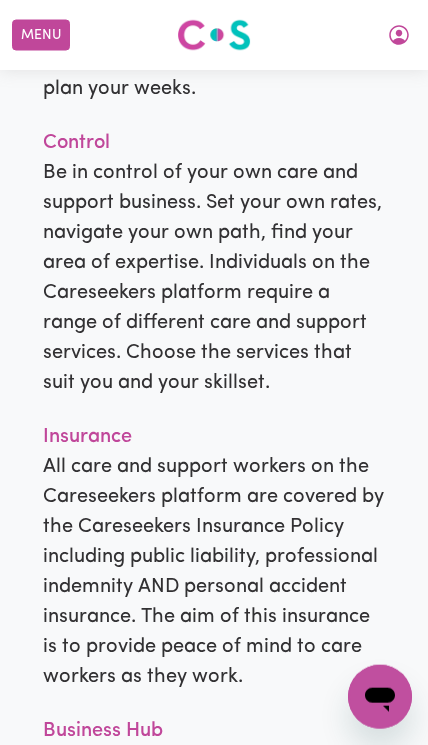 scroll, scrollTop: 2065, scrollLeft: 0, axis: vertical 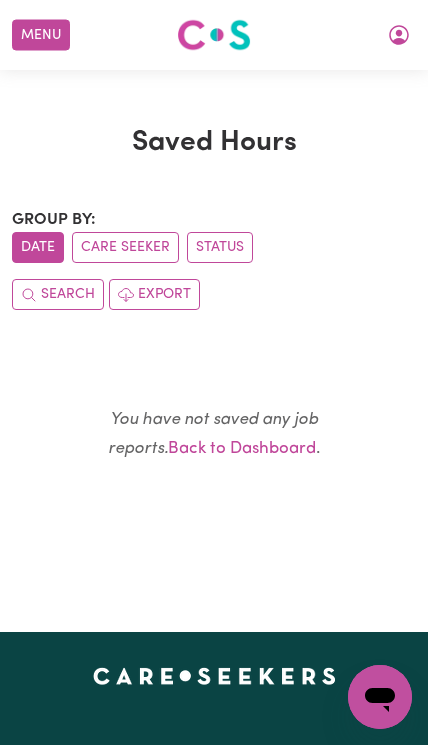 click on "Status" at bounding box center [220, 247] 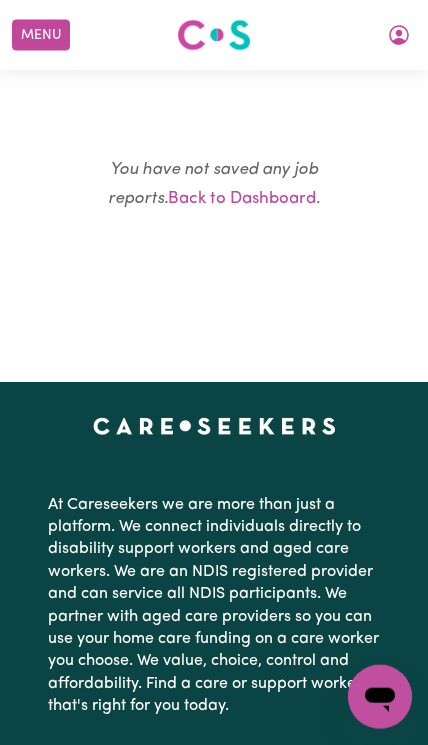 scroll, scrollTop: 172, scrollLeft: 0, axis: vertical 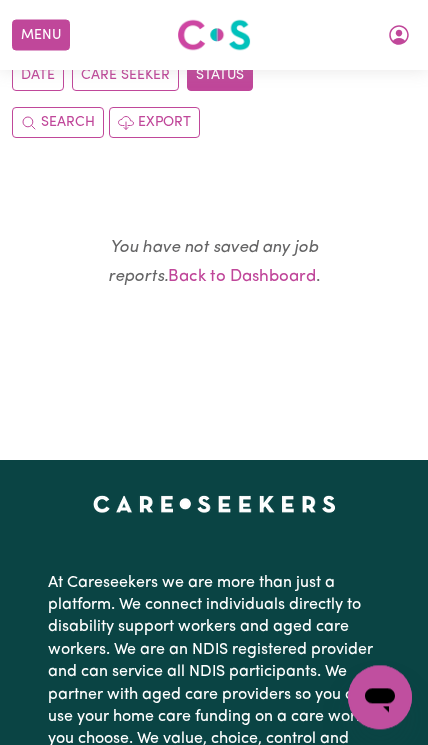 click on "Back to Dashboard" at bounding box center (242, 276) 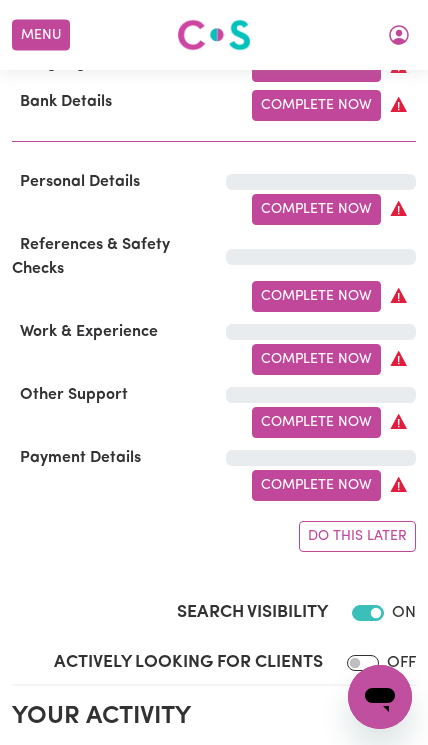 scroll, scrollTop: 1352, scrollLeft: 0, axis: vertical 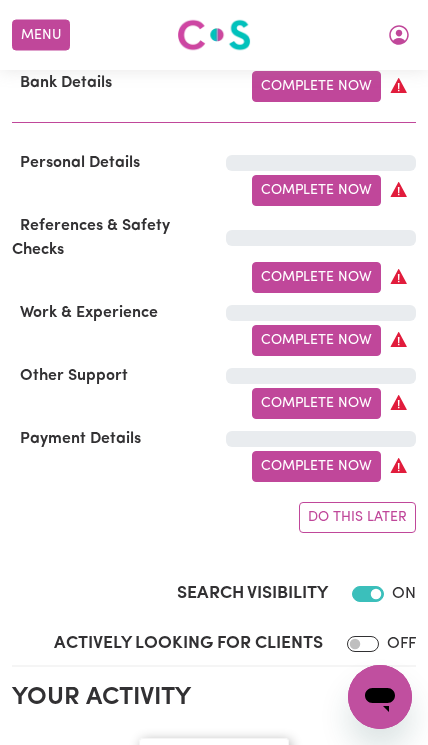 click on "Search Visibility" at bounding box center [368, 594] 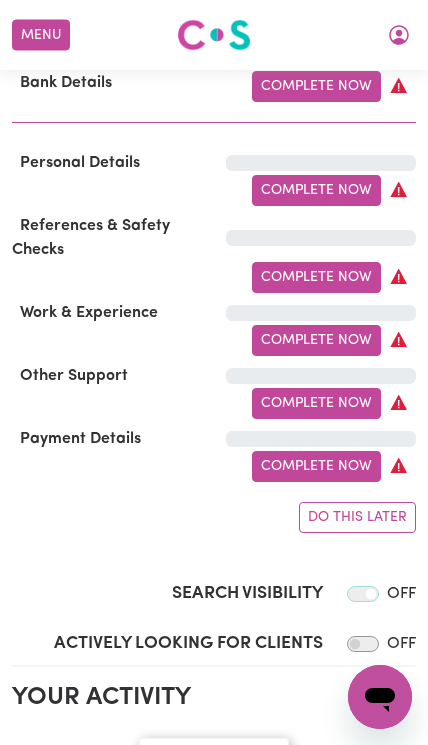 click on "Search Visibility" at bounding box center [363, 594] 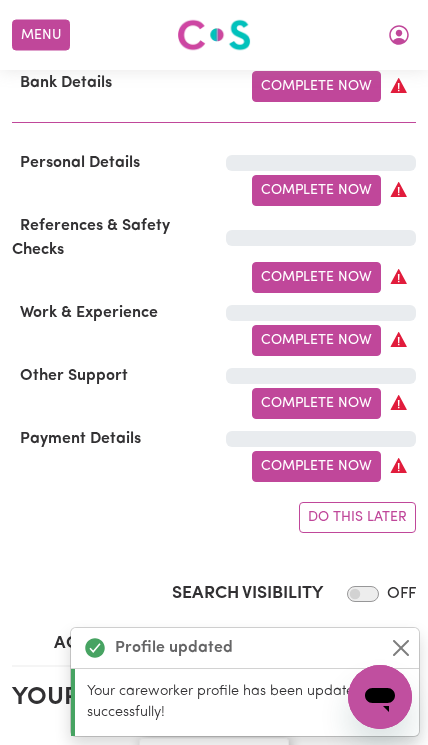 checkbox on "true" 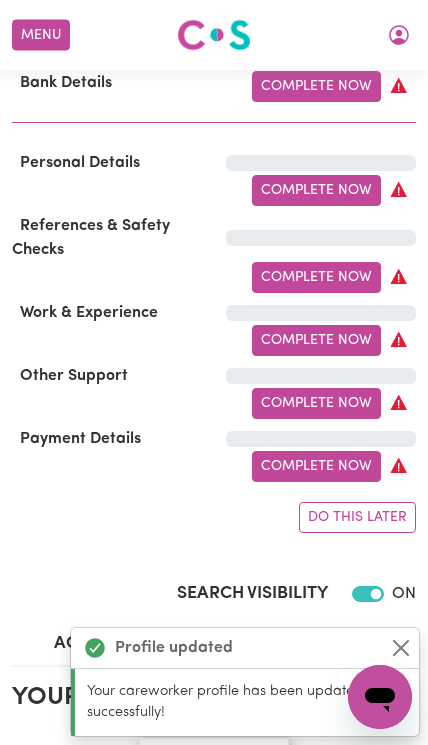 click on "Actively Looking for Clients" at bounding box center [363, 644] 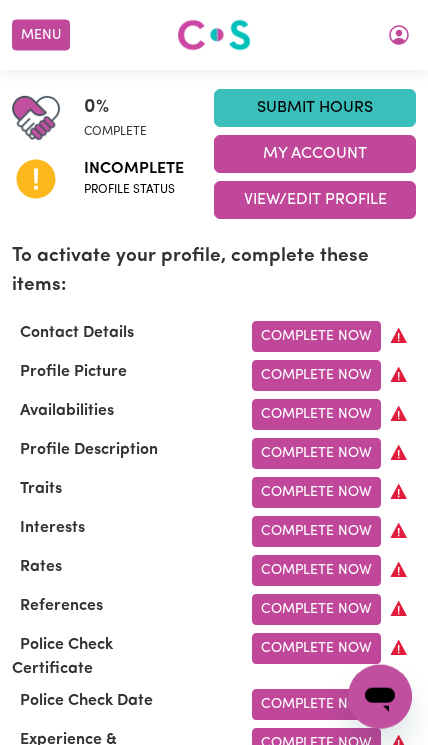 scroll, scrollTop: 375, scrollLeft: 0, axis: vertical 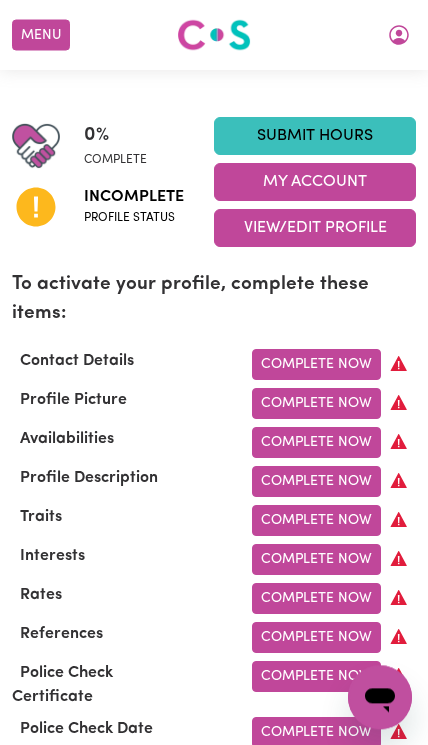 click on "Complete Now" at bounding box center (316, 364) 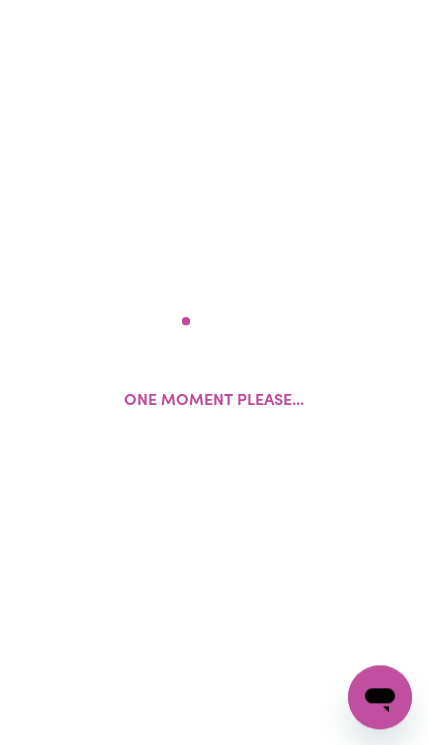 scroll, scrollTop: 0, scrollLeft: 0, axis: both 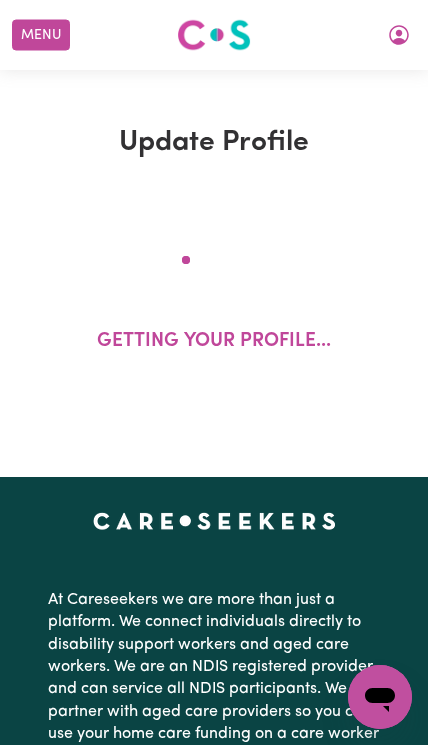 select on "Studying a healthcare related degree or qualification" 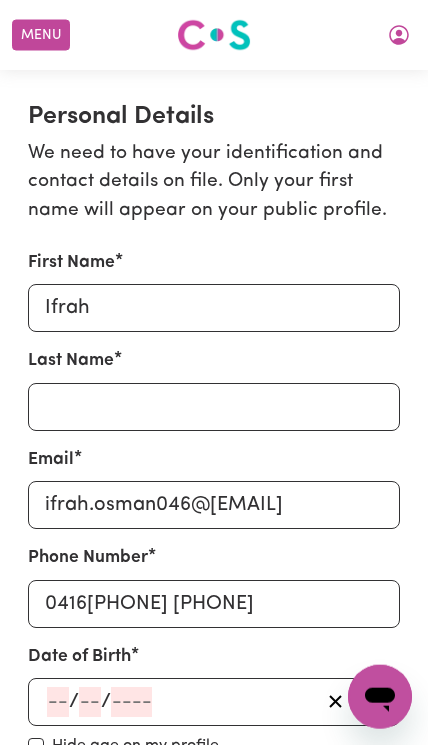scroll, scrollTop: 390, scrollLeft: 0, axis: vertical 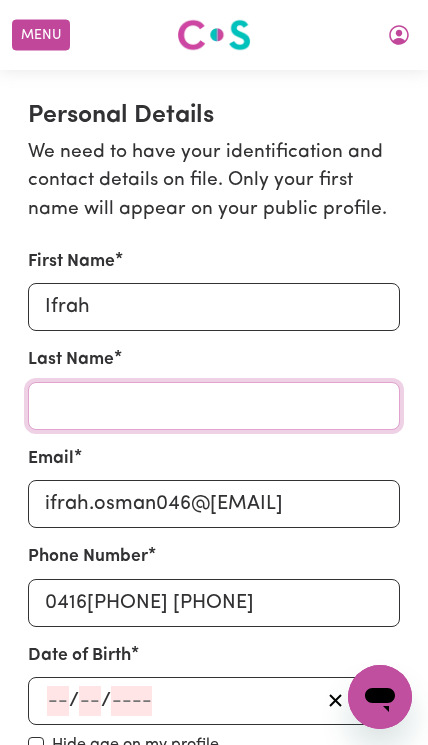 click on "Last Name" at bounding box center (214, 406) 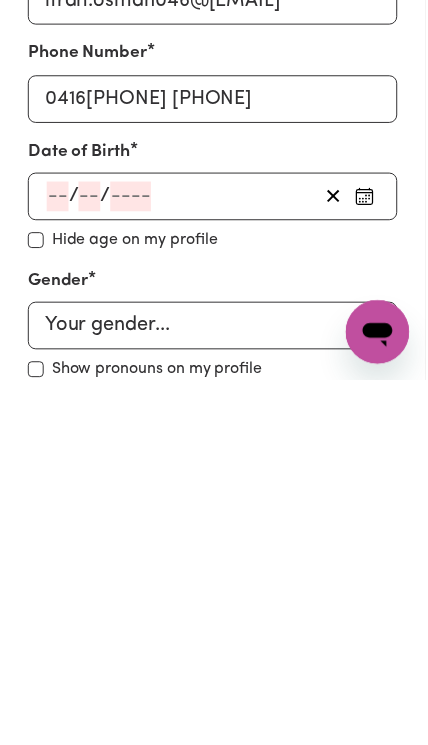 scroll, scrollTop: 574, scrollLeft: 0, axis: vertical 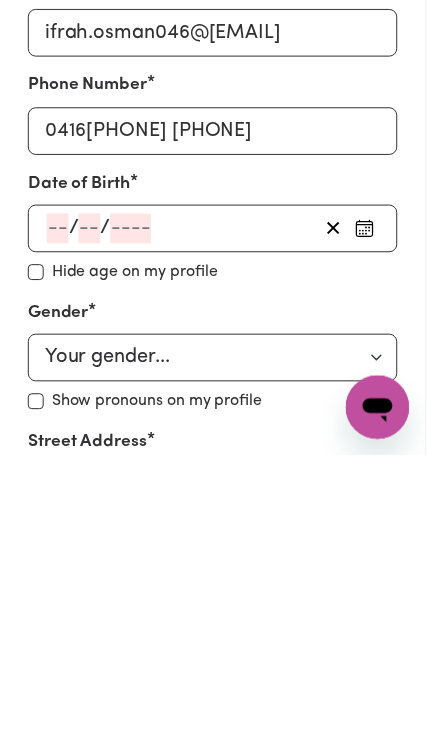 type on "[LAST]" 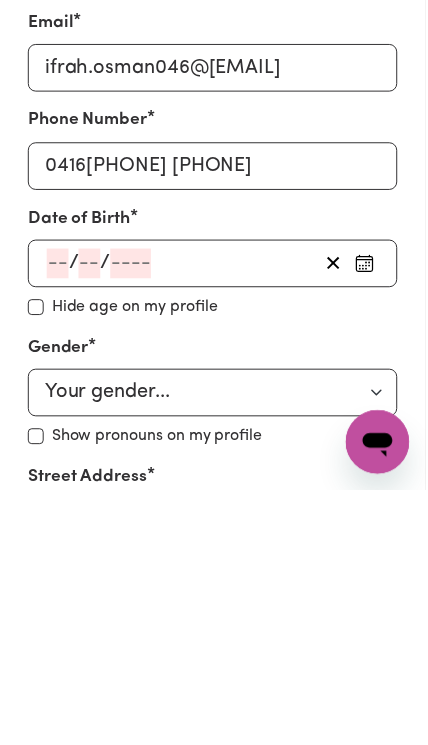 click on "Update Profile 1 2 3 4 5 Step  1 :  Personal Details Let potential clients know who you are, why they should engage you and when you are available to work. Personal Details We need to have your identification and contact details on file. Only your first name will appear on your public profile. First Name [FIRST] Last Name [LAST] Email [EMAIL] Phone Number [PHONE] Date of Birth / / « ‹ August 2025 › » Mon Tue Wed Thu Fri Sat Sun 28 29 30 31 1 2 3 4 5 6 7 8 9 10 11 12 13 14 15 16 17 18 19 20 21 22 23 24 25 26 27 28 29 30 31 Hide age Hide age on my profile Gender Your gender... Female Male Non-binary Other Prefer not to say Show pronouns on my profile Show pronouns on my profile Street Address 136 Kitchener St BROADMEADOWS Suburb BROADMEADOWS, [CITY], 3047 Residency Status Select your residency status... Australian citizen Australian PR Temporary Work Visa Student Visa Save and continue Save and Exit Your Picture Change profile photo Availabilities When are you available to work?  * Add" at bounding box center [214, 2705] 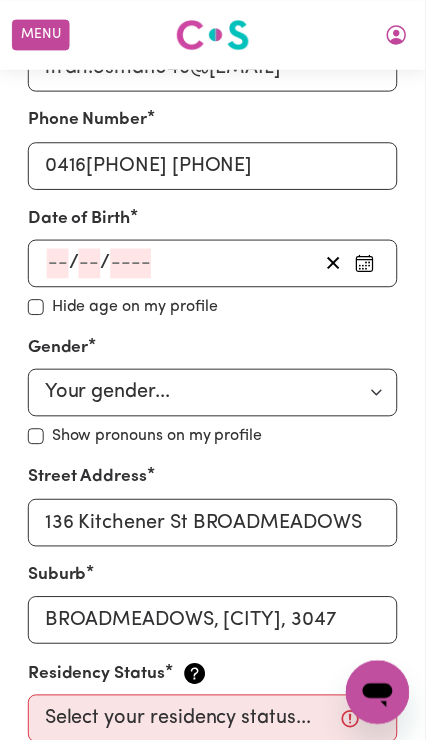 click on "/ / « ‹ August 2025 › » Mon Tue Wed Thu Fri Sat Sun 28 29 30 31 1 2 3 4 5 6 7 8 9 10 11 12 13 14 15 16 17 18 19 20 21 22 23 24 25 26 27 28 29 30 31" at bounding box center (214, 265) 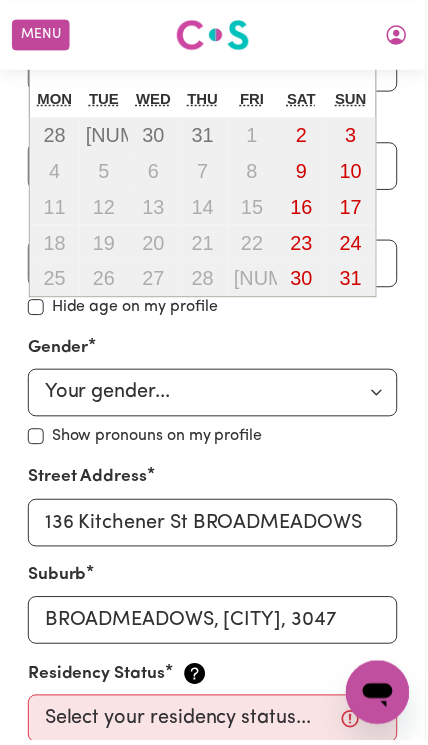 type on "15" 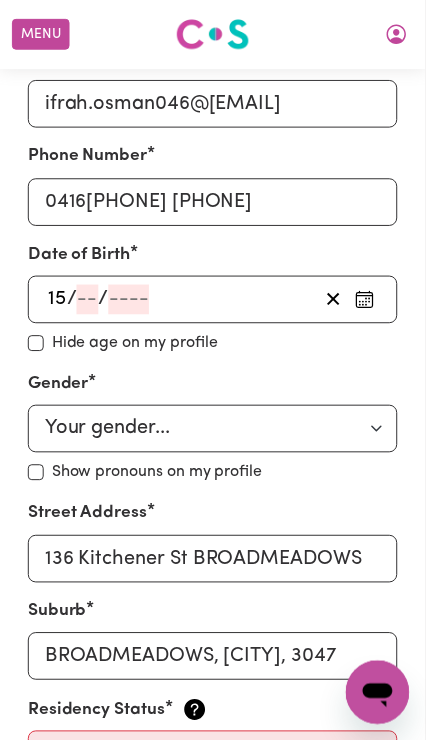 scroll, scrollTop: 734, scrollLeft: 0, axis: vertical 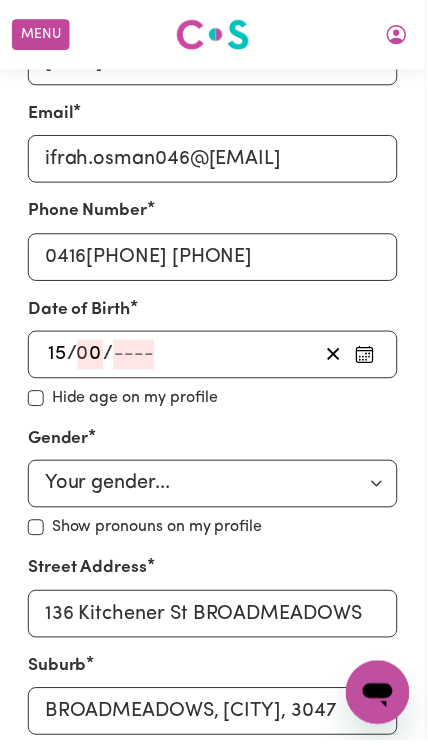 type on "04" 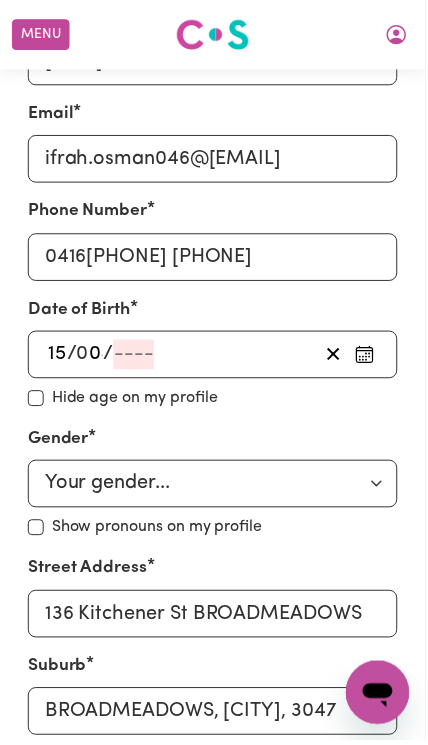 type 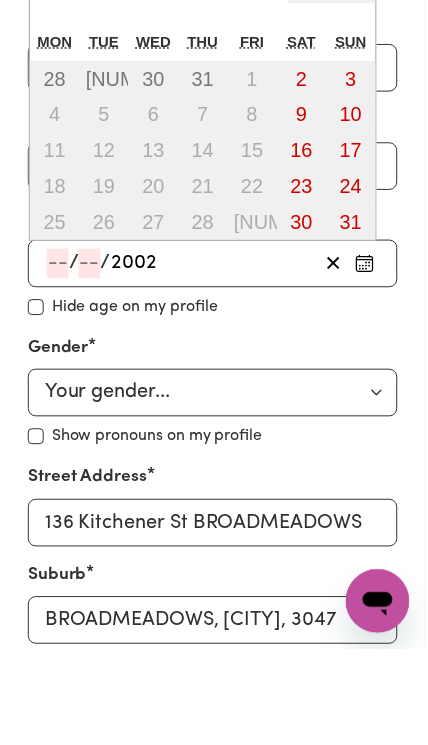 type on "2002" 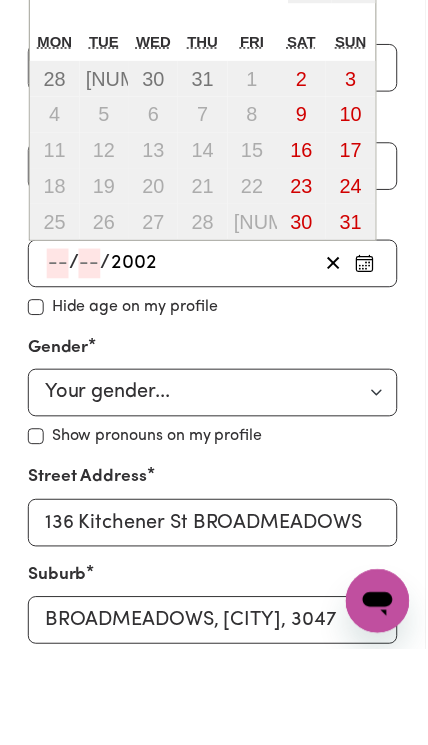 scroll, scrollTop: 826, scrollLeft: 0, axis: vertical 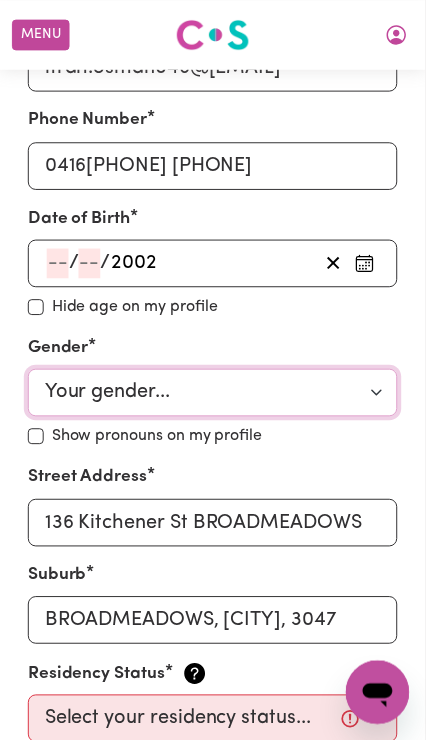 click on "Your gender... Female Male Non-binary Other Prefer not to say" at bounding box center (214, 395) 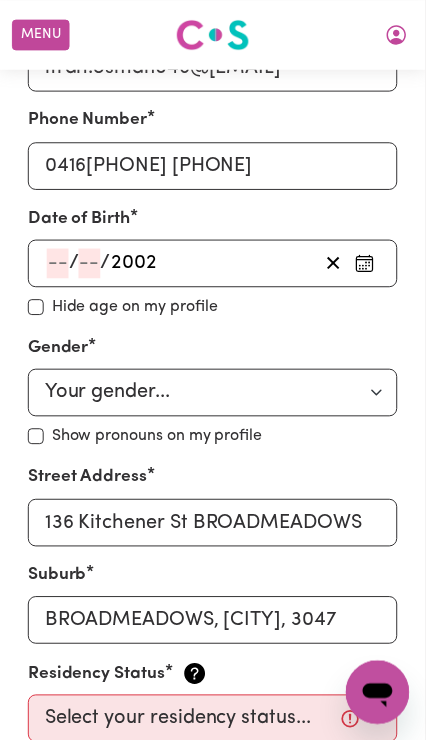 click on "/ / 2002 « ‹ August 2025 › » Mon Tue Wed Thu Fri Sat Sun 28 29 30 31 1 2 3 4 5 6 7 8 9 10 11 12 13 14 15 16 17 18 19 20 21 22 23 24 25 26 27 28 29 30 31" at bounding box center [214, 265] 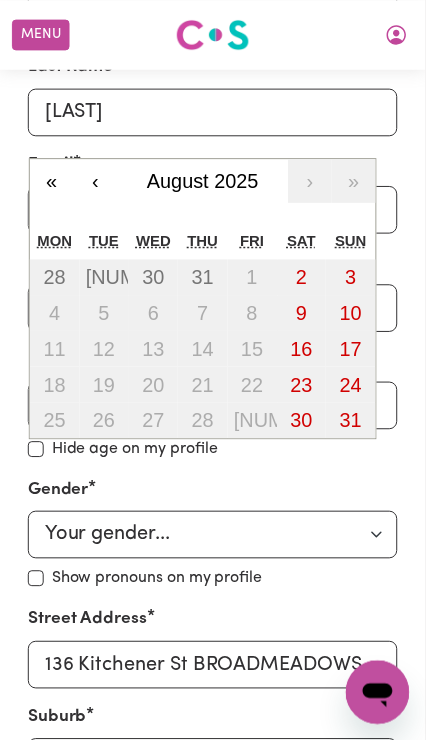 scroll, scrollTop: 669, scrollLeft: 0, axis: vertical 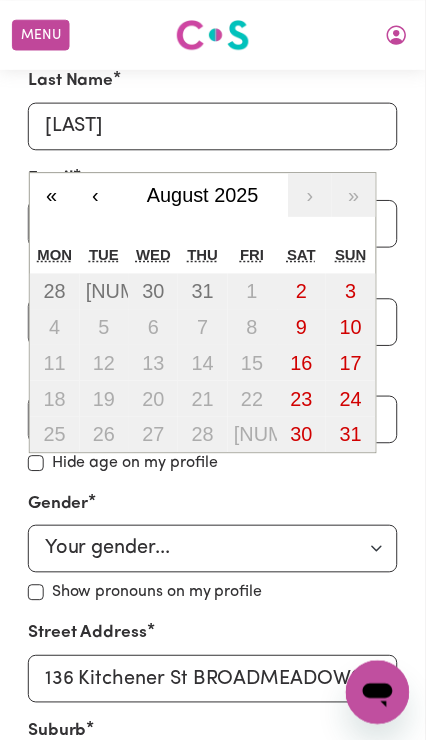 click on "«" at bounding box center (52, 196) 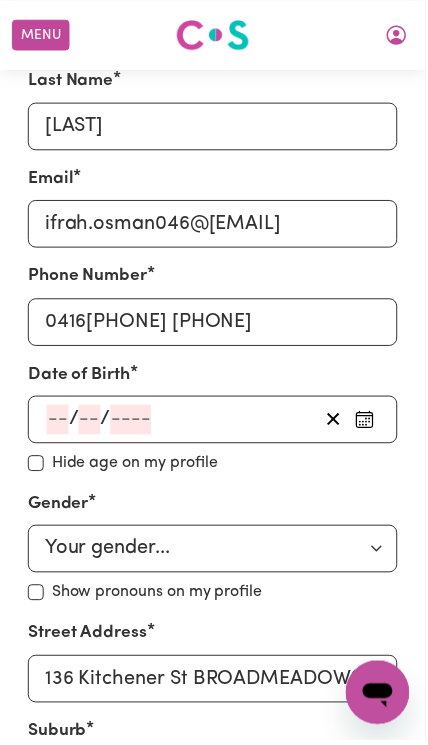 scroll, scrollTop: 670, scrollLeft: 0, axis: vertical 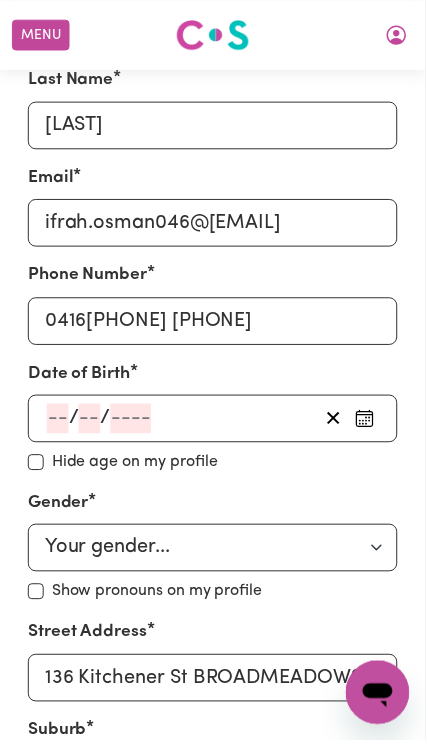 click on "Your gender... Female Male Non-binary Other Prefer not to say" at bounding box center [214, 551] 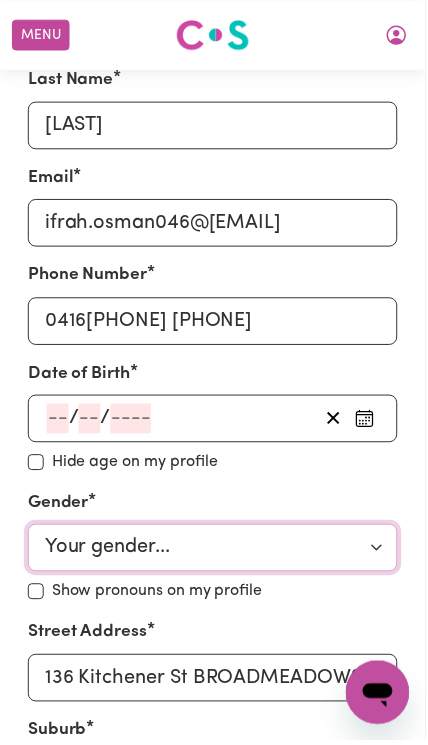 select on "male" 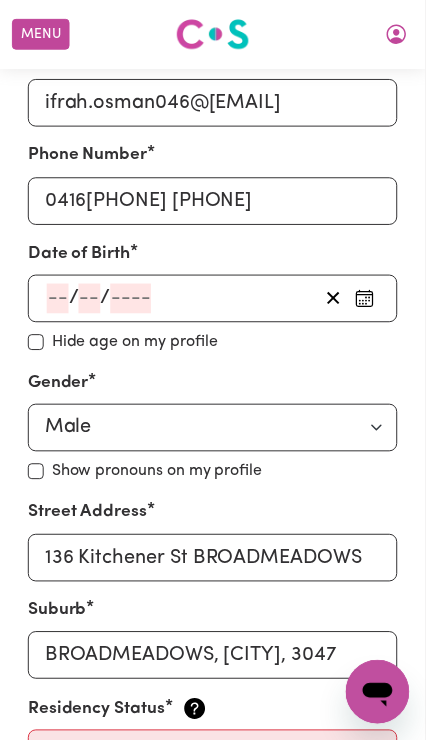 scroll, scrollTop: 790, scrollLeft: 0, axis: vertical 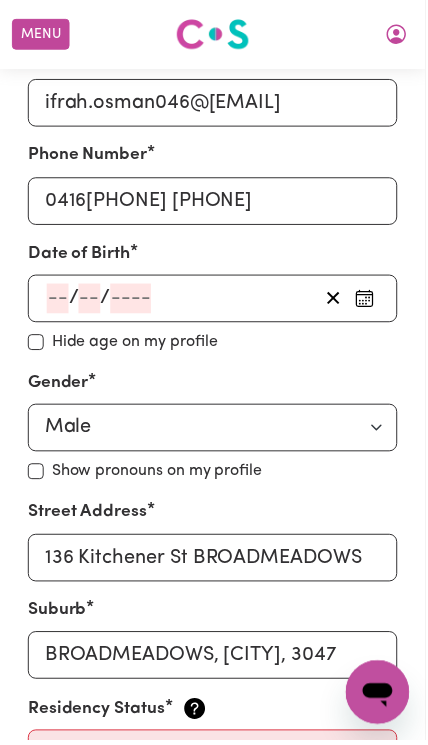 click on "Show pronouns on my profile" at bounding box center (158, 475) 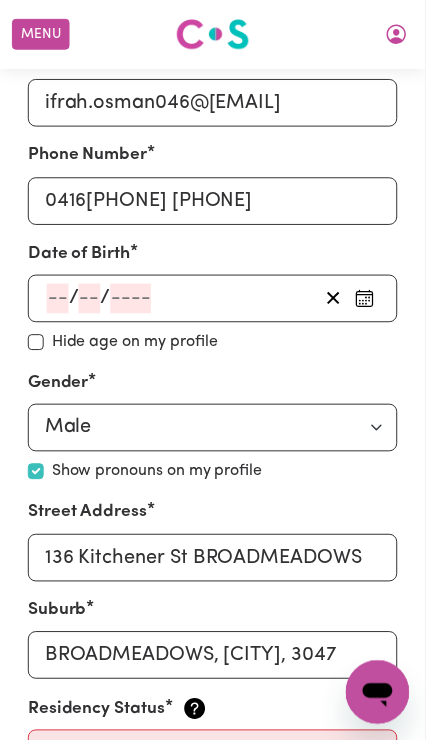 checkbox on "true" 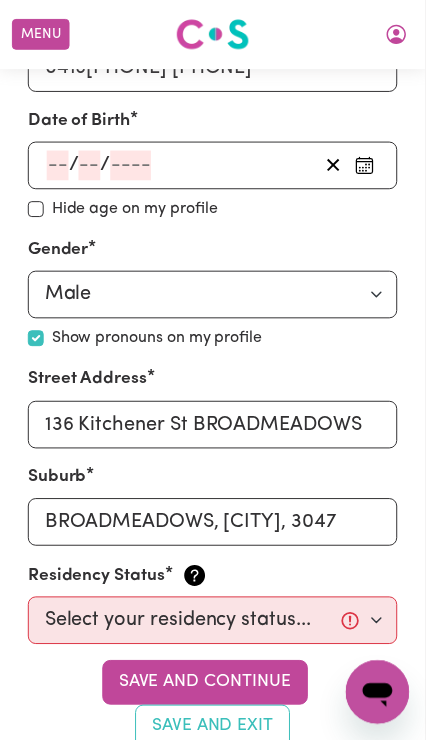 scroll, scrollTop: 925, scrollLeft: 0, axis: vertical 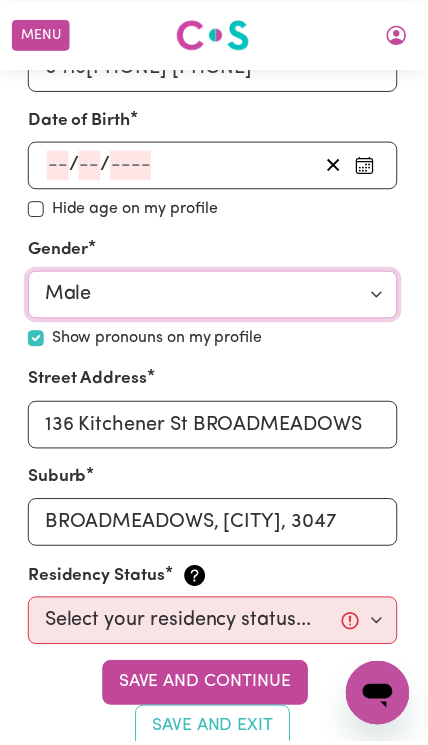 click on "Your gender... Female Male Non-binary Other Prefer not to say" at bounding box center (214, 296) 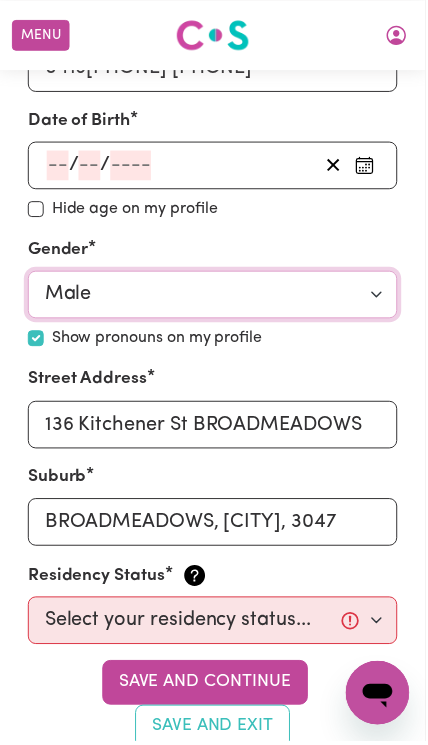 scroll, scrollTop: 925, scrollLeft: 0, axis: vertical 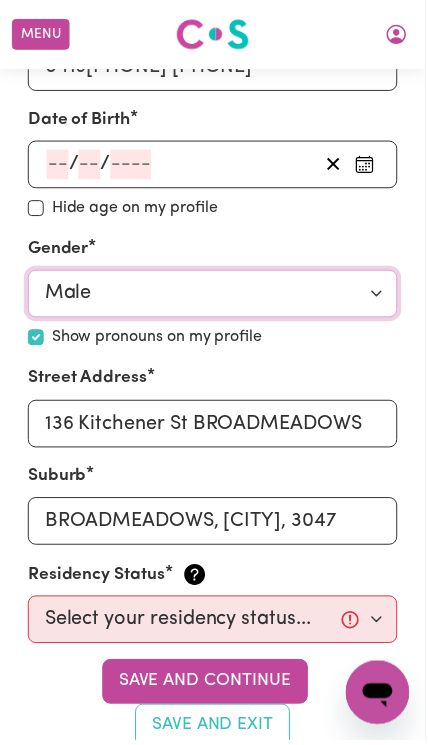select on "female" 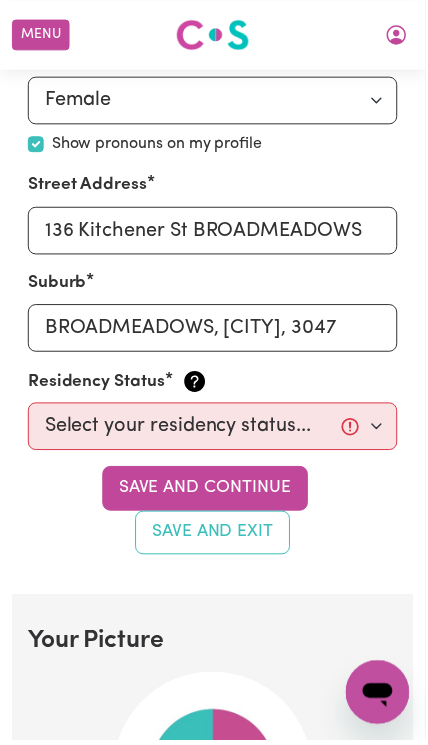 scroll, scrollTop: 1167, scrollLeft: 0, axis: vertical 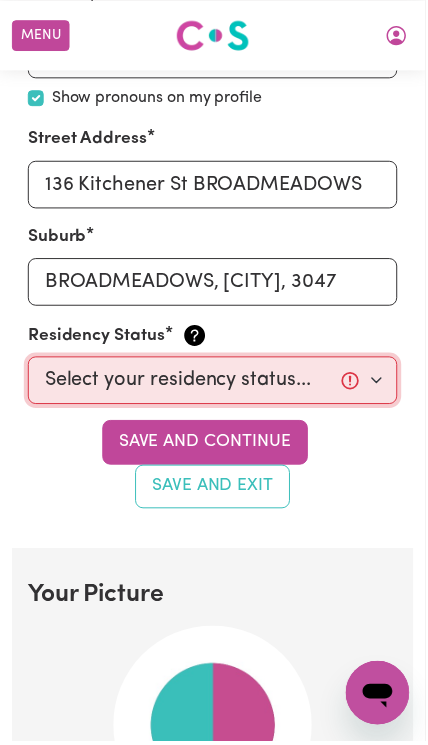 click on "Select your residency status... Australian citizen Australian PR Temporary Work Visa Student Visa" at bounding box center [214, 382] 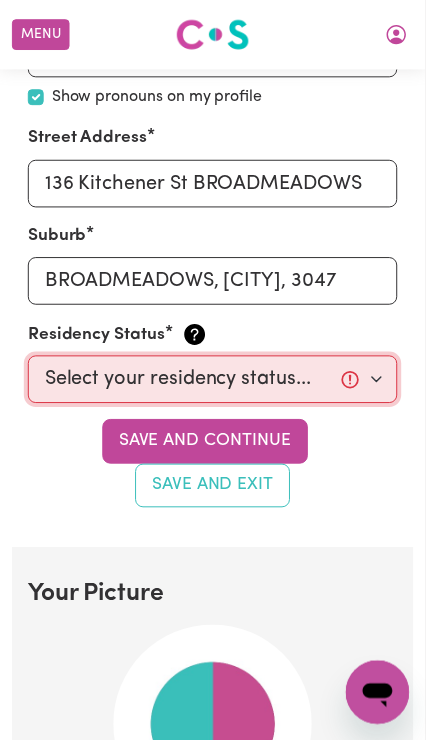 select on "Australian PR" 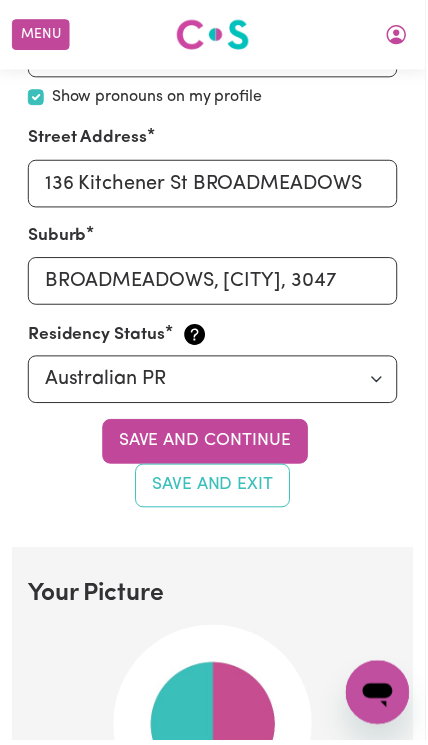 click on "Save and continue" at bounding box center [206, 444] 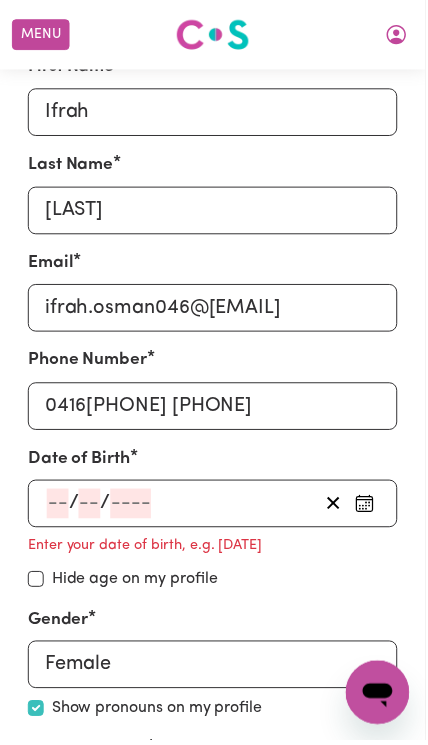 click on "/ /" at bounding box center [182, 507] 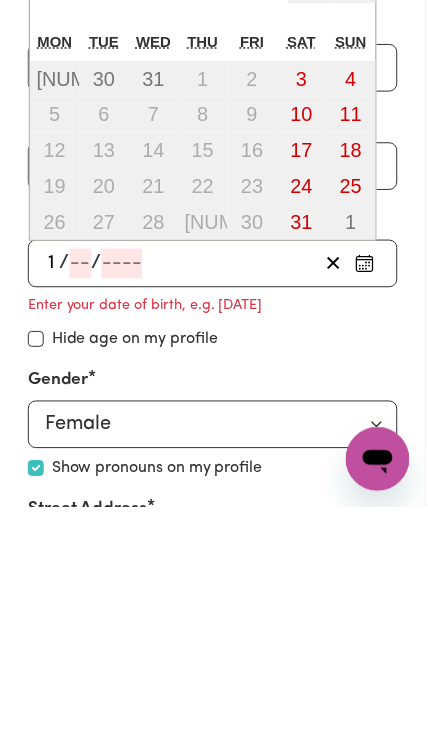 type on "18" 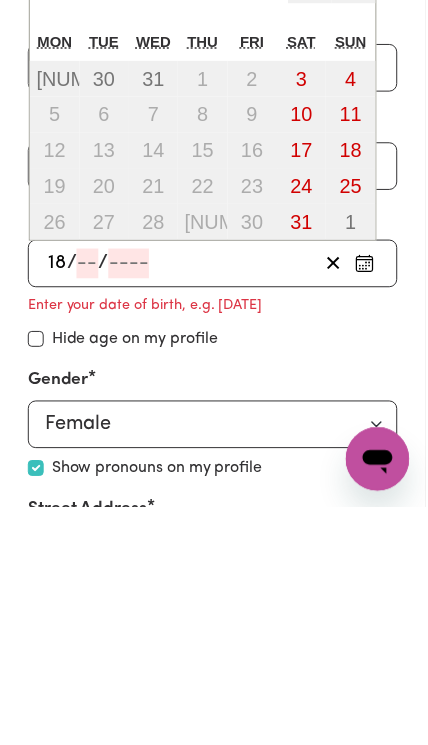 click on "18" 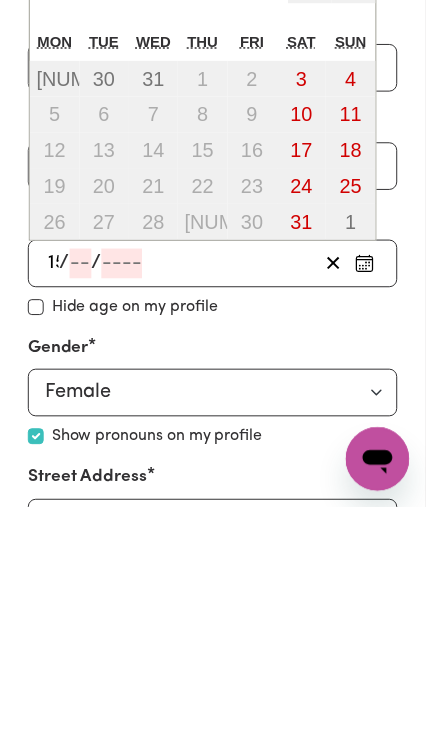 type on "15" 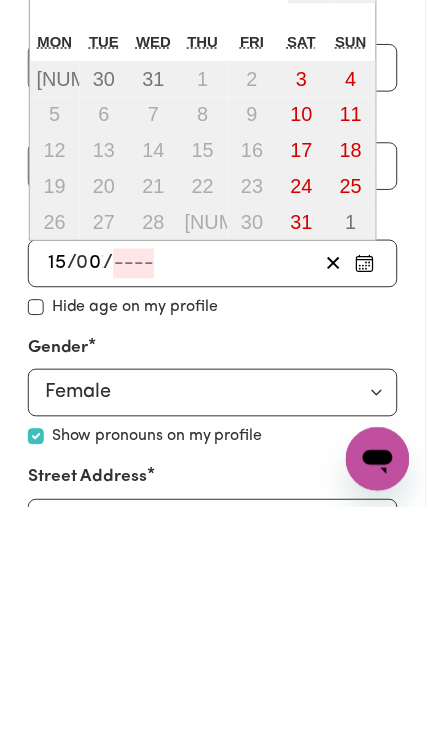 type on "07" 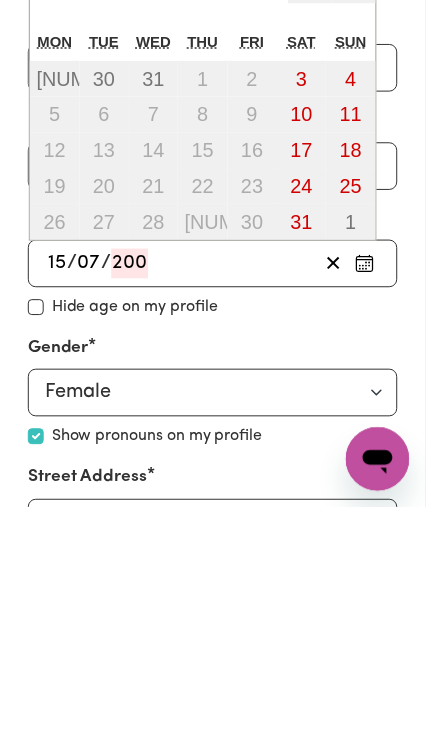type on "2002" 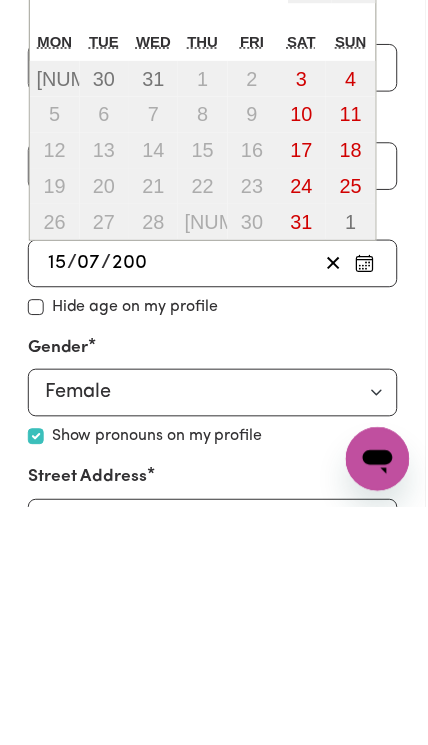 type on "[DATE]" 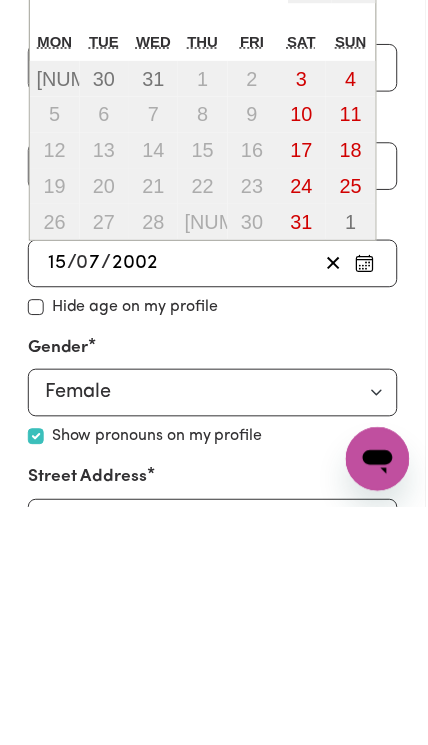 type on "2002" 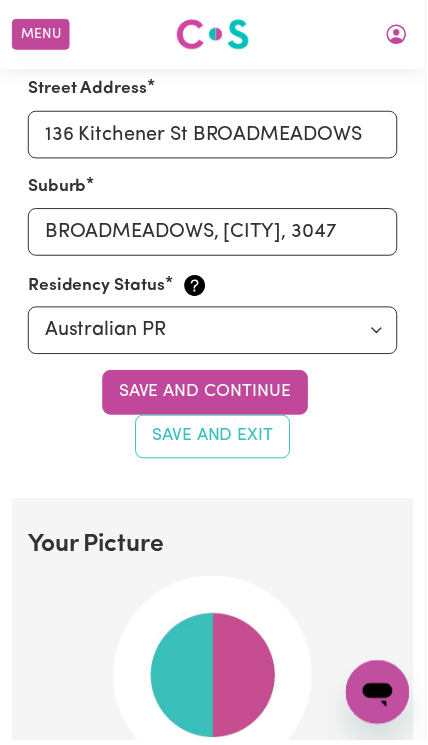 scroll, scrollTop: 1121, scrollLeft: 0, axis: vertical 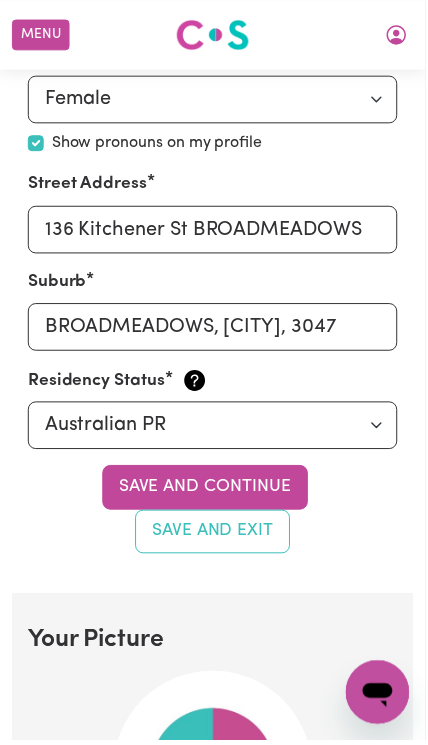 click on "Save and continue" at bounding box center [206, 490] 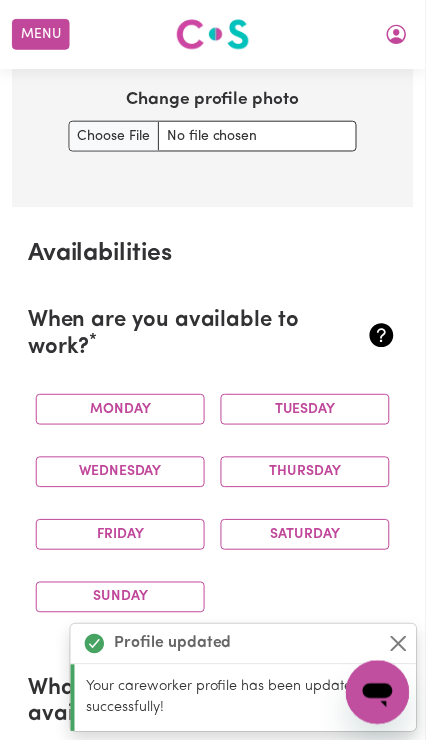 scroll, scrollTop: 1950, scrollLeft: 0, axis: vertical 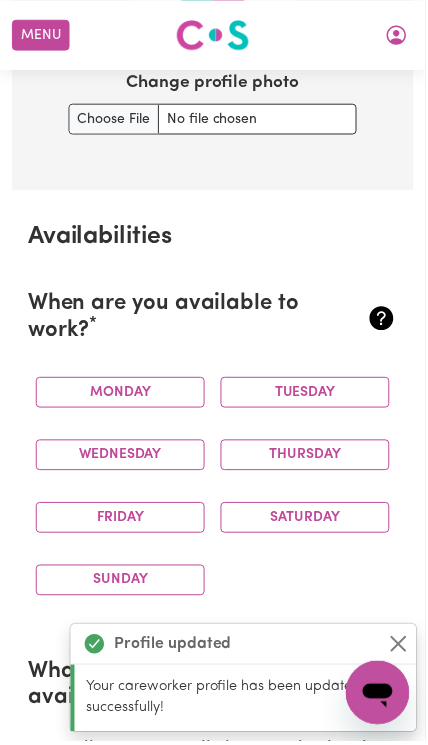 click on "Monday" at bounding box center (121, 394) 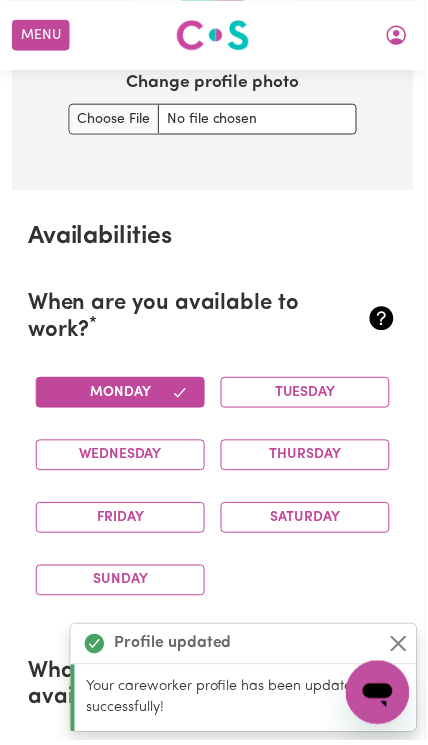 click on "Wednesday" at bounding box center (121, 457) 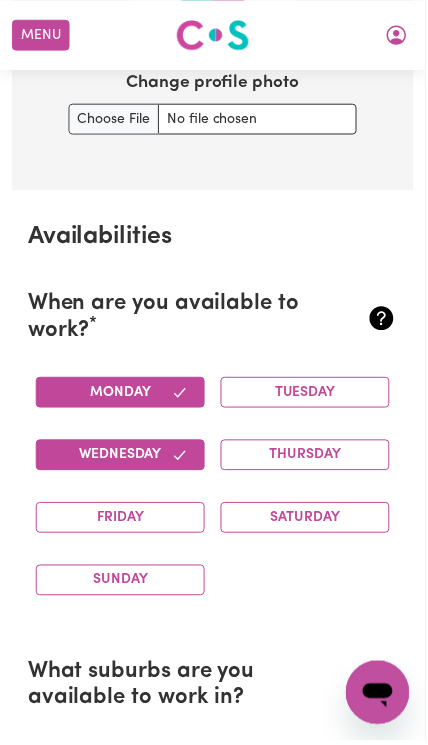 click on "Friday" at bounding box center [121, 520] 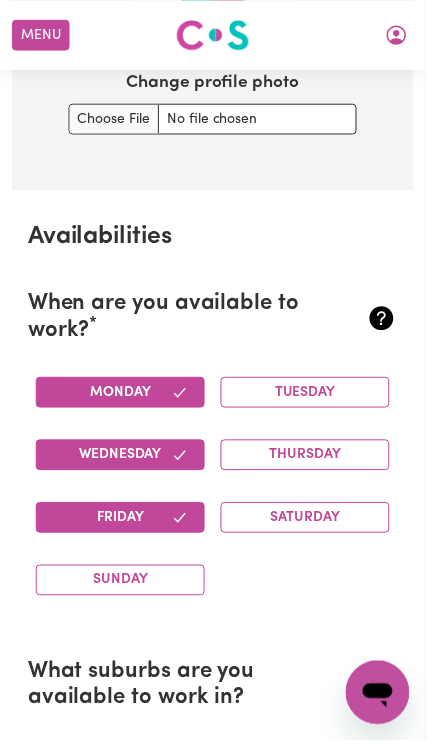 click on "Tuesday" at bounding box center [307, 394] 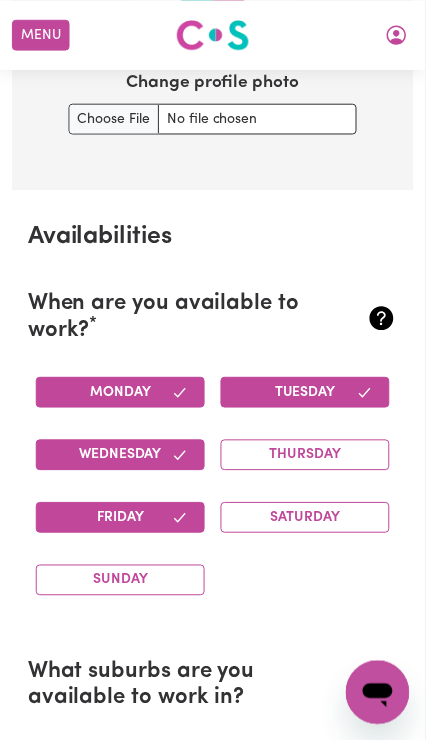 click on "Thursday" at bounding box center (307, 457) 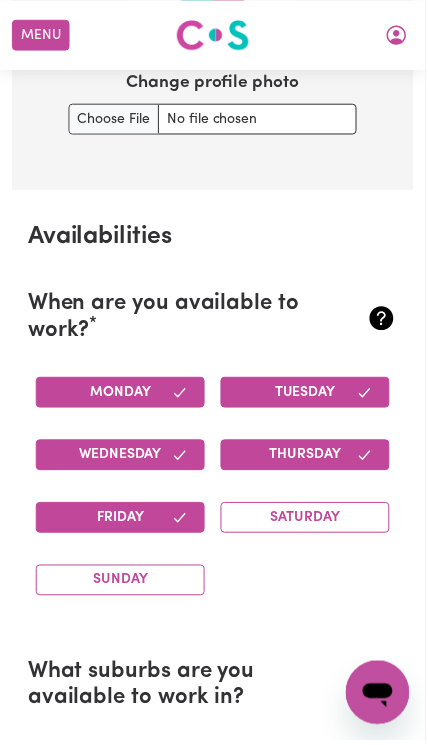 click on "Saturday" at bounding box center [307, 520] 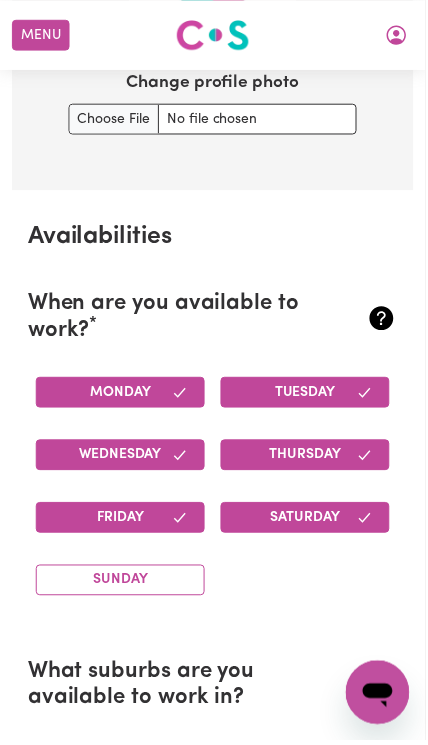 click on "Sunday" at bounding box center [121, 583] 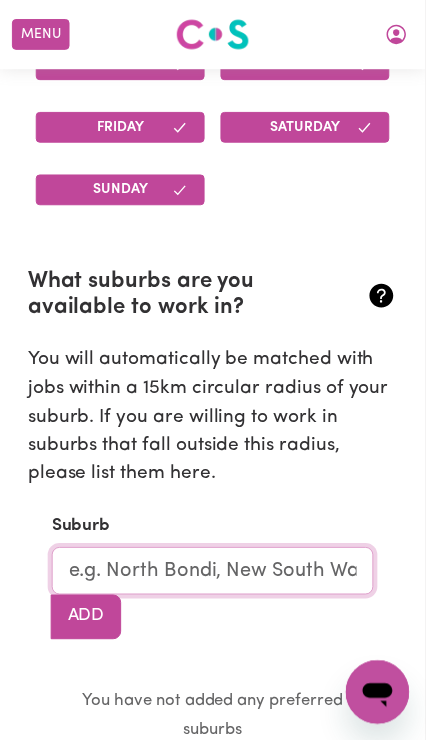 click at bounding box center [214, 575] 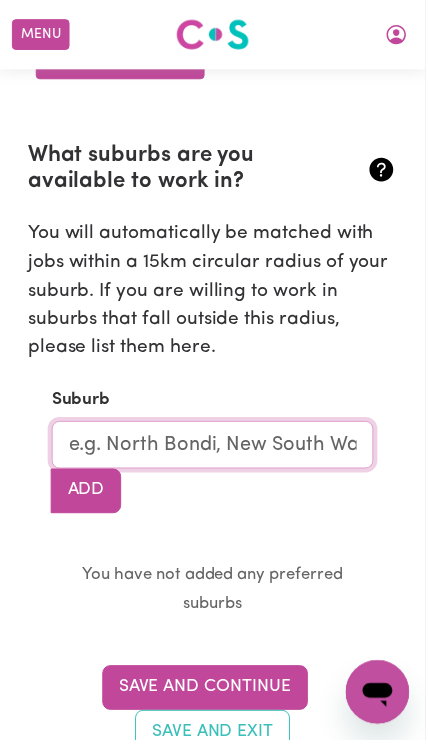 scroll, scrollTop: 2465, scrollLeft: 0, axis: vertical 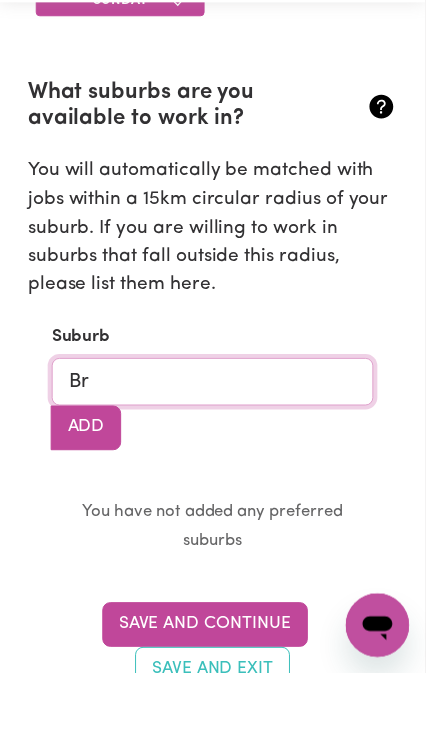 type on "Bro" 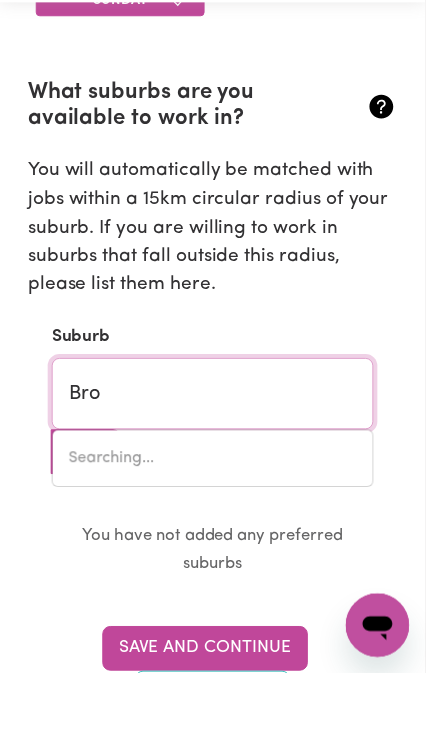 type on "BROADBEACH, [STATE], 4218" 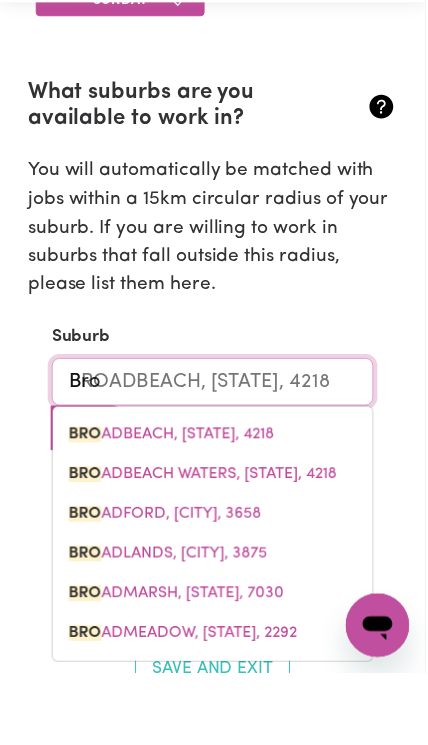 type on "Br" 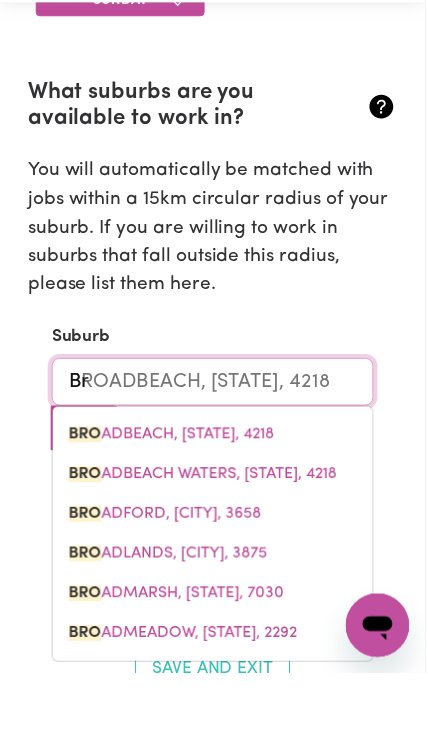 type 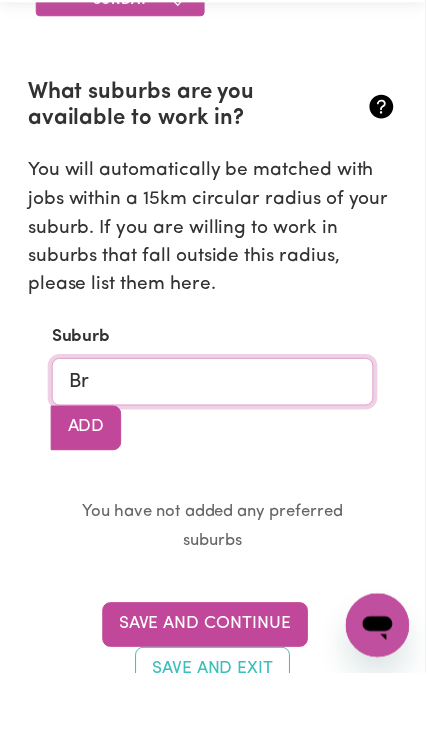 type on "B" 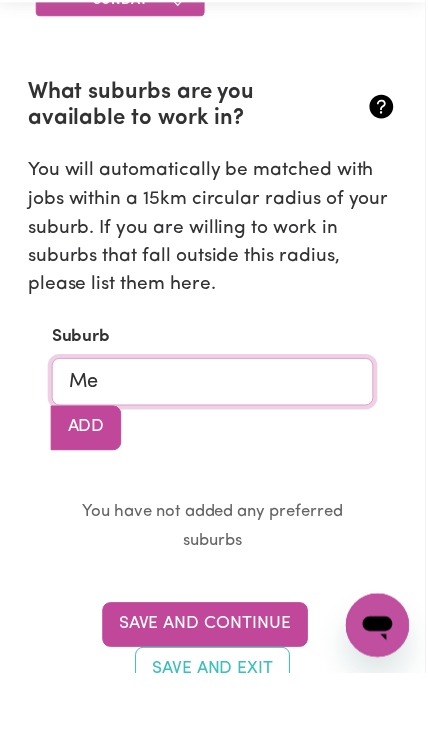 type on "Mel" 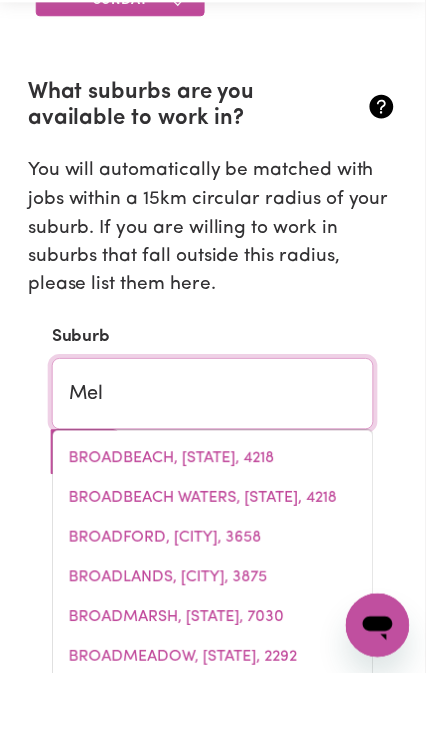 type on "MELALEUCA, [STATE], 6079" 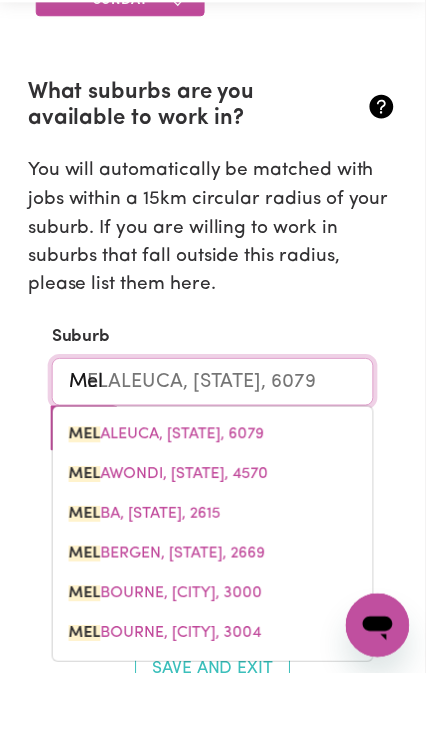 type on "Melbourne" 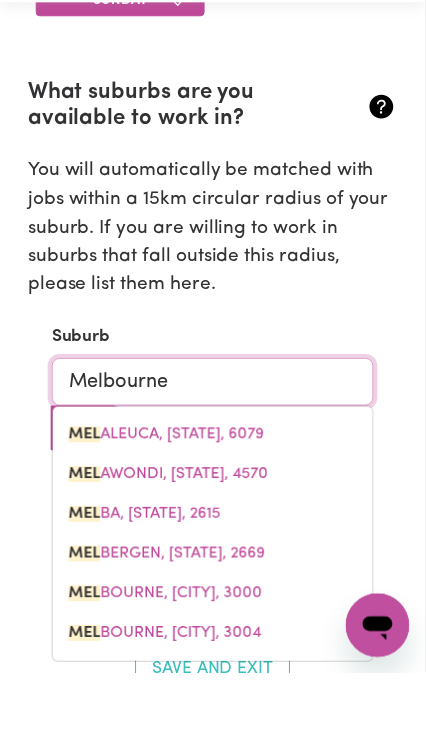 type on "Melbourne" 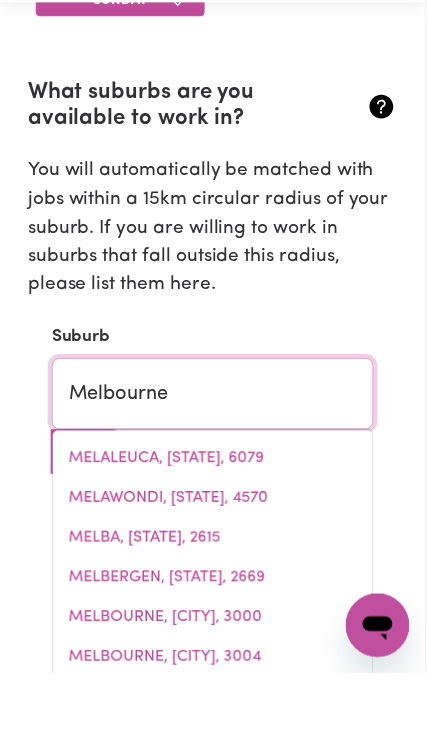 type on "Melbourne AIRPORT, [CITY], 3045" 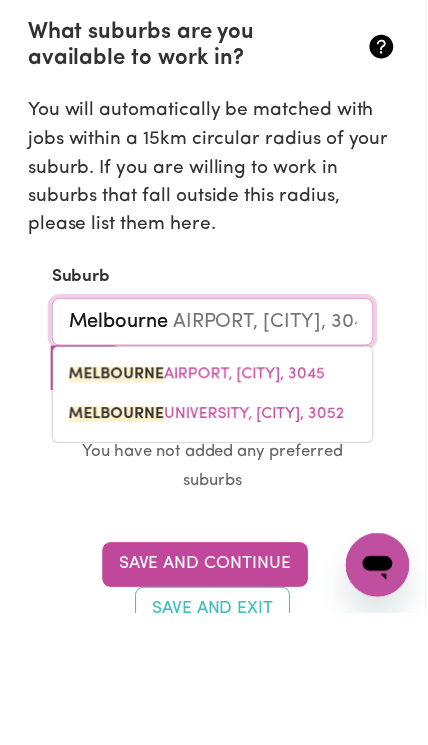 type on "MELBOURN" 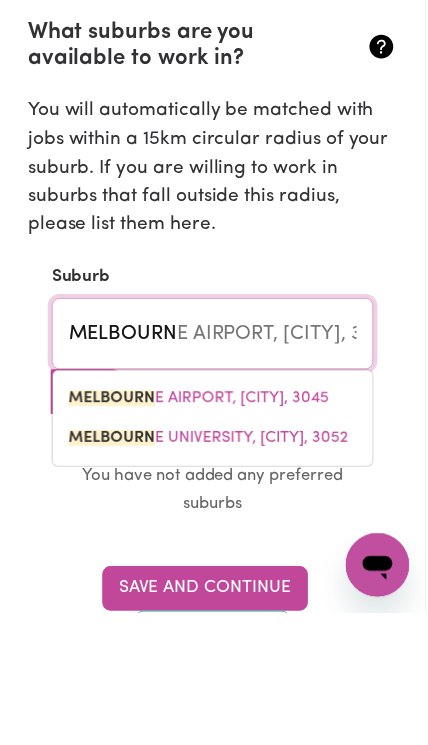 type on "MELBOURNE, [CITY], 3000" 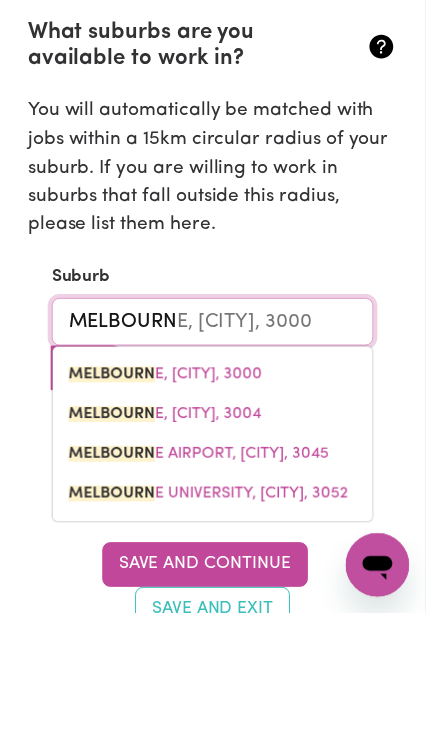 type on "Melbour" 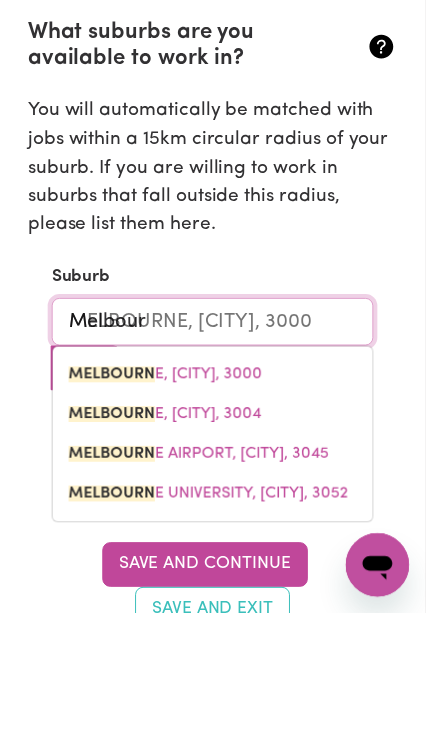 type on "MELBOURNE, [CITY], 3000" 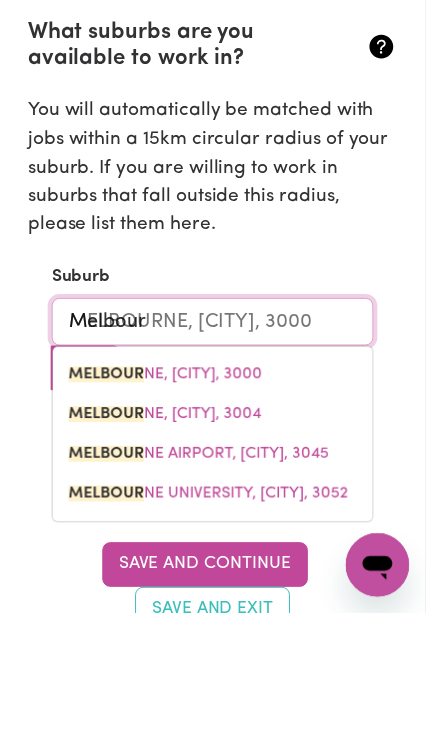 type on "MELBOU" 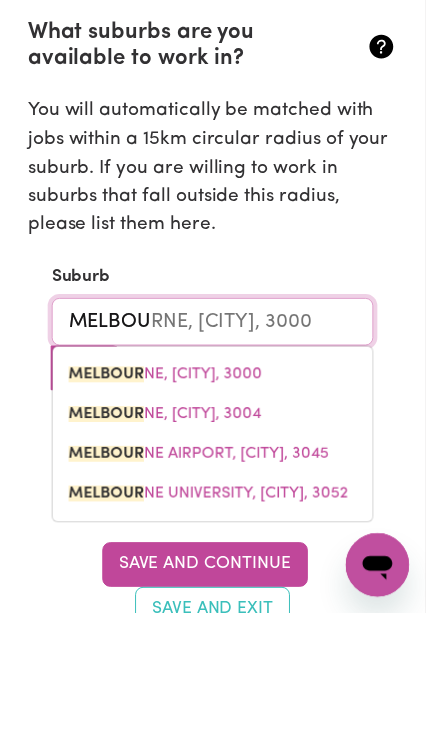 type on "MELBO" 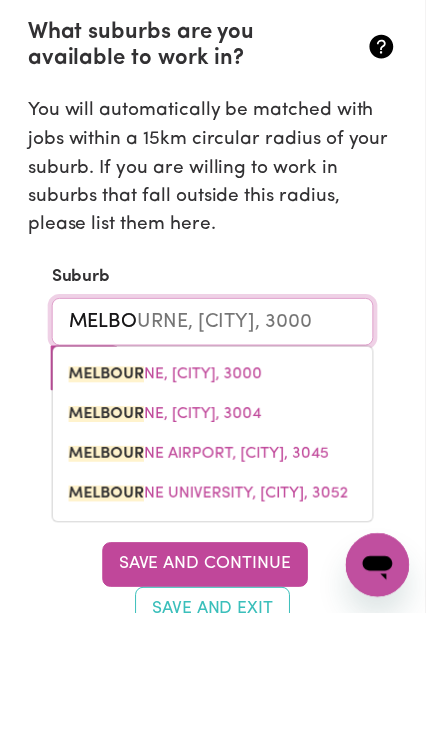 type on "MELBOURNE, [CITY], 3000" 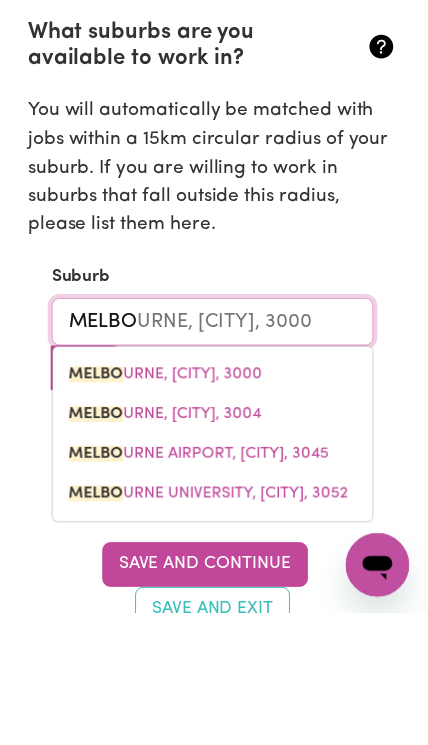 type on "MELB" 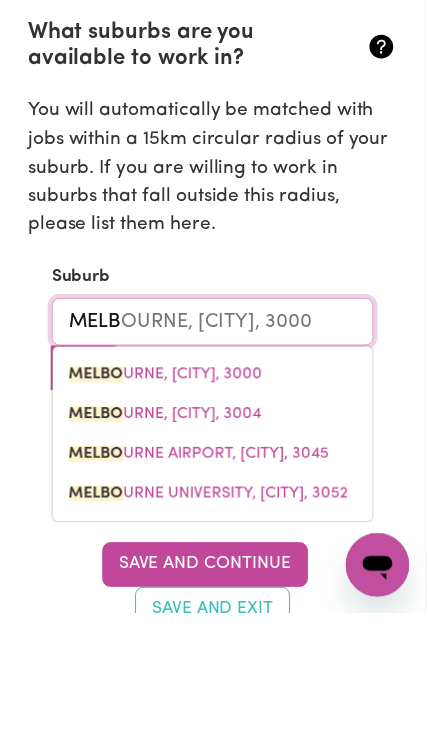 type on "MELBOURNE, [CITY], 3000" 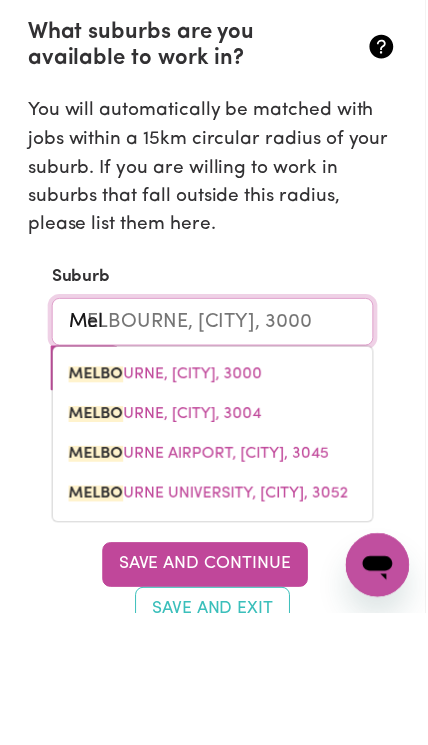 type on "MELBOURNE, [CITY], 3000" 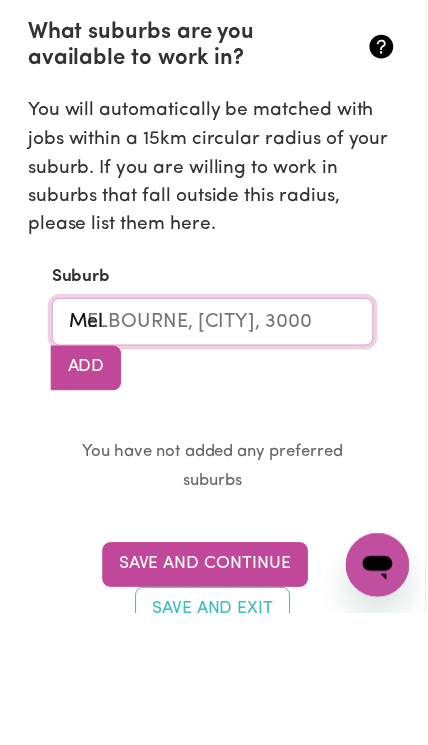 type on "Me" 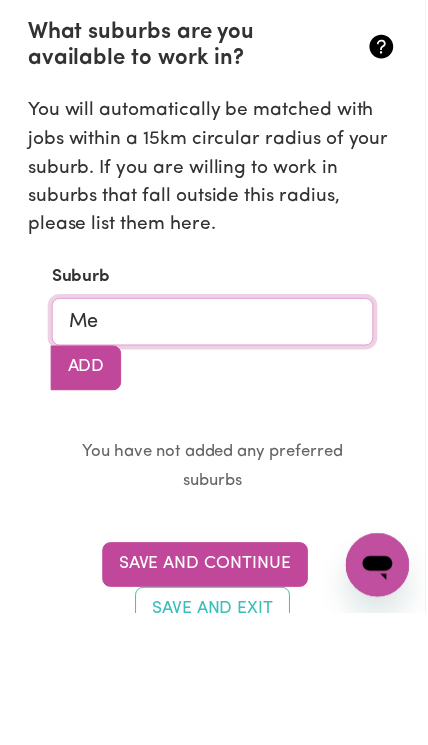 type on "M" 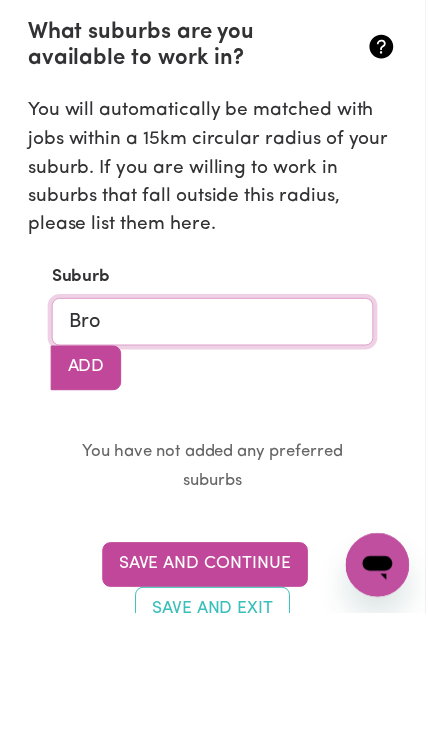 type on "Broa" 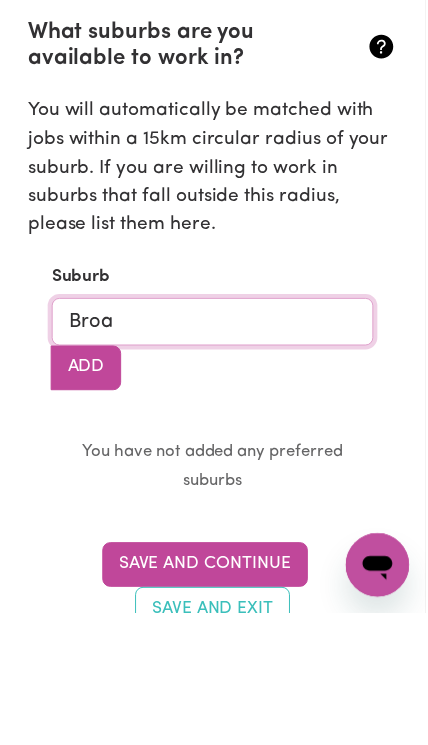 type on "BROADBEACH, [STATE], 4218" 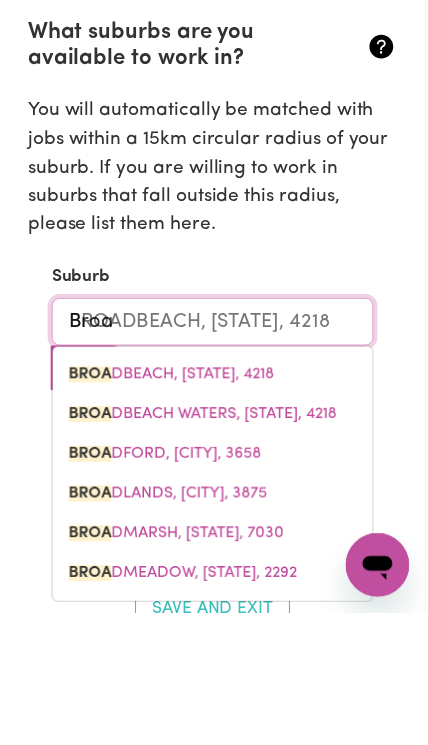 type 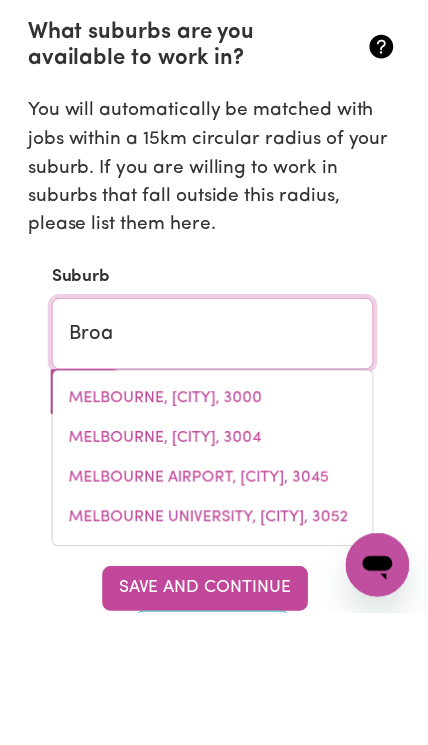 type on "Broad" 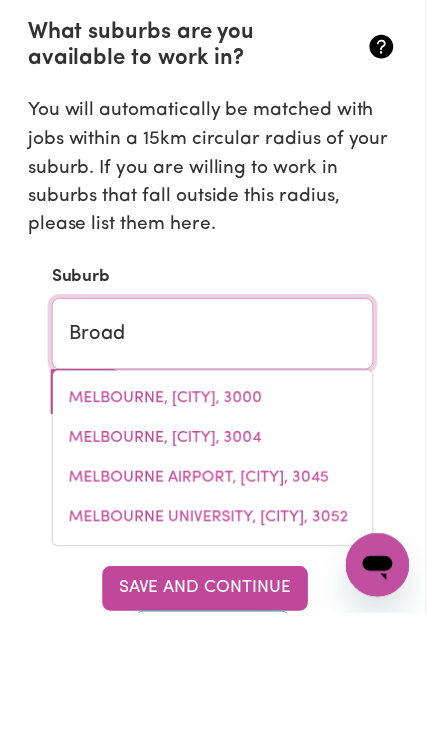 type on "BROADBEACH, [STATE], 4218" 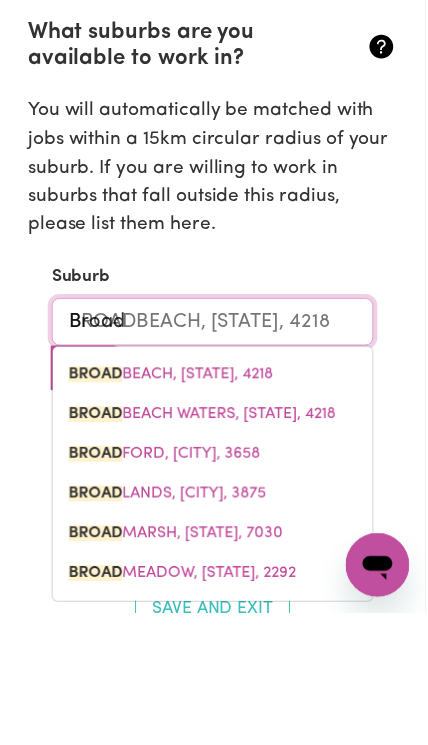 type on "Broadmeadows" 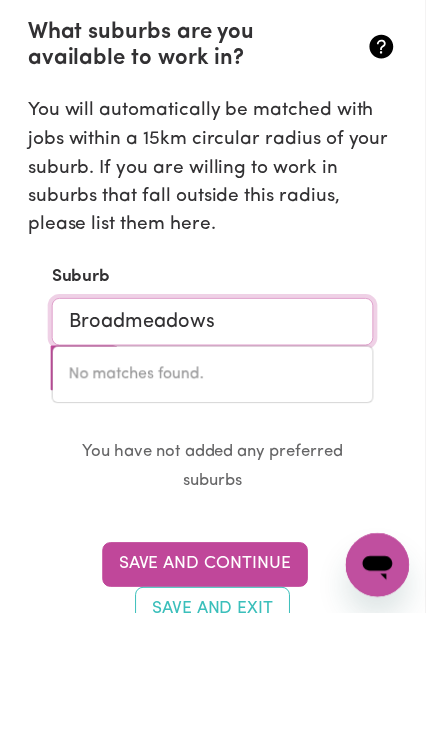 type on "Broadmeadows" 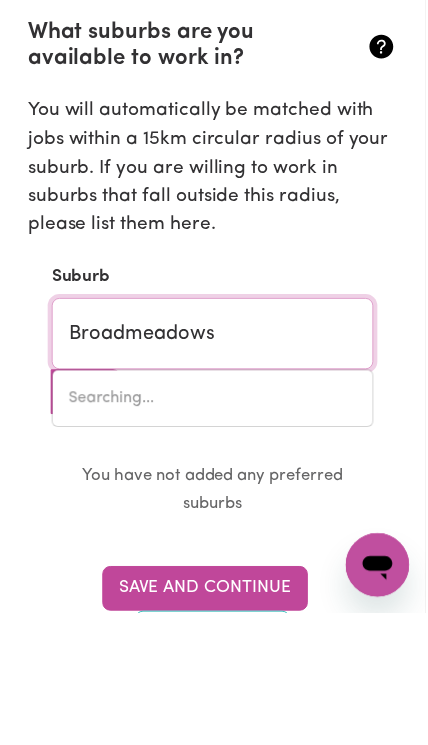 type on "Broadmeadows, [STATE], 7330" 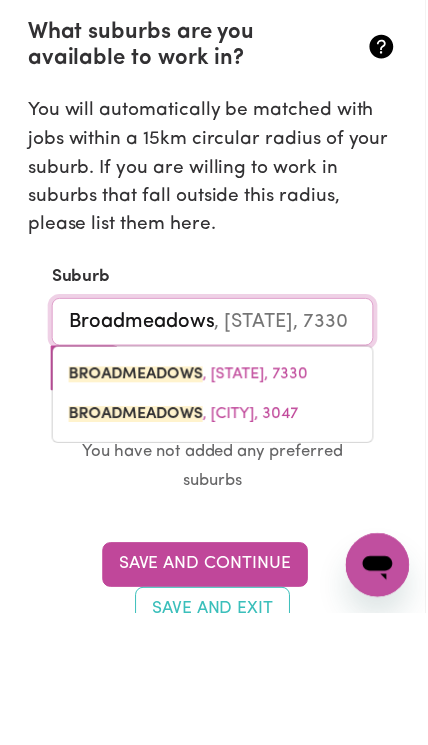 click on "BROADMEADOWS" at bounding box center (136, 545) 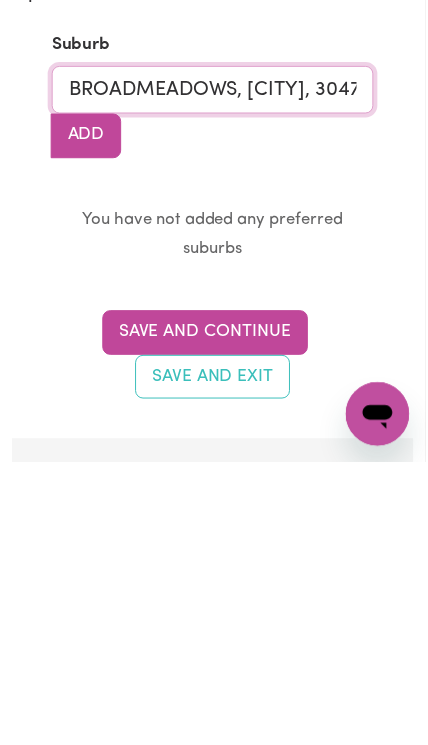 scroll, scrollTop: 2585, scrollLeft: 0, axis: vertical 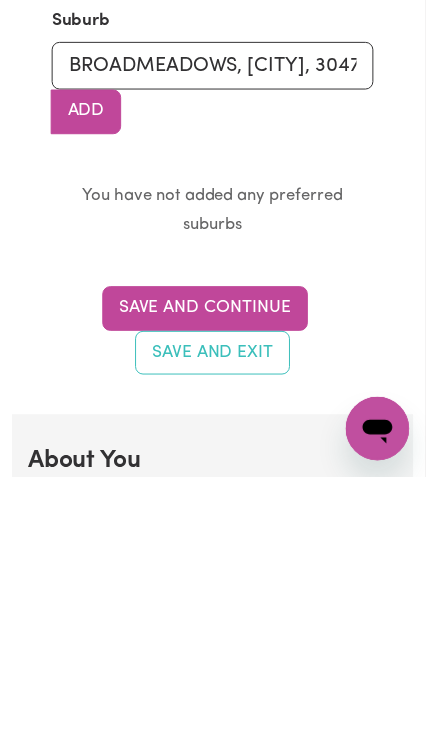 click on "Save and Continue" at bounding box center (206, 576) 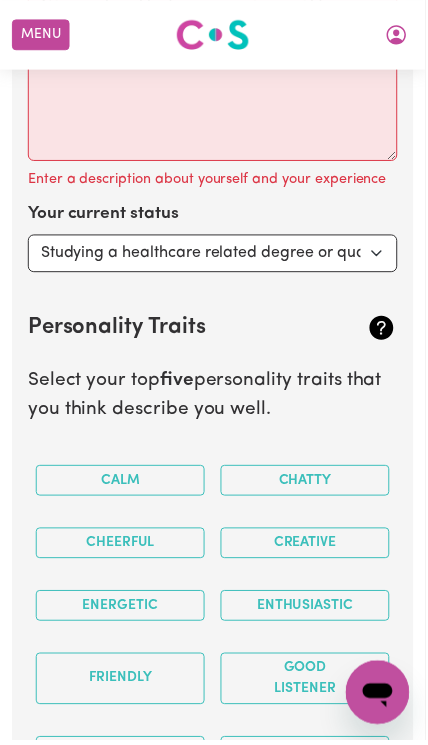 scroll, scrollTop: 3436, scrollLeft: 0, axis: vertical 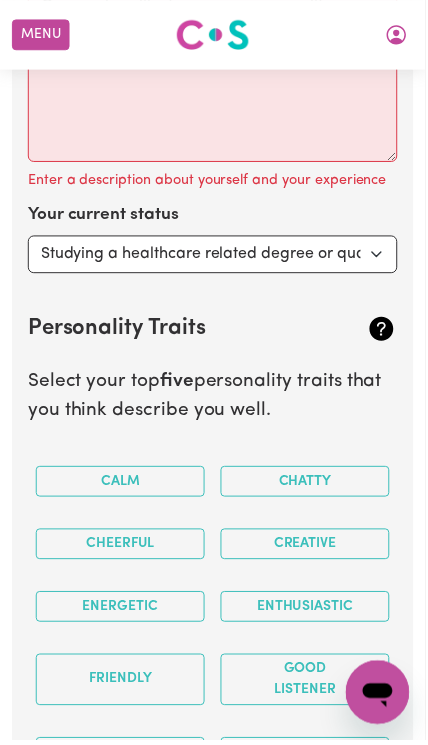 click on "Friendly" at bounding box center (121, 684) 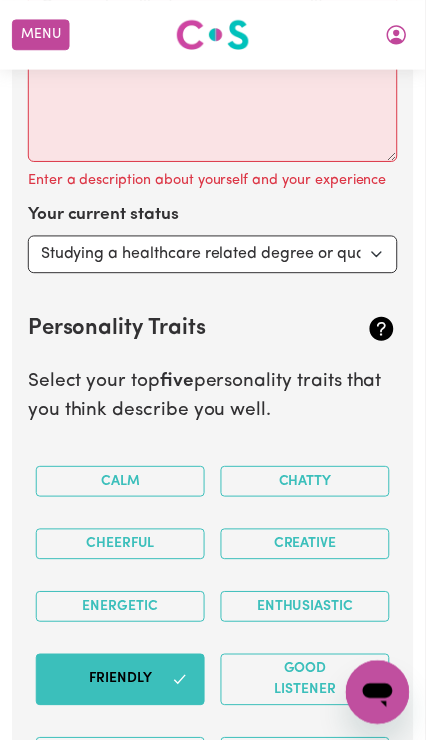 click on "Good Listener" at bounding box center [307, 684] 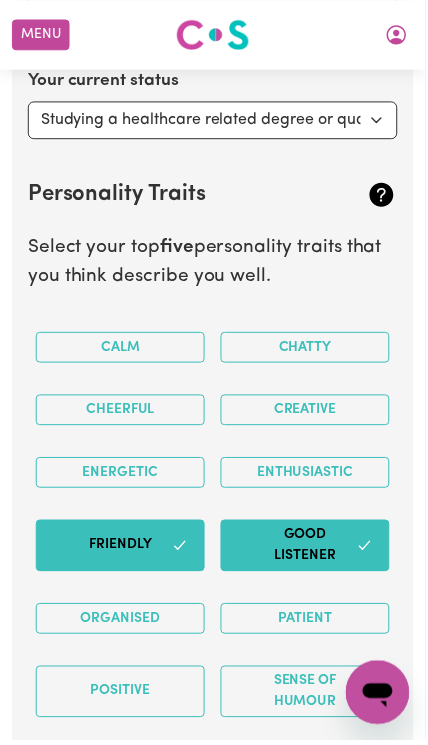 scroll, scrollTop: 3570, scrollLeft: 0, axis: vertical 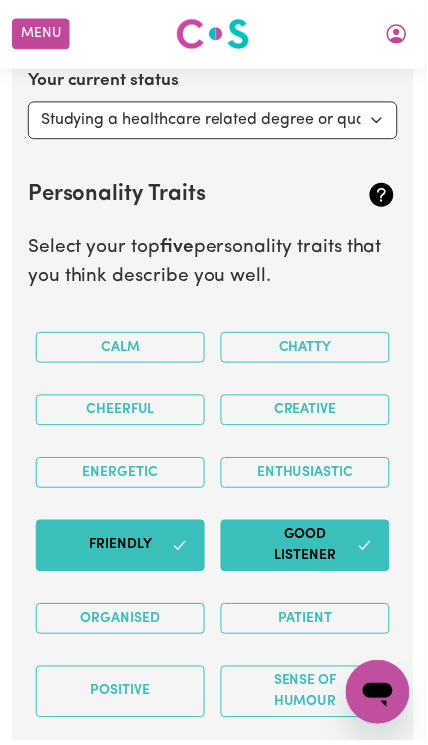 click on "Cheerful" at bounding box center (121, 413) 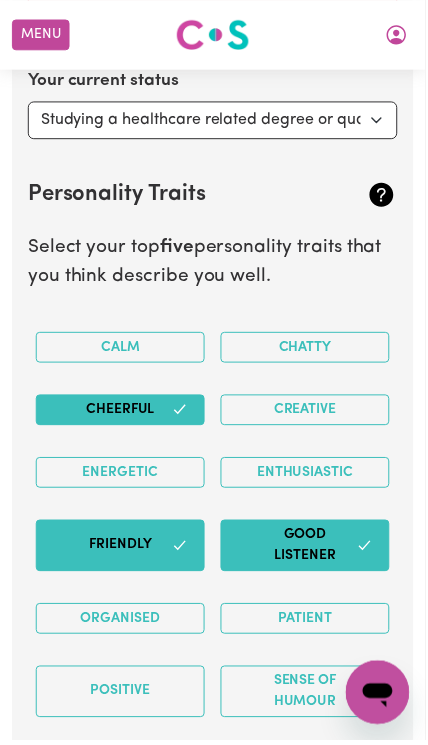 click on "Organised" at bounding box center (121, 622) 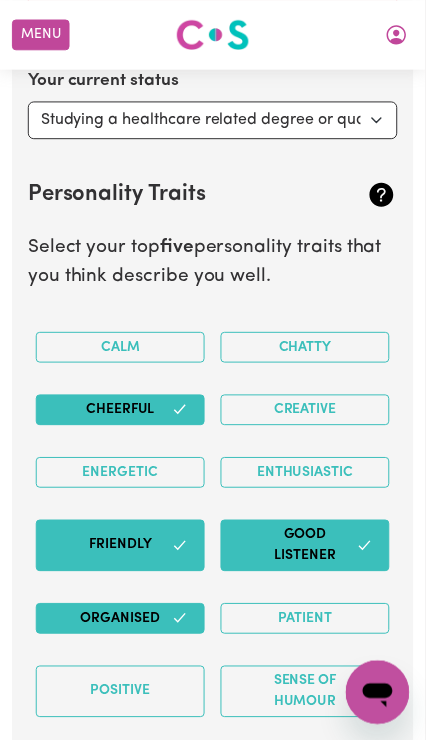 click on "Sense of Humour" at bounding box center [307, 696] 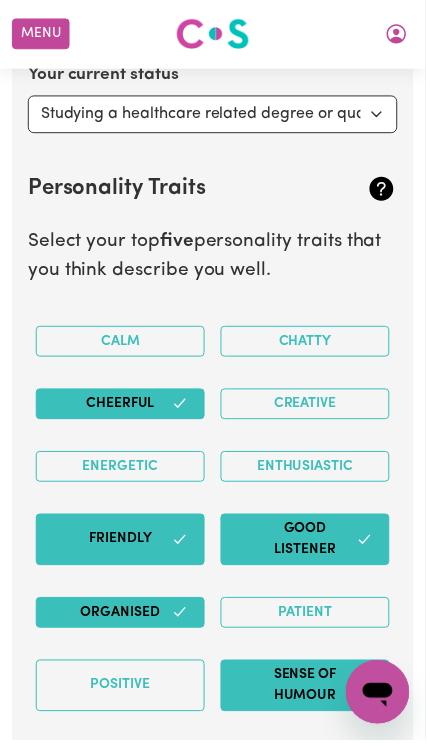 scroll, scrollTop: 3596, scrollLeft: 0, axis: vertical 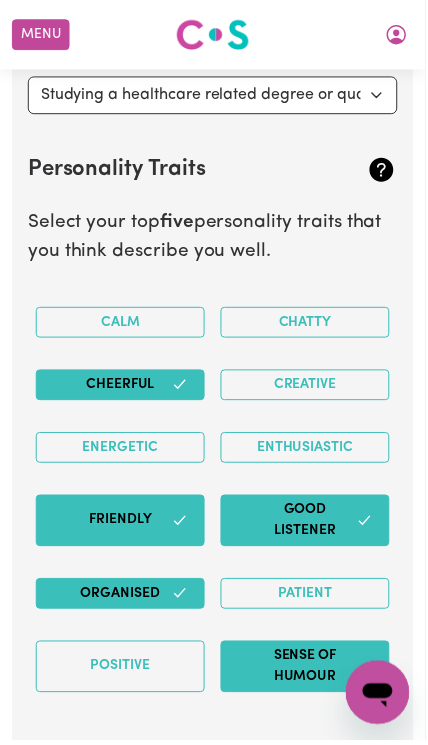 click on "Creative" at bounding box center (307, 387) 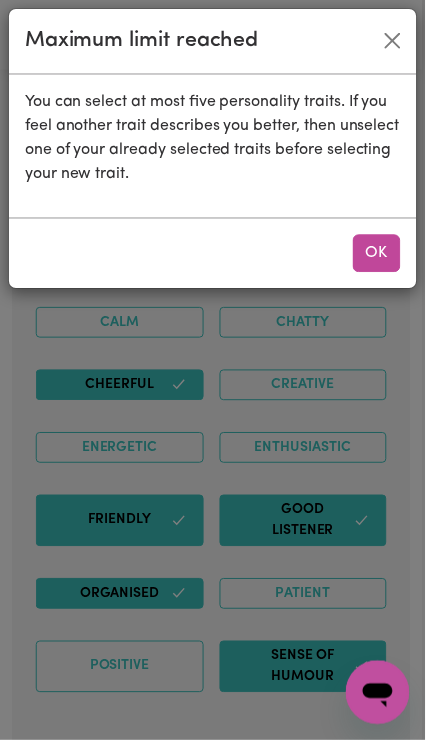 click on "OK" at bounding box center (214, 254) 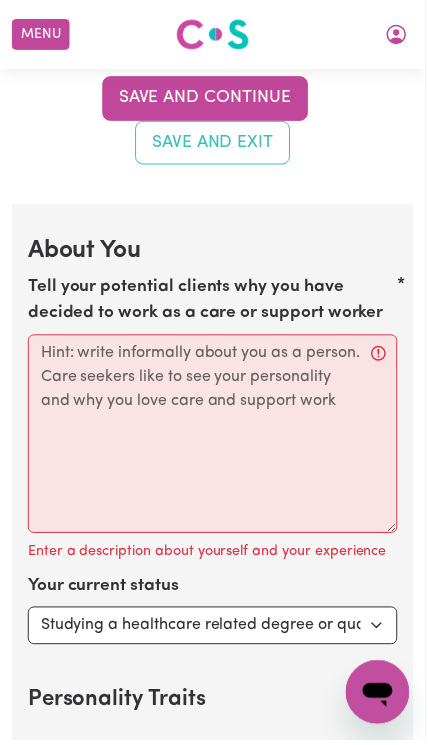 scroll, scrollTop: 3062, scrollLeft: 0, axis: vertical 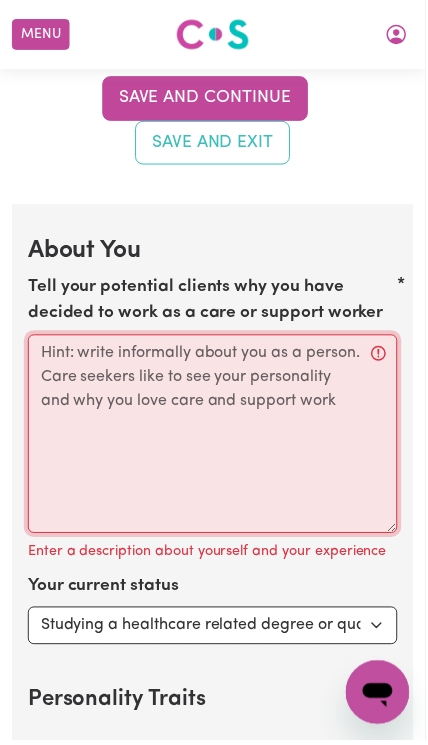 click on "Tell your potential clients why you have decided to work as a care or support worker" at bounding box center (214, 437) 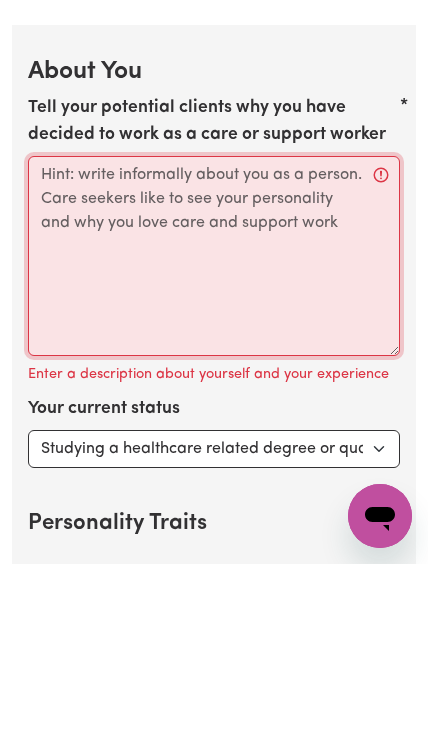 paste on "About Me
I love helping people and making their day better. I’m patient, kind, and enjoy being there for others, whether it’s with daily tasks or just good company. Care work is more than a job to me—it’s about making people feel safe and valued." 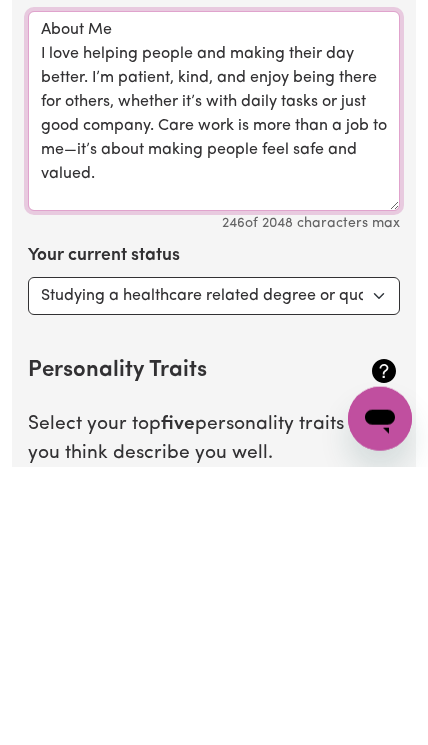 scroll, scrollTop: 3132, scrollLeft: 0, axis: vertical 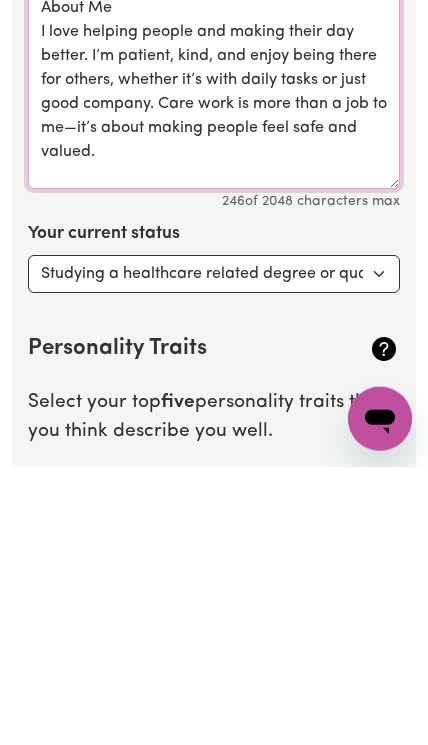 type on "About Me
I love helping people and making their day better. I’m patient, kind, and enjoy being there for others, whether it’s with daily tasks or just good company. Care work is more than a job to me—it’s about making people feel safe and valued." 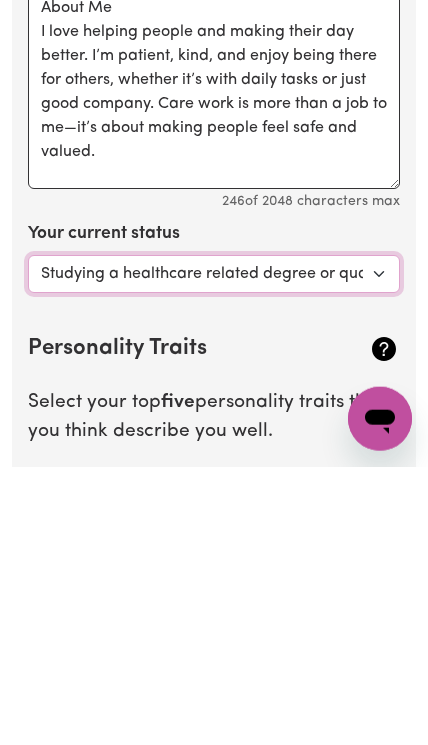 click on "Select... Studying a healthcare related degree or qualification Studying a non-healthcare related degree or qualification Looking for work - I just graduated Looking for extra work to fill my week and/or weekends Embarking on a career change into the care industry" at bounding box center (214, 552) 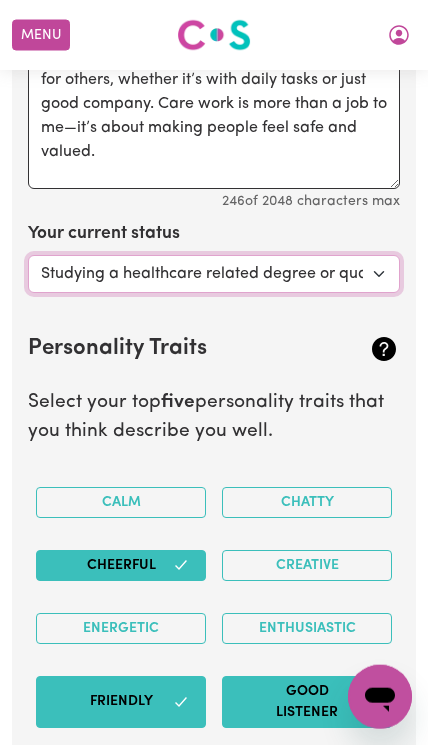 select on "Looking for work - I just graduated" 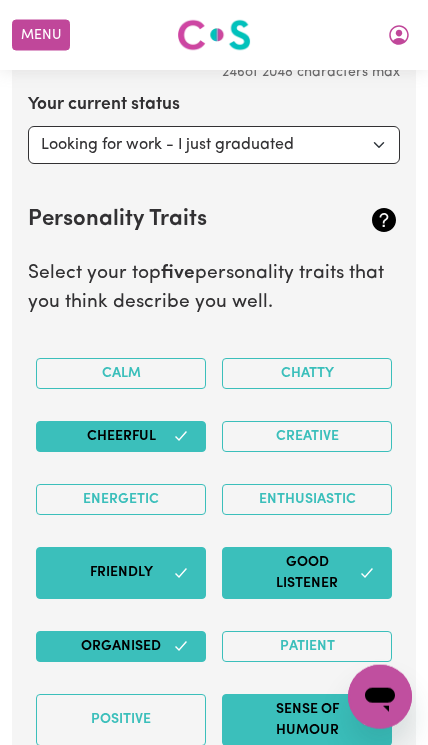 scroll, scrollTop: 3540, scrollLeft: 0, axis: vertical 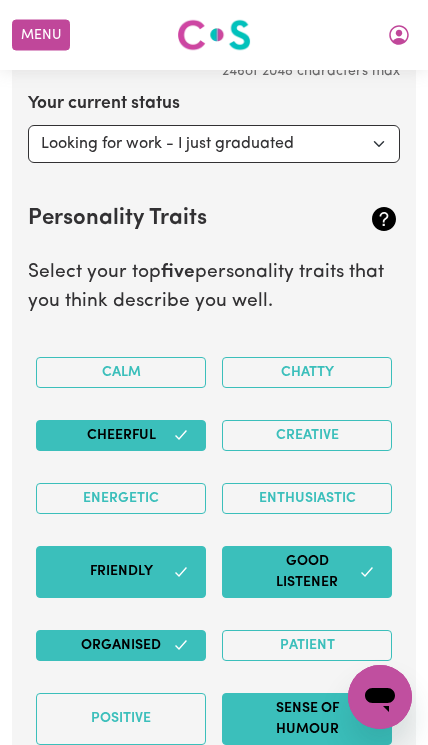 click on "Chatty" at bounding box center (307, 372) 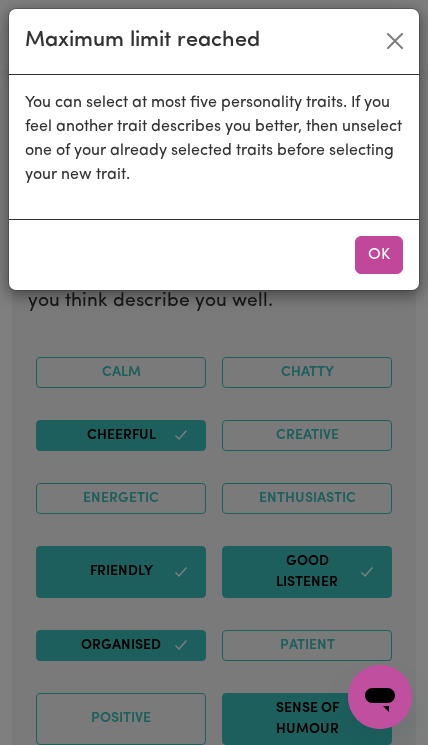 click on "OK" at bounding box center [379, 255] 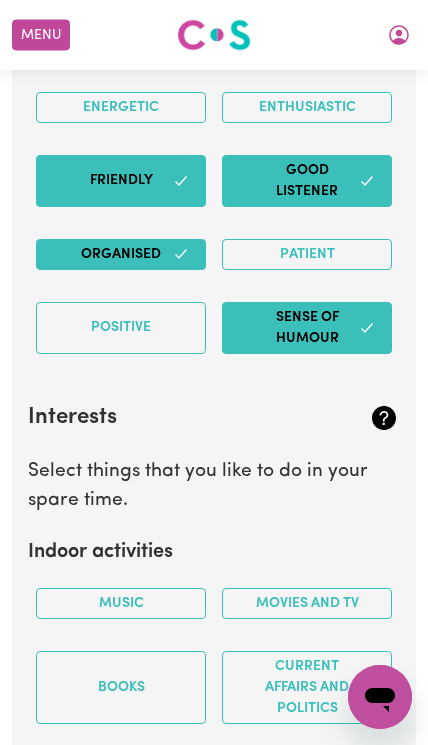 scroll, scrollTop: 3999, scrollLeft: 0, axis: vertical 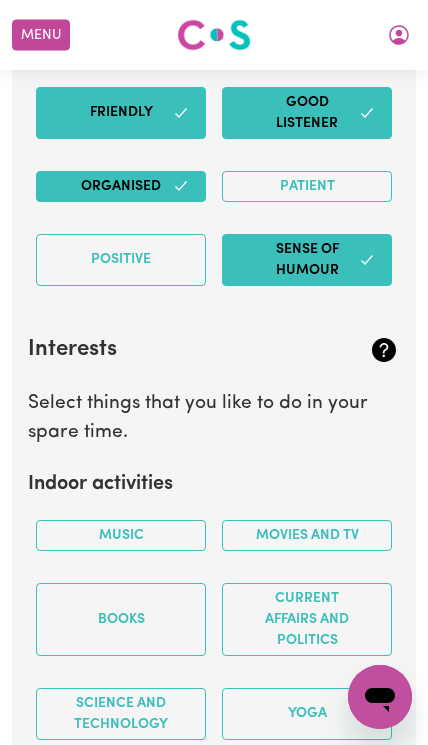 click on "Music" at bounding box center (121, 535) 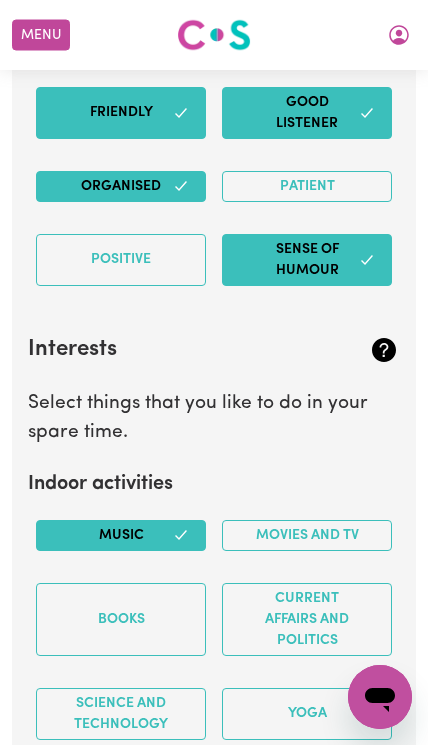 click on "Music" at bounding box center [121, 535] 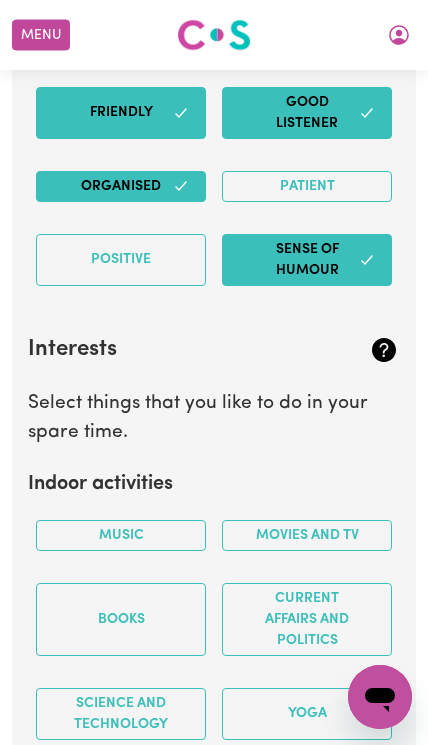 click on "Books" at bounding box center [121, 619] 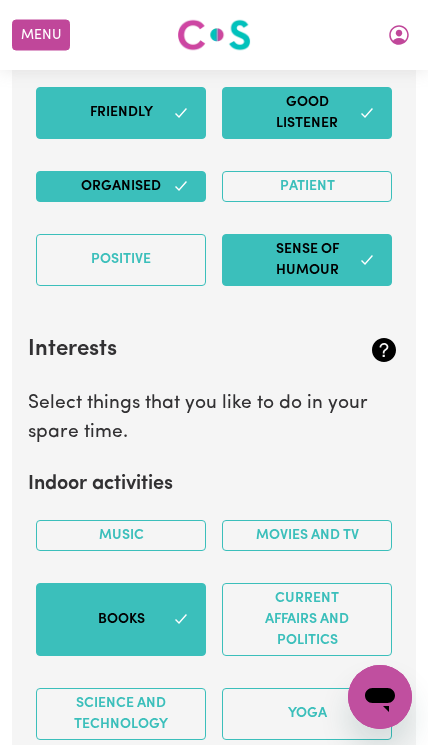 click on "Music" at bounding box center [121, 535] 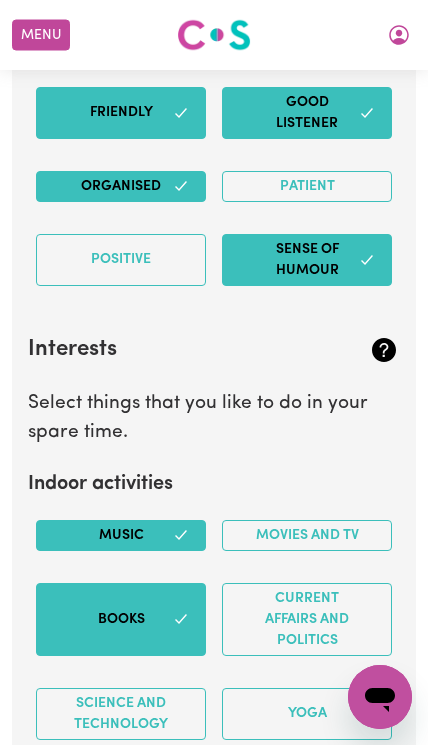 click on "Music" at bounding box center [121, 535] 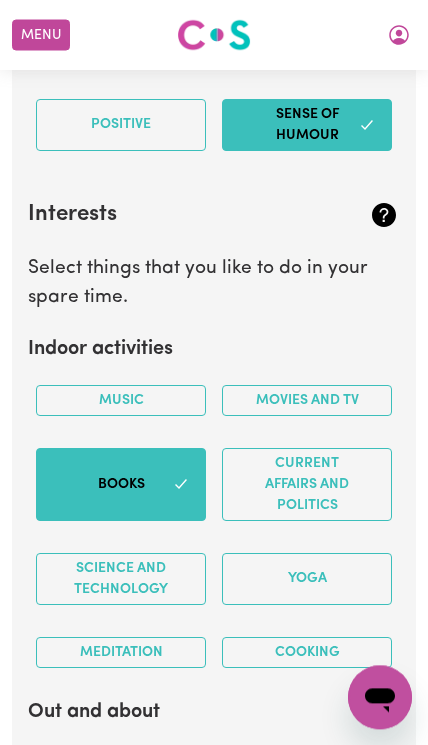 click on "Cooking" at bounding box center (307, 652) 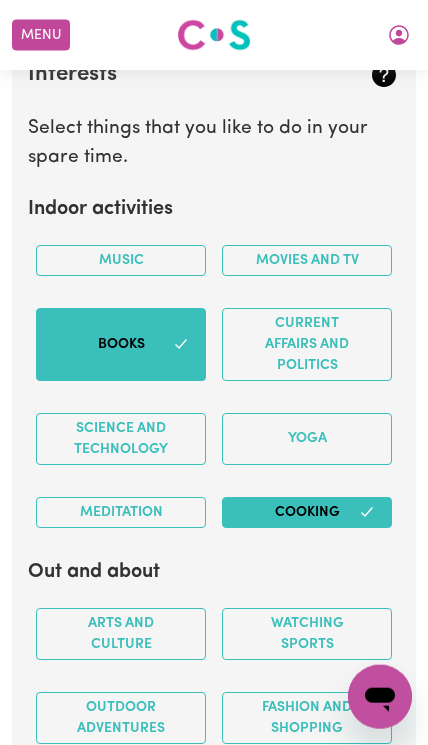 scroll, scrollTop: 4269, scrollLeft: 0, axis: vertical 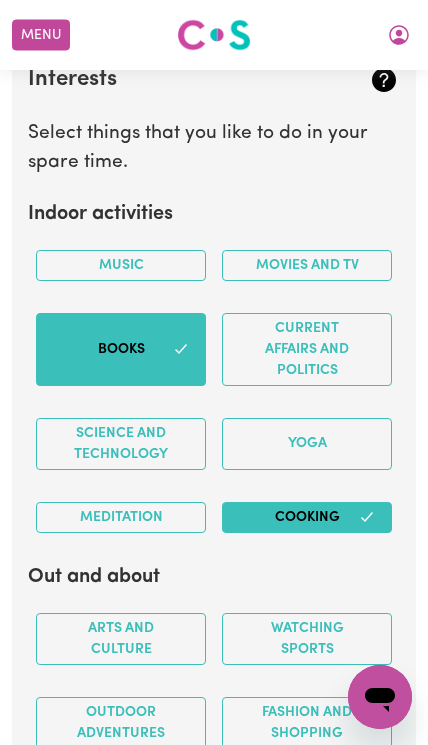 click on "Movies and TV" at bounding box center [307, 265] 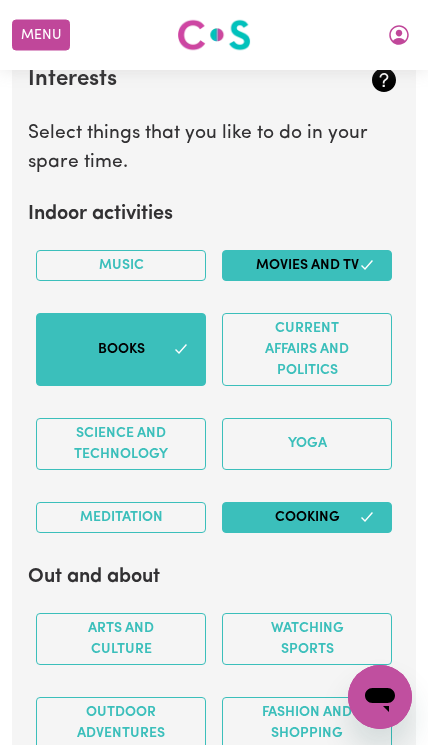 click on "Music" at bounding box center [121, 265] 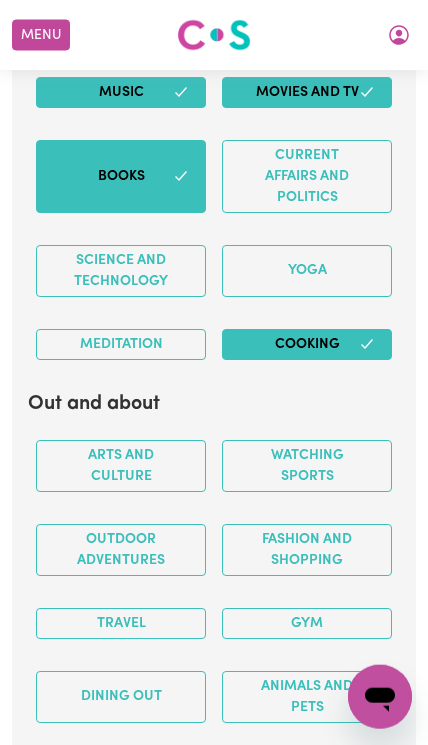 scroll, scrollTop: 4445, scrollLeft: 0, axis: vertical 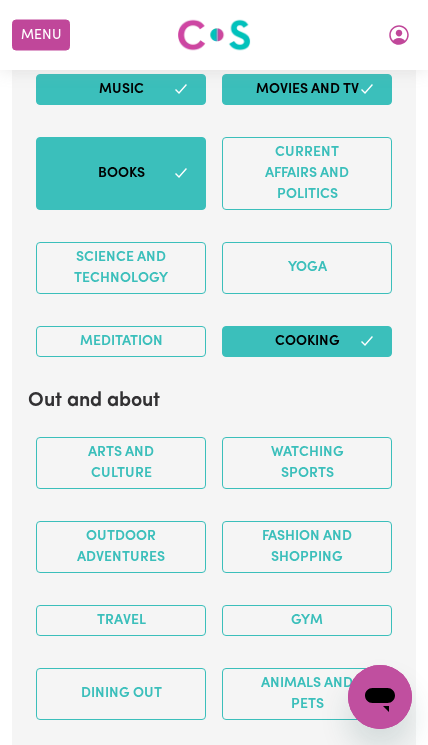 click on "Fashion and shopping" at bounding box center (307, 547) 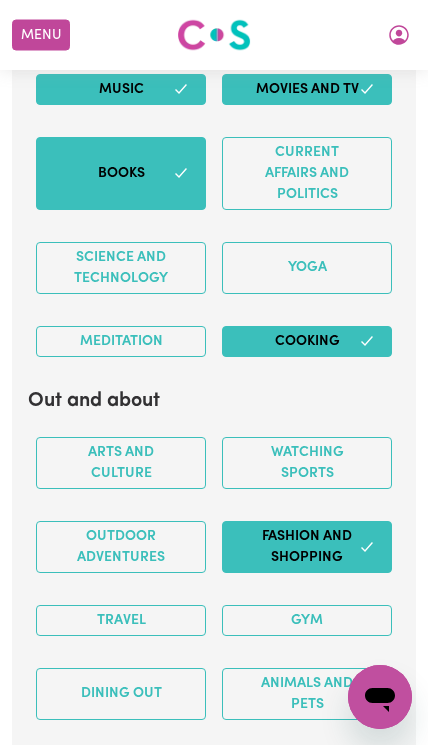 click on "Watching sports" at bounding box center (307, 463) 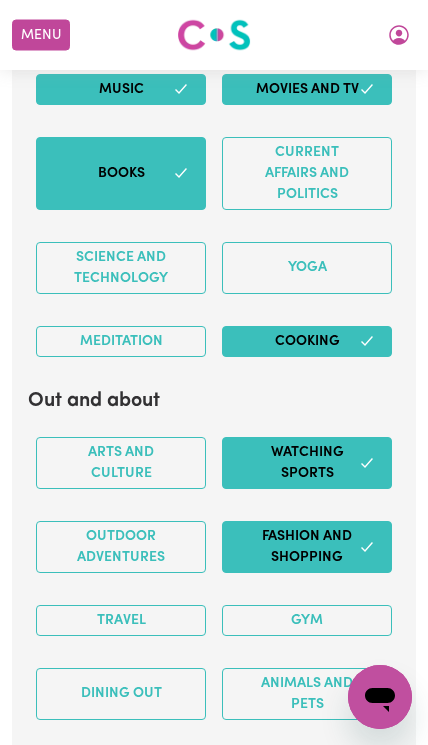 click on "Arts and Culture" at bounding box center [121, 463] 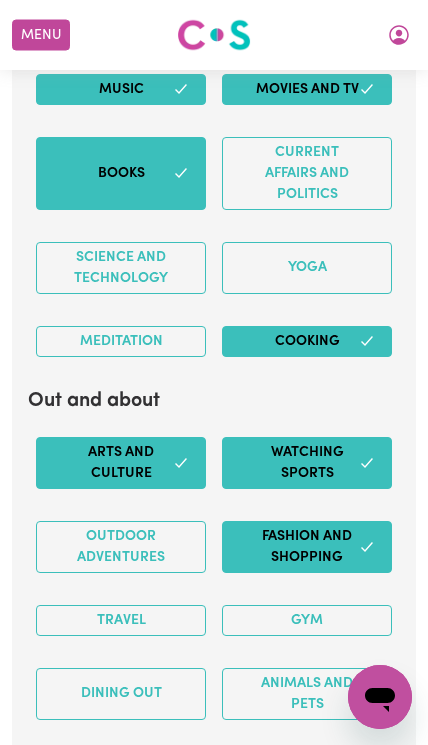 click on "Gym" at bounding box center [307, 620] 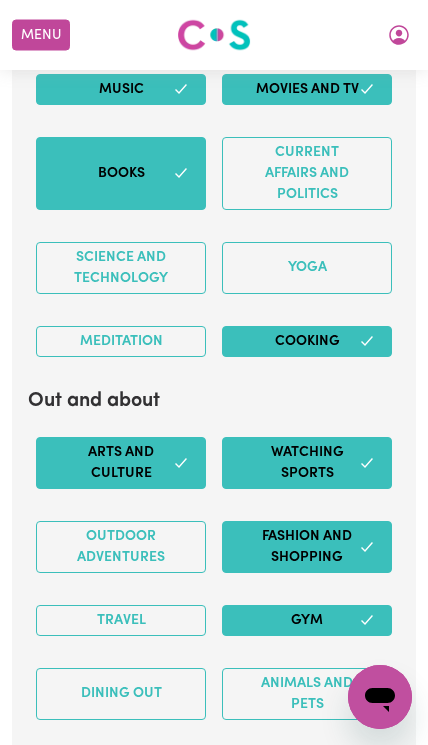 click on "Dining out" at bounding box center (121, 694) 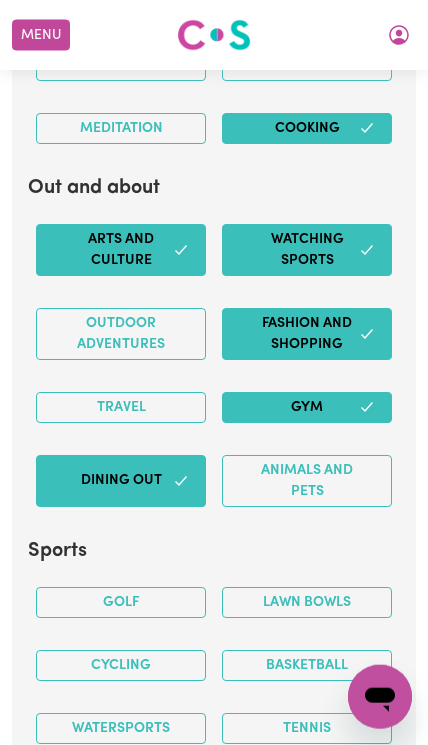 scroll, scrollTop: 4661, scrollLeft: 0, axis: vertical 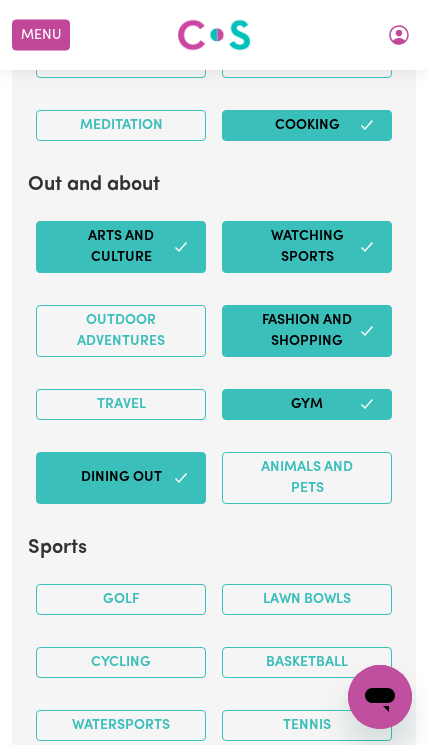 click on "Animals and pets" at bounding box center (307, 478) 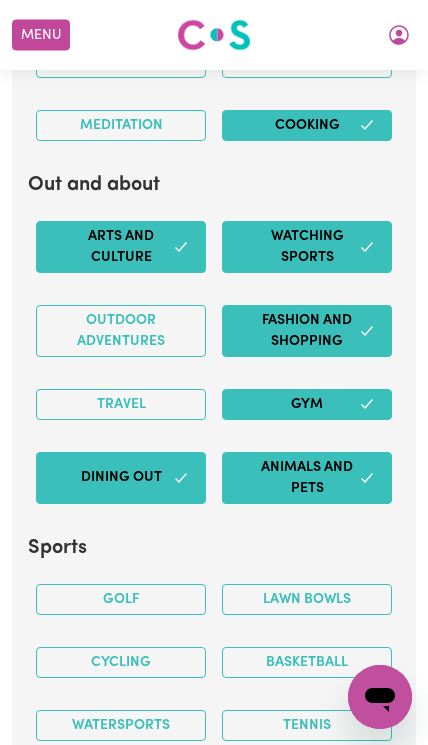 click 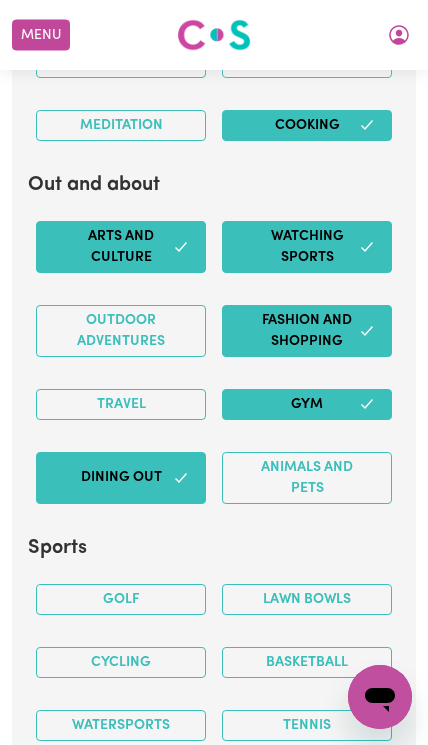 click on "Animals and pets" at bounding box center (307, 478) 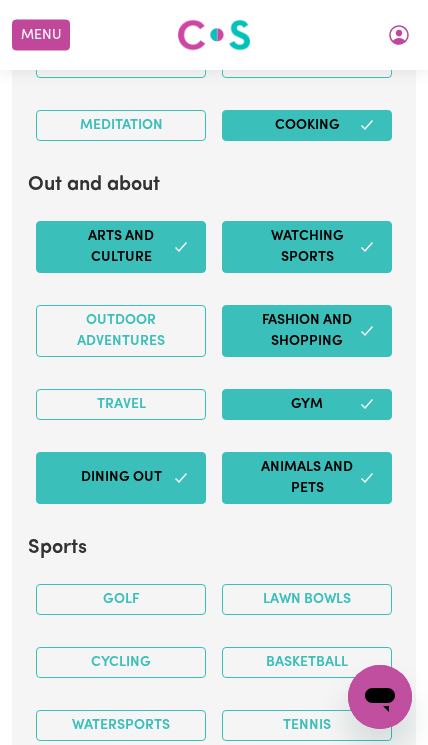 click 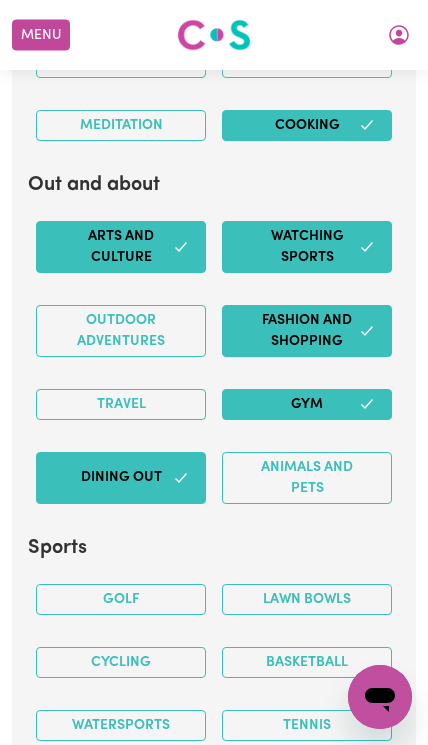 click on "Animals and pets" at bounding box center [307, 478] 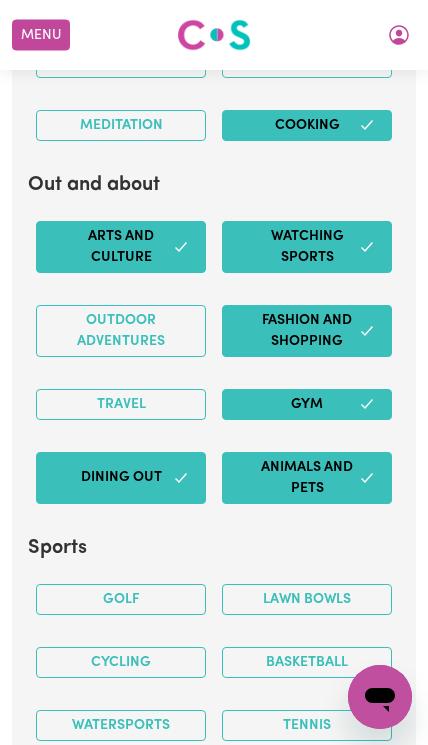 click on "Animals and pets" at bounding box center (307, 478) 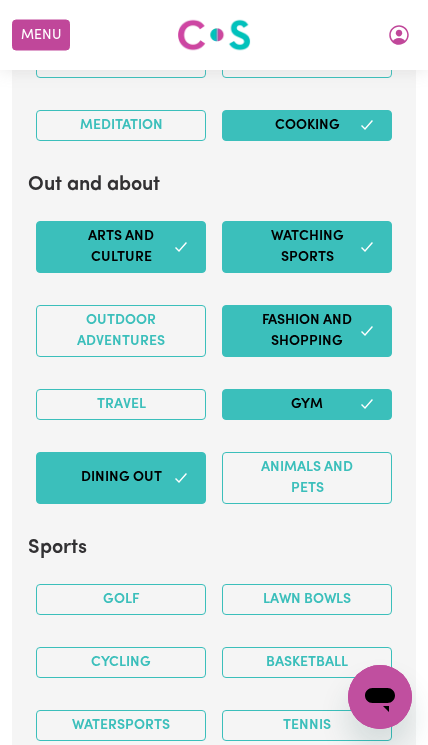 click on "Travel" at bounding box center [121, 404] 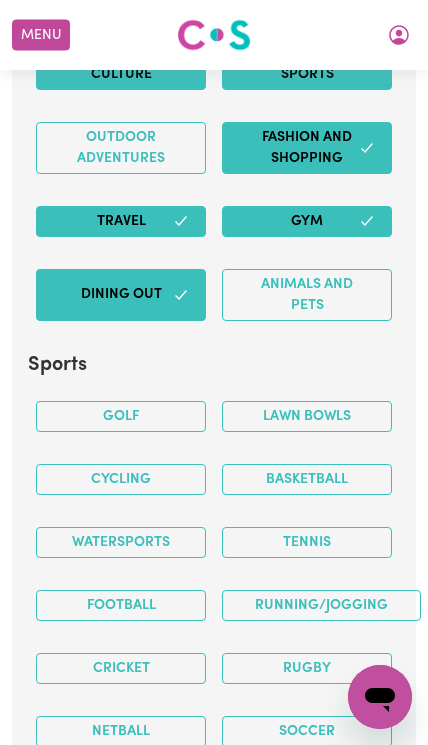 scroll, scrollTop: 4846, scrollLeft: 0, axis: vertical 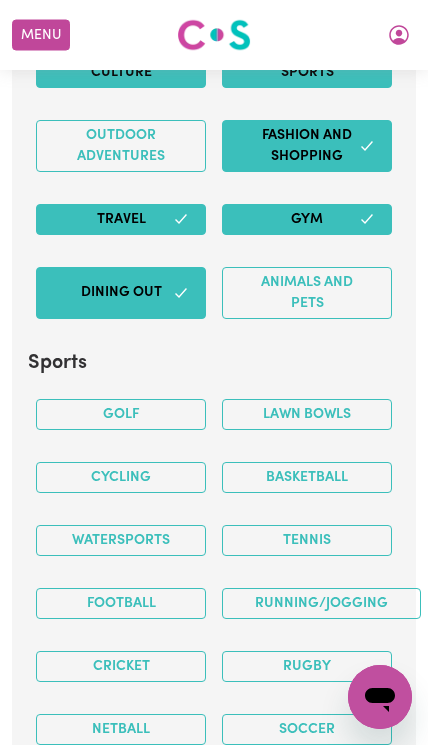 click on "Golf" at bounding box center [121, 414] 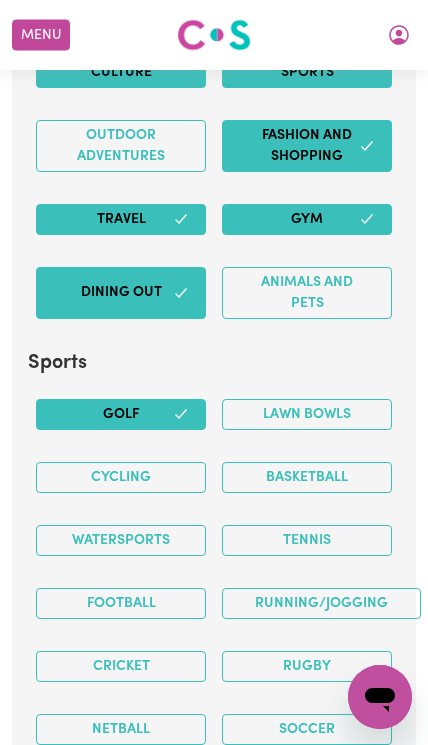 click on "Football" at bounding box center (121, 603) 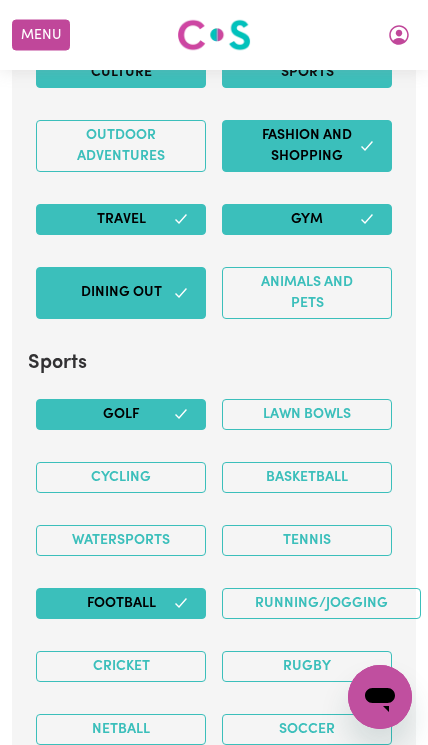 click on "Tennis" at bounding box center (307, 540) 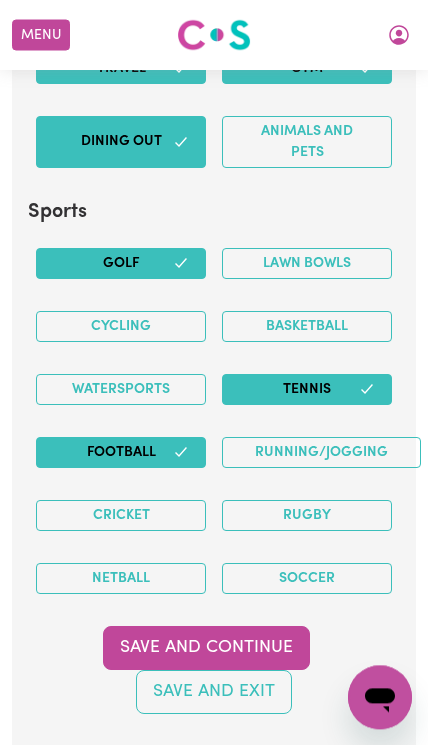 scroll, scrollTop: 5008, scrollLeft: 0, axis: vertical 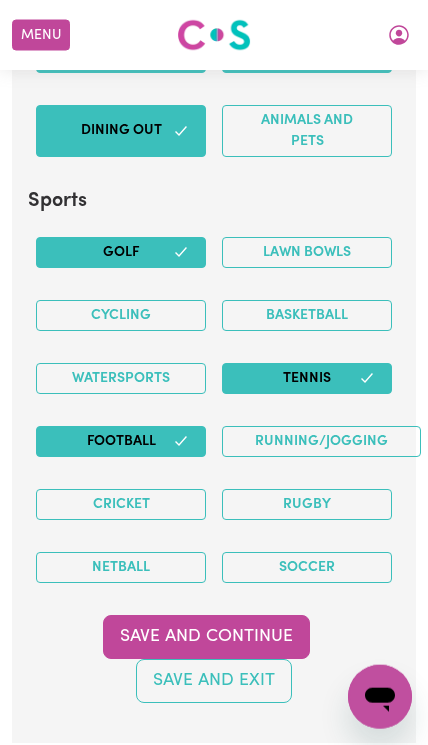 click on "Soccer" at bounding box center (307, 567) 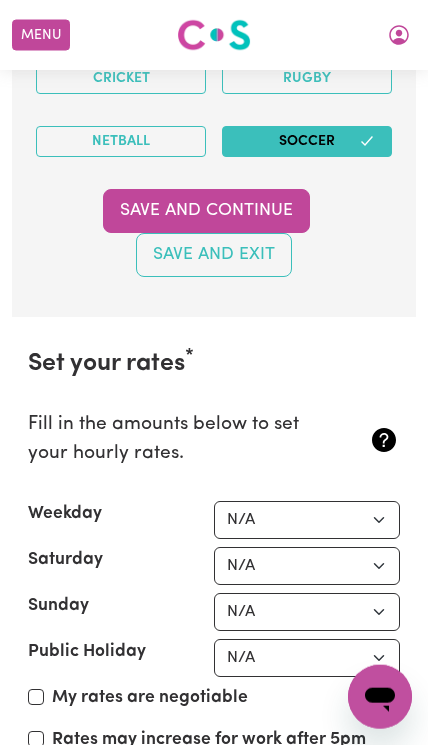scroll, scrollTop: 5439, scrollLeft: 0, axis: vertical 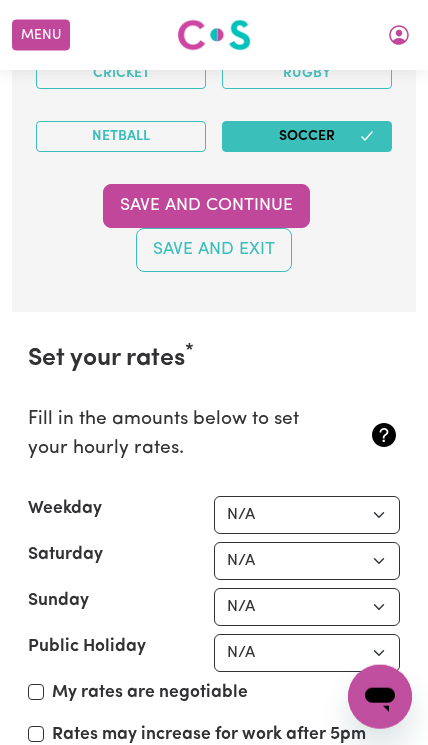 click on "N/A $37 $38 $39 $40 $41 $42 $43 $44 $45 $46 $47 $48 $49 $50 $51 $52 $53 $54 $55 $56 $57 $58 $59 $60 $61 $62 $63 $64 $65 $66 $67 $68 $69 $70 $71 $72 $73 $74 $75 $76 $77 $78 $79 $80 $81 $82 $83 $84 $85 $86 $87 $88 $89 $90 $91 $92 $93 $94 $95 $96 $97 $98 $99 $100 $101 $102 $103 $104 $105 $106 $107 $108 $109 $110 $111 $112 $113 $114 $115 $116 $117 $118 $119 $120 $121 $122 $123 $124 $125 $126 $127 $128 $129 $130 $131 $132 $133 $134 $135 $136 $137 $138 $139 $140 $141 $142 $143 $144 $145 $146 $147 $148 $149 $150 $151 $152 $153 $154 $155 $156 $157 $158 $159 $160 $161 $162" at bounding box center (307, 515) 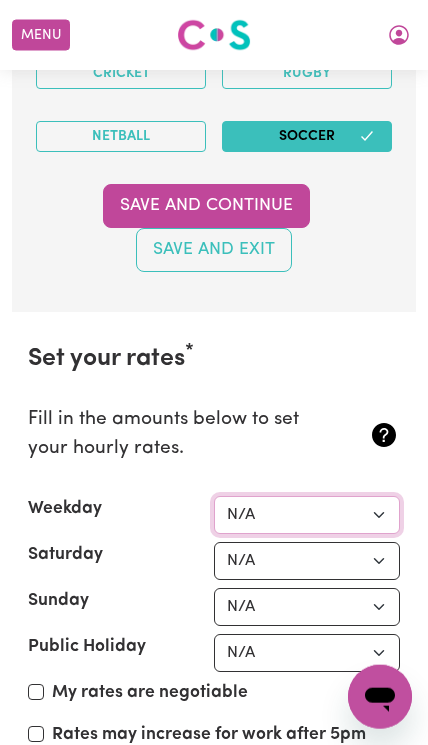 scroll, scrollTop: 5440, scrollLeft: 0, axis: vertical 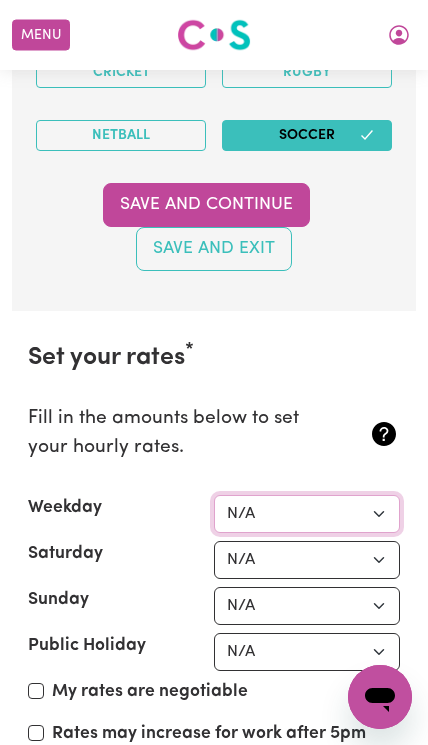 click on "N/A $37 $38 $39 $40 $41 $42 $43 $44 $45 $46 $47 $48 $49 $50 $51 $52 $53 $54 $55 $56 $57 $58 $59 $60 $61 $62 $63 $64 $65 $66 $67 $68 $69 $70 $71 $72 $73 $74 $75 $76 $77 $78 $79 $80 $81 $82 $83 $84 $85 $86 $87 $88 $89 $90 $91 $92 $93 $94 $95 $96 $97 $98 $99 $100 $101 $102 $103 $104 $105 $106 $107 $108 $109 $110 $111 $112 $113 $114 $115 $116 $117 $118 $119 $120 $121 $122 $123 $124 $125 $126 $127 $128 $129 $130 $131 $132 $133 $134 $135 $136 $137 $138 $139 $140 $141 $142 $143 $144 $145 $146 $147 $148 $149 $150 $151 $152 $153 $154 $155 $156 $157 $158 $159 $160 $161 $162" at bounding box center (307, 514) 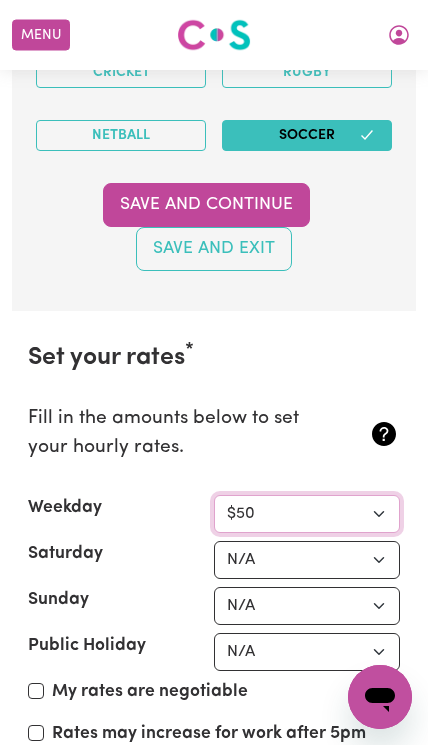 click on "N/A $37 $38 $39 $40 $41 $42 $43 $44 $45 $46 $47 $48 $49 $50 $51 $52 $53 $54 $55 $56 $57 $58 $59 $60 $61 $62 $63 $64 $65 $66 $67 $68 $69 $70 $71 $72 $73 $74 $75 $76 $77 $78 $79 $80 $81 $82 $83 $84 $85 $86 $87 $88 $89 $90 $91 $92 $93 $94 $95 $96 $97 $98 $99 $100 $101 $102 $103 $104 $105 $106 $107 $108 $109 $110 $111 $112 $113 $114 $115 $116 $117 $118 $119 $120 $121 $122 $123 $124 $125 $126 $127 $128 $129 $130 $131 $132 $133 $134 $135 $136 $137 $138 $139 $140 $141 $142 $143 $144 $145 $146 $147 $148 $149 $150 $151 $152 $153 $154 $155 $156 $157 $158 $159 $160 $161 $162" at bounding box center (307, 514) 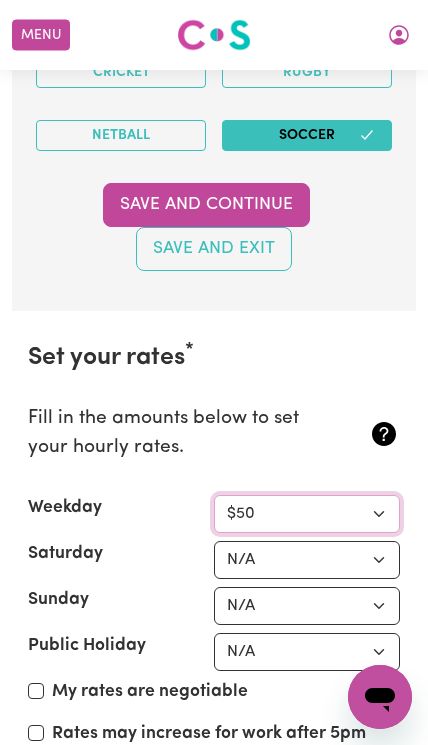 select on "40" 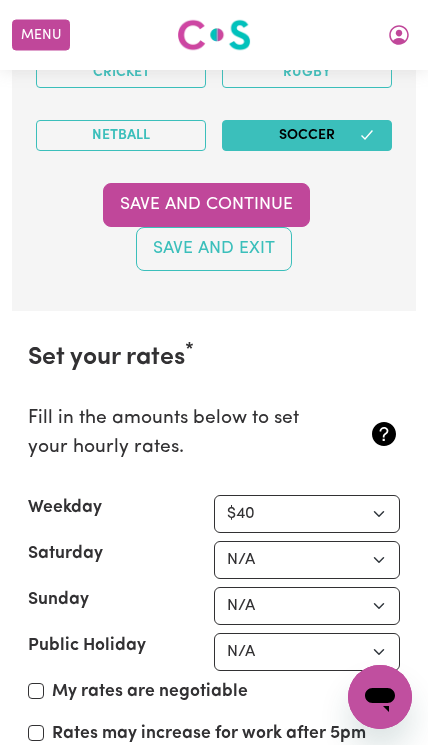 click on "N/A $37 $38 $39 $40 $41 $42 $43 $44 $45 $46 $47 $48 $49 $50 $51 $52 $53 $54 $55 $56 $57 $58 $59 $60 $61 $62 $63 $64 $65 $66 $67 $68 $69 $70 $71 $72 $73 $74 $75 $76 $77 $78 $79 $80 $81 $82 $83 $84 $85 $86 $87 $88 $89 $90 $91 $92 $93 $94 $95 $96 $97 $98 $99 $100 $101 $102 $103 $104 $105 $106 $107 $108 $109 $110 $111 $112 $113 $114 $115 $116 $117 $118 $119 $120 $121 $122 $123 $124 $125 $126 $127 $128 $129 $130 $131 $132 $133 $134 $135 $136 $137 $138 $139 $140 $141 $142 $143 $144 $145 $146 $147 $148 $149 $150 $151 $152 $153 $154 $155 $156 $157 $158 $159 $160 $161 $162" at bounding box center [307, 560] 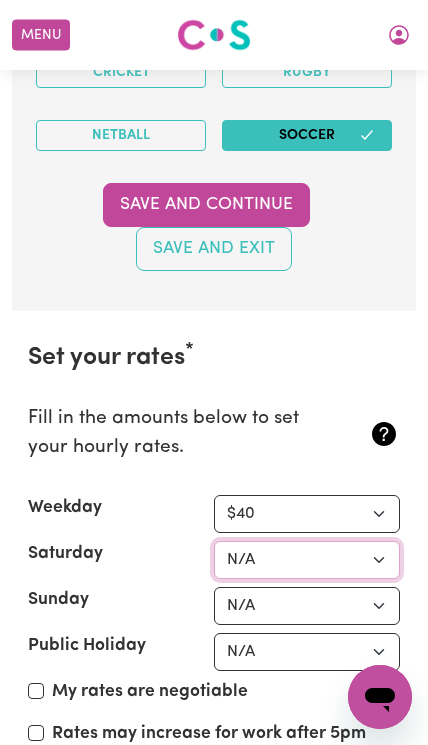 select on "45" 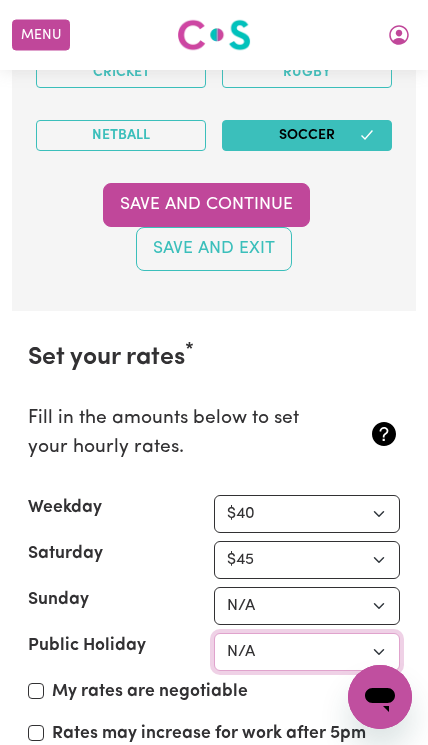 click on "N/A $37 $38 $39 $40 $41 $42 $43 $44 $45 $46 $47 $48 $49 $50 $51 $52 $53 $54 $55 $56 $57 $58 $59 $60 $61 $62 $63 $64 $65 $66 $67 $68 $69 $70 $71 $72 $73 $74 $75 $76 $77 $78 $79 $80 $81 $82 $83 $84 $85 $86 $87 $88 $89 $90 $91 $92 $93 $94 $95 $96 $97 $98 $99 $100 $101 $102 $103 $104 $105 $106 $107 $108 $109 $110 $111 $112 $113 $114 $115 $116 $117 $118 $119 $120 $121 $122 $123 $124 $125 $126 $127 $128 $129 $130 $131 $132 $133 $134 $135 $136 $137 $138 $139 $140 $141 $142 $143 $144 $145 $146 $147 $148 $149 $150 $151 $152 $153 $154 $155 $156 $157 $158 $159 $160 $161 $162" at bounding box center (307, 652) 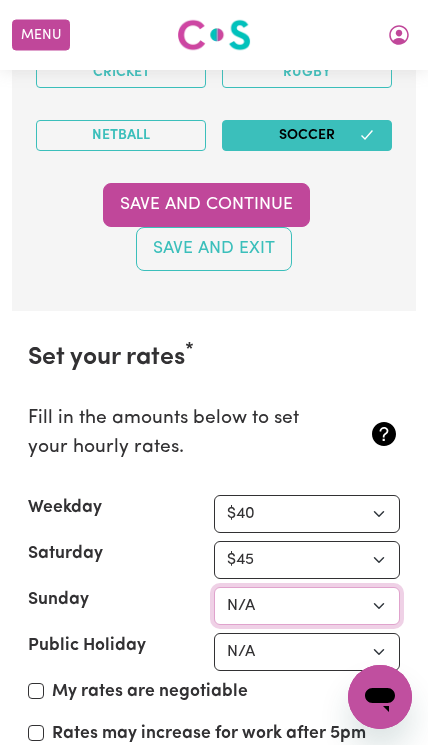 click on "N/A $37 $38 $39 $40 $41 $42 $43 $44 $45 $46 $47 $48 $49 $50 $51 $52 $53 $54 $55 $56 $57 $58 $59 $60 $61 $62 $63 $64 $65 $66 $67 $68 $69 $70 $71 $72 $73 $74 $75 $76 $77 $78 $79 $80 $81 $82 $83 $84 $85 $86 $87 $88 $89 $90 $91 $92 $93 $94 $95 $96 $97 $98 $99 $100 $101 $102 $103 $104 $105 $106 $107 $108 $109 $110 $111 $112 $113 $114 $115 $116 $117 $118 $119 $120 $121 $122 $123 $124 $125 $126 $127 $128 $129 $130 $131 $132 $133 $134 $135 $136 $137 $138 $139 $140 $141 $142 $143 $144 $145 $146 $147 $148 $149 $150 $151 $152 $153 $154 $155 $156 $157 $158 $159 $160 $161 $162" at bounding box center [307, 606] 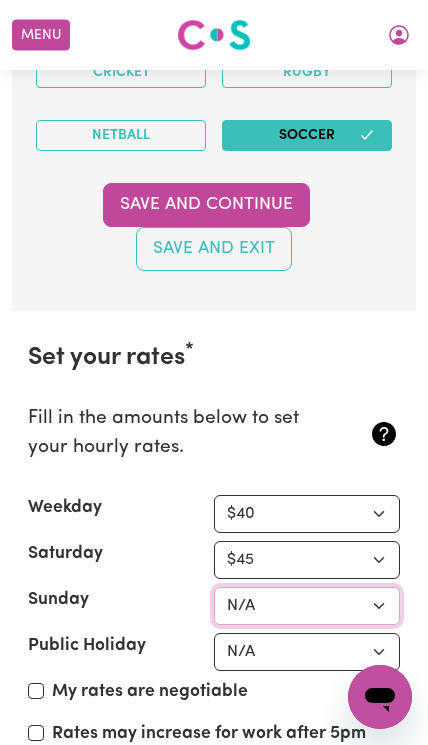 select on "50" 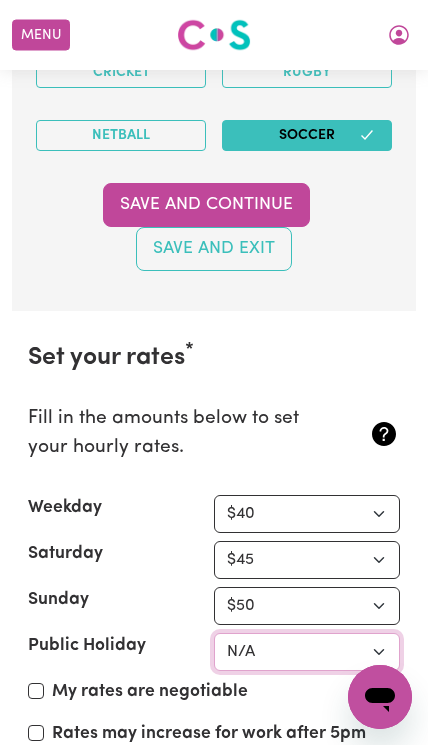 click on "N/A $37 $38 $39 $40 $41 $42 $43 $44 $45 $46 $47 $48 $49 $50 $51 $52 $53 $54 $55 $56 $57 $58 $59 $60 $61 $62 $63 $64 $65 $66 $67 $68 $69 $70 $71 $72 $73 $74 $75 $76 $77 $78 $79 $80 $81 $82 $83 $84 $85 $86 $87 $88 $89 $90 $91 $92 $93 $94 $95 $96 $97 $98 $99 $100 $101 $102 $103 $104 $105 $106 $107 $108 $109 $110 $111 $112 $113 $114 $115 $116 $117 $118 $119 $120 $121 $122 $123 $124 $125 $126 $127 $128 $129 $130 $131 $132 $133 $134 $135 $136 $137 $138 $139 $140 $141 $142 $143 $144 $145 $146 $147 $148 $149 $150 $151 $152 $153 $154 $155 $156 $157 $158 $159 $160 $161 $162" at bounding box center (307, 652) 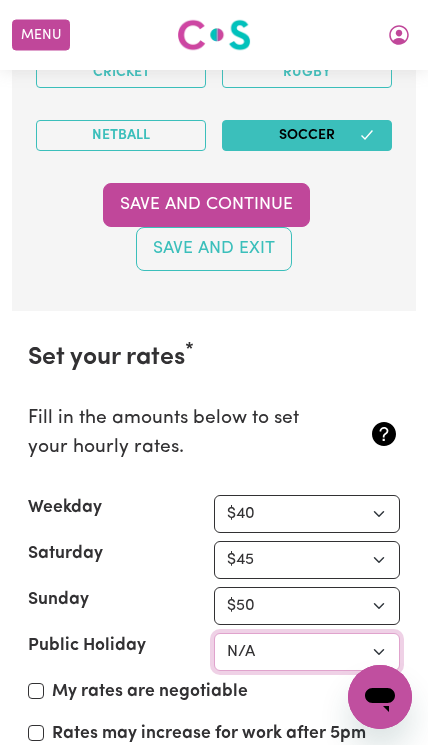 select on "60" 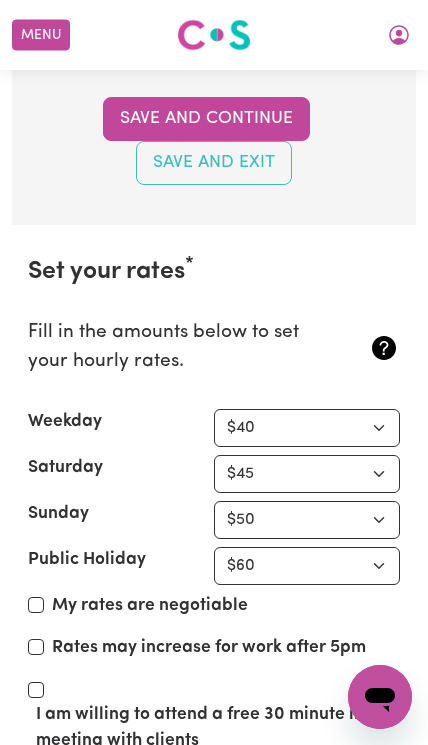 scroll, scrollTop: 5539, scrollLeft: 0, axis: vertical 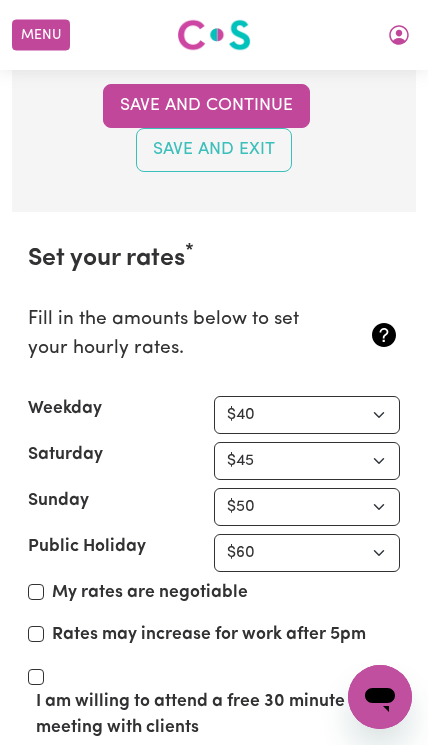 click on "My rates are negotiable" at bounding box center [36, 592] 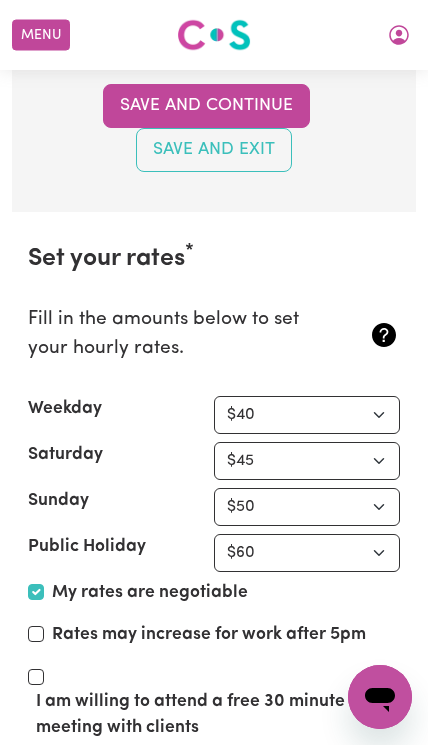 checkbox on "true" 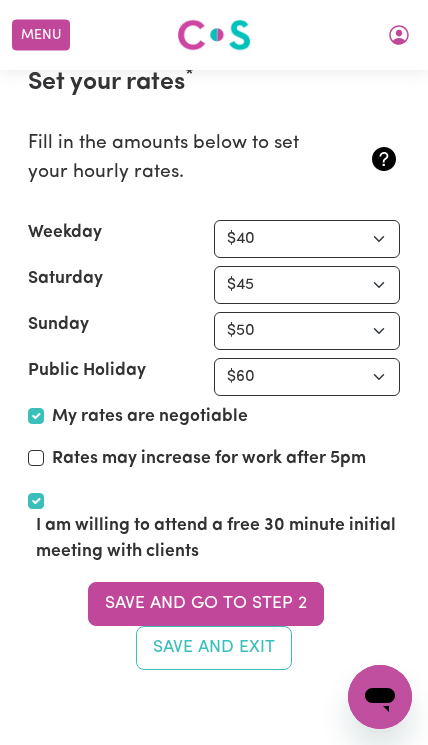 scroll, scrollTop: 5719, scrollLeft: 0, axis: vertical 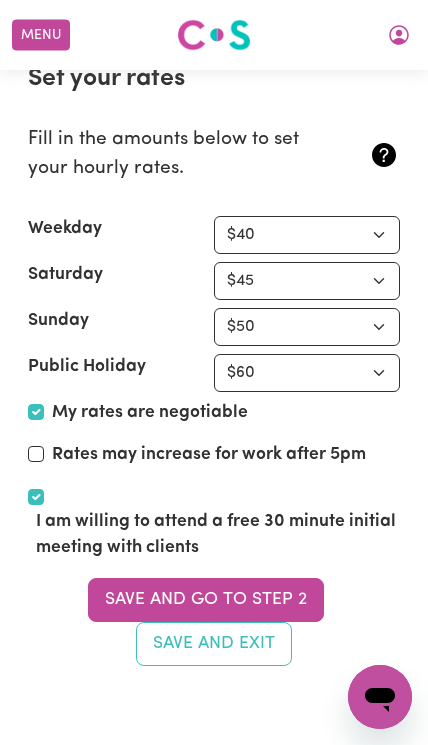 click on "Save and go to Step 2" at bounding box center (206, 600) 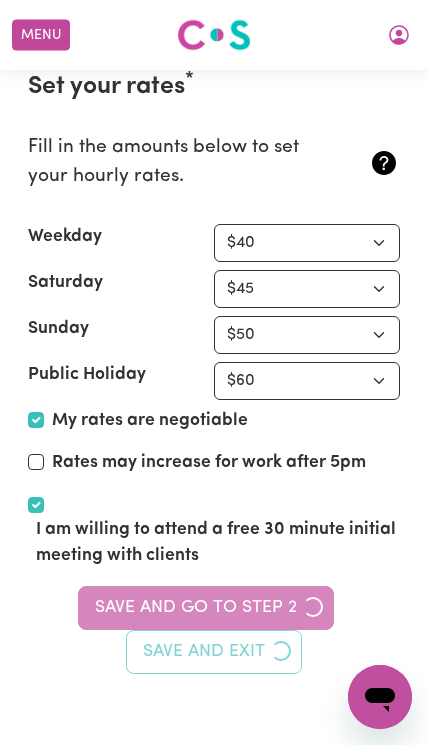 type 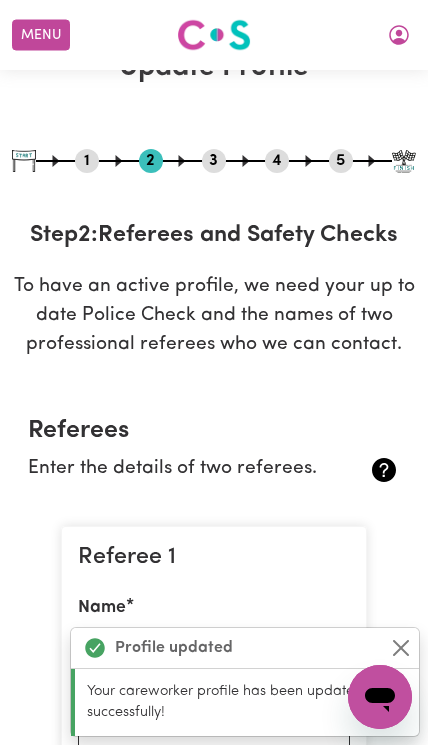 scroll, scrollTop: 0, scrollLeft: 0, axis: both 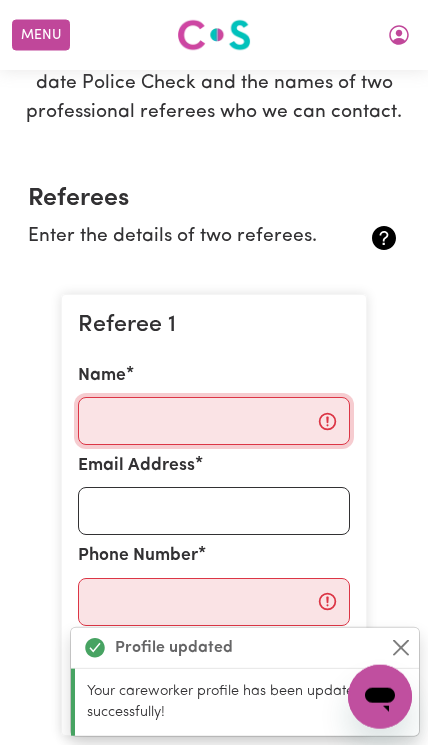 click on "Name" at bounding box center (214, 421) 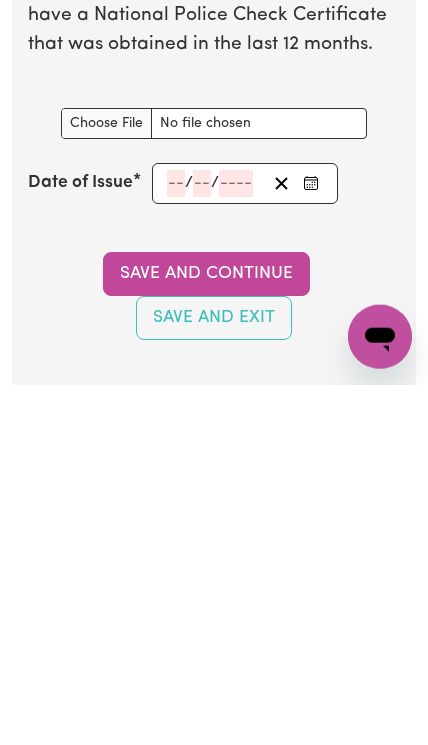 scroll, scrollTop: 1569, scrollLeft: 0, axis: vertical 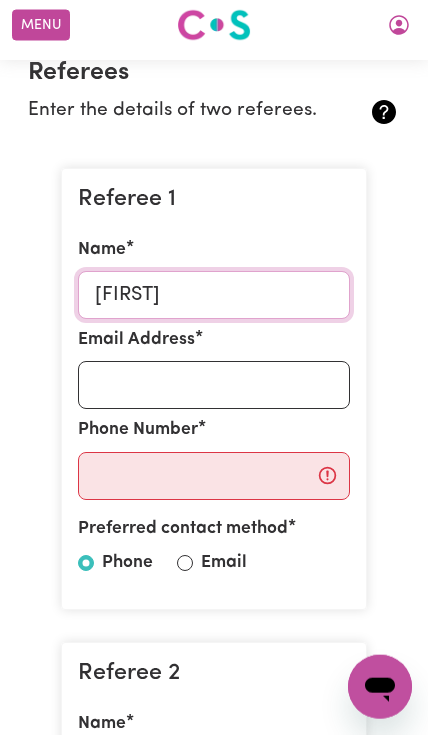 type on "[FIRST]" 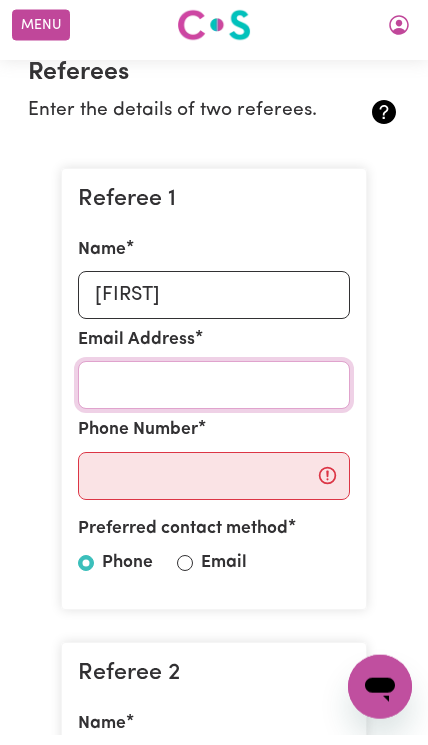 click on "Email Address" at bounding box center (214, 395) 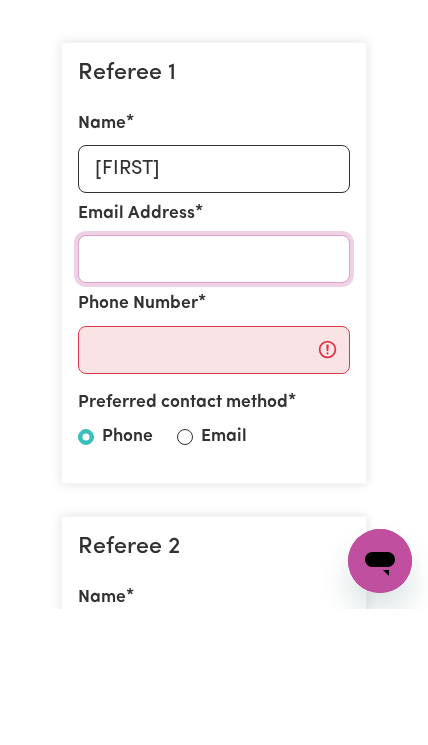 scroll, scrollTop: 559, scrollLeft: 0, axis: vertical 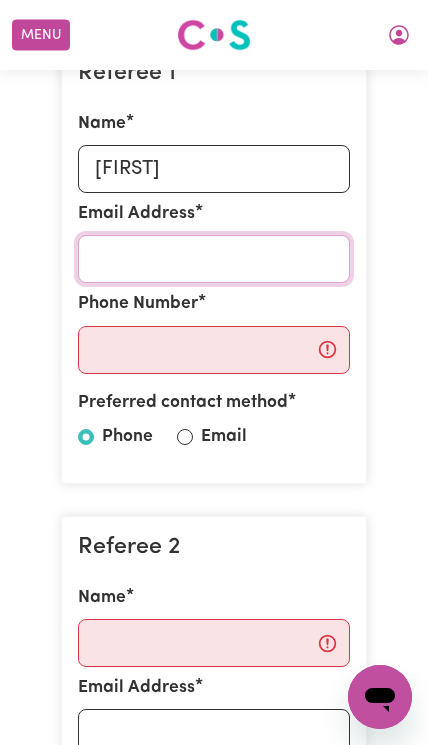 paste on "hoodo.abdi56@[EMAIL]" 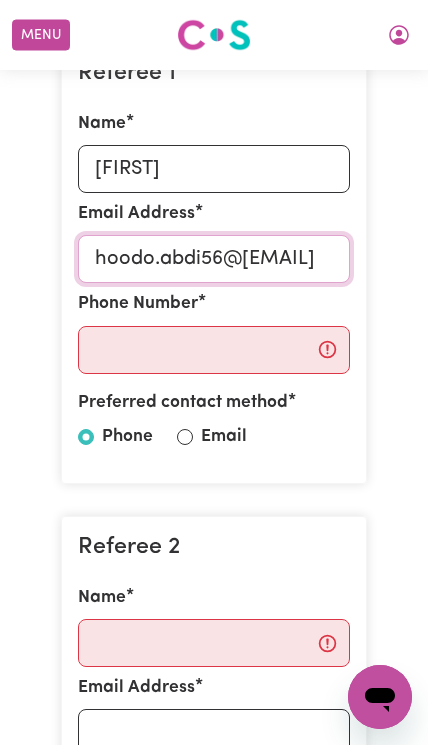 type on "hoodo.abdi56@[EMAIL]" 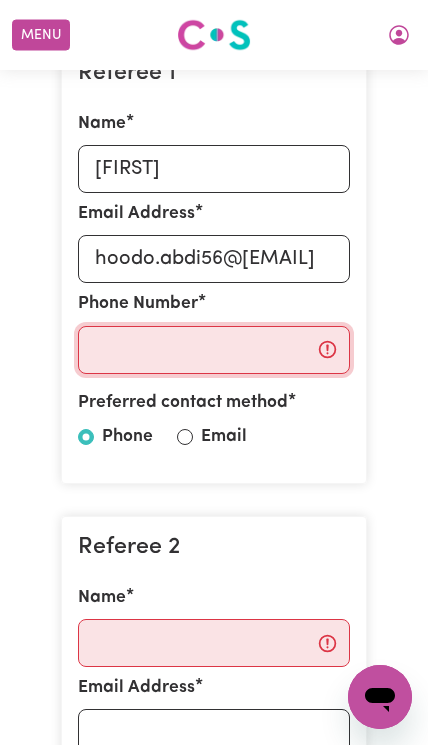 click on "Phone Number" at bounding box center (214, 350) 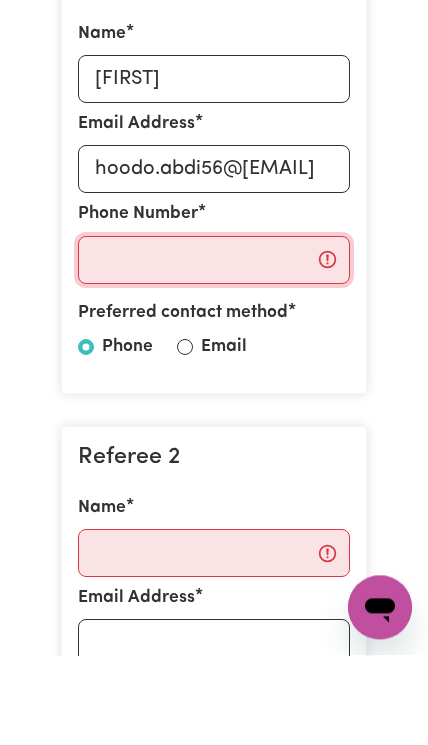 scroll, scrollTop: 649, scrollLeft: 0, axis: vertical 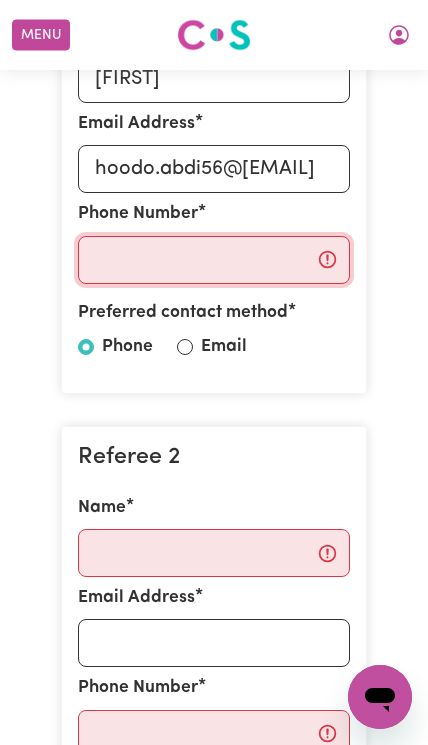 paste on "0420 [PHONE] [PHONE]" 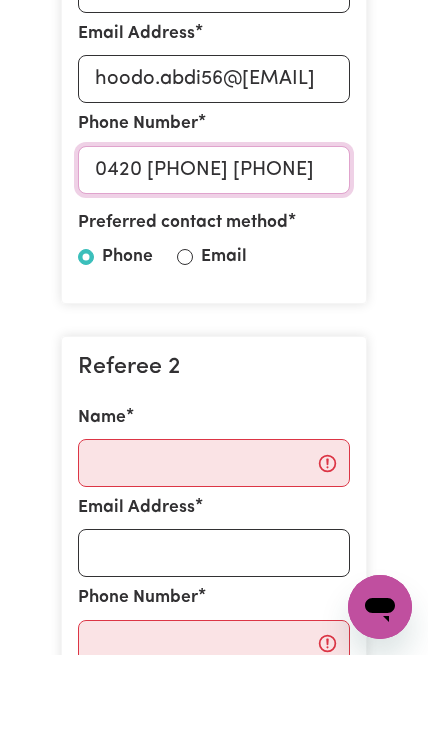 type on "0420 [PHONE] [PHONE]" 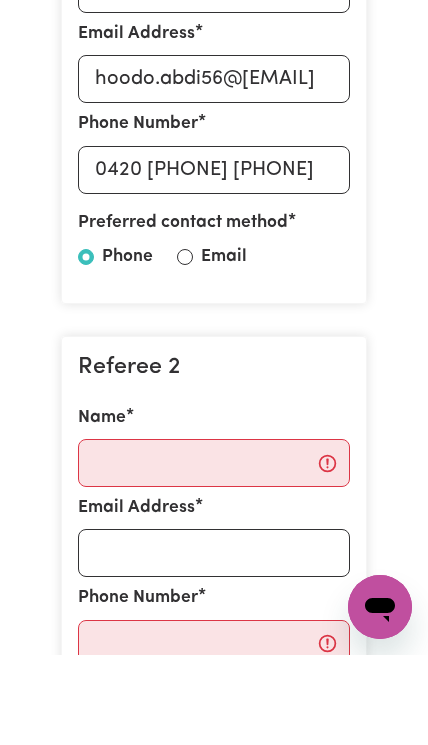 click on "Email" at bounding box center (185, 347) 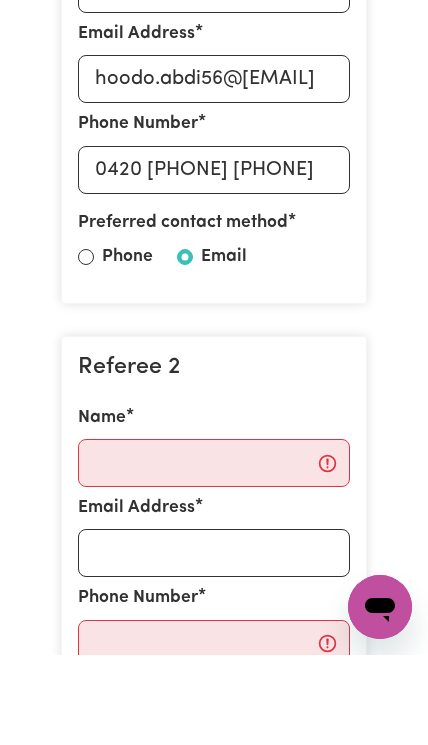 scroll, scrollTop: 739, scrollLeft: 0, axis: vertical 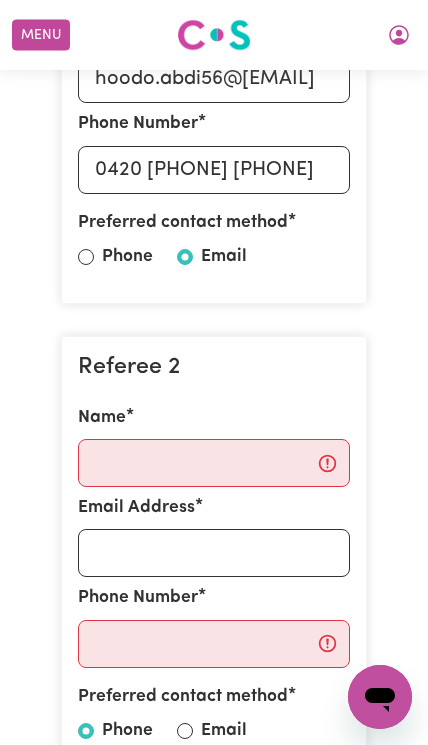 click on "Phone" at bounding box center [127, 257] 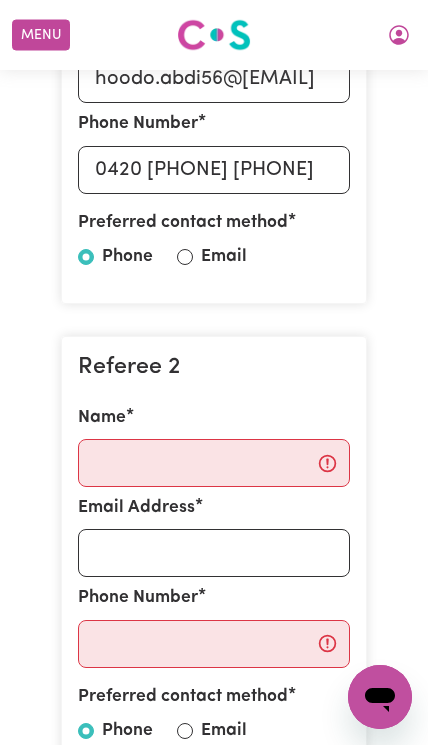 click on "Email" at bounding box center (185, 257) 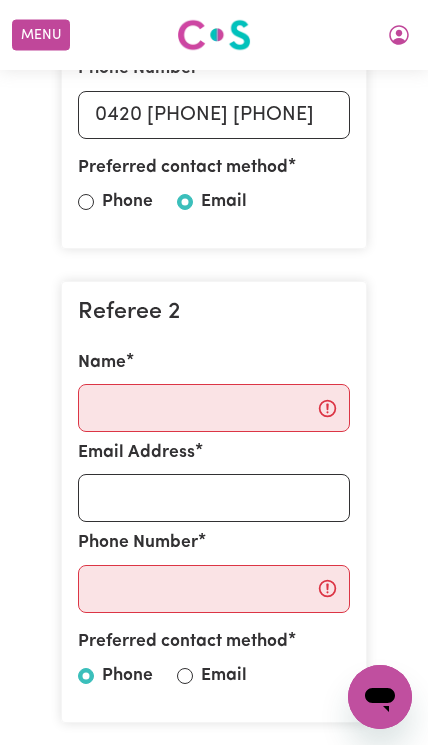 scroll, scrollTop: 852, scrollLeft: 0, axis: vertical 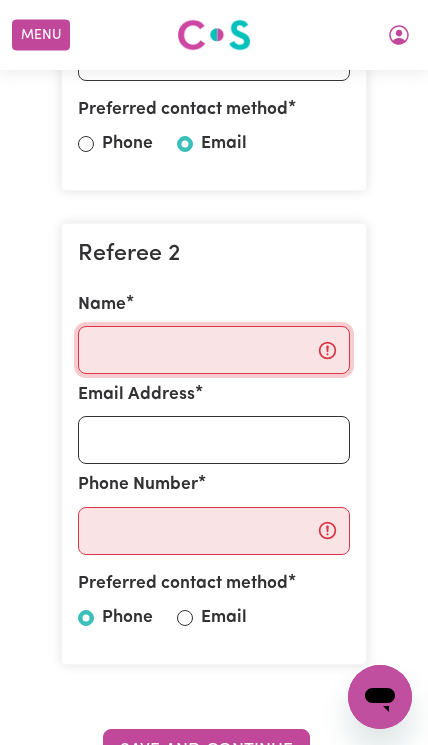 click on "Name" at bounding box center [214, 350] 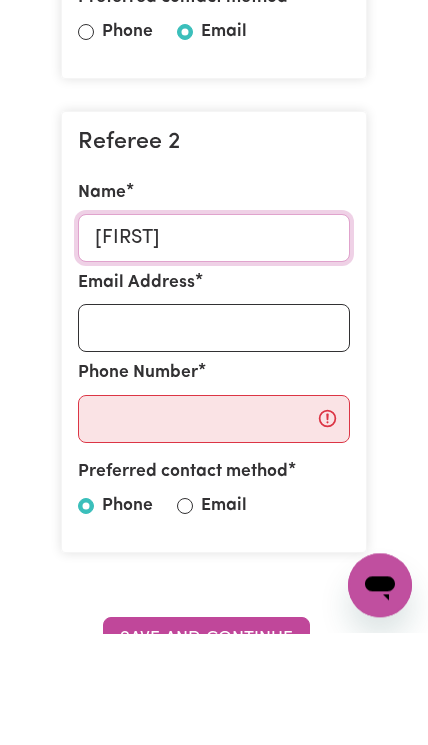 type on "[FIRST]" 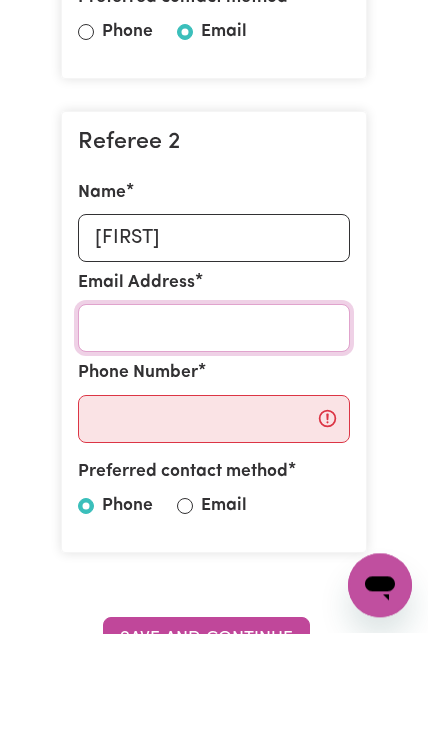 click on "Email Address" at bounding box center [214, 440] 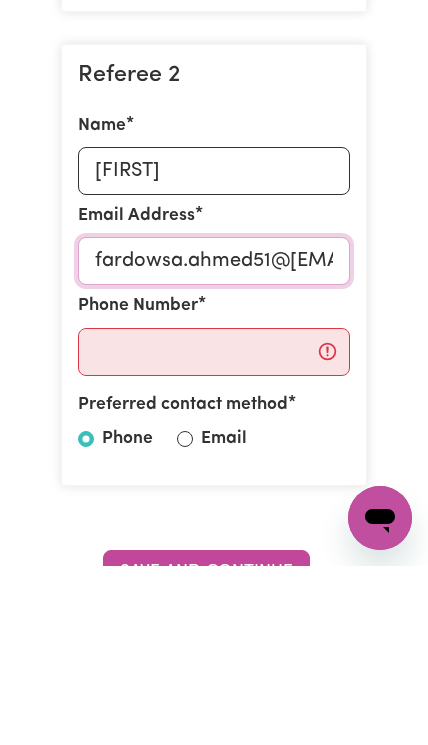 type on "fardowsa.ahmed51@[EMAIL]" 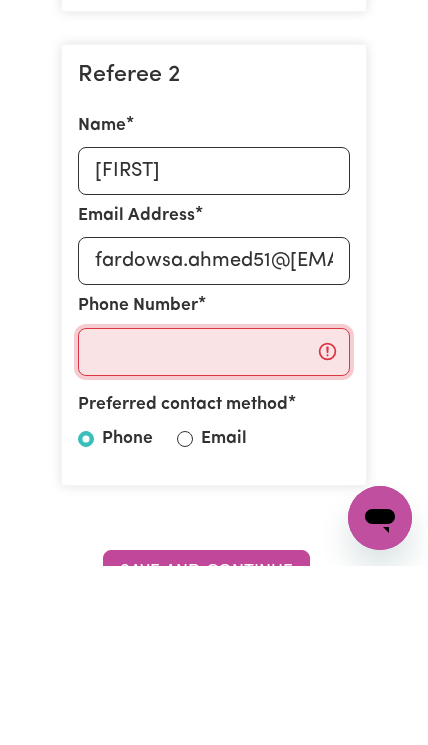 click on "Phone Number" at bounding box center [214, 531] 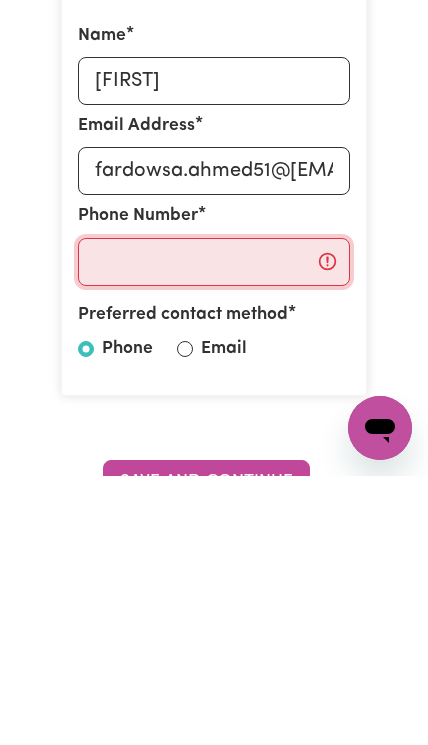 type on "[PHONE]" 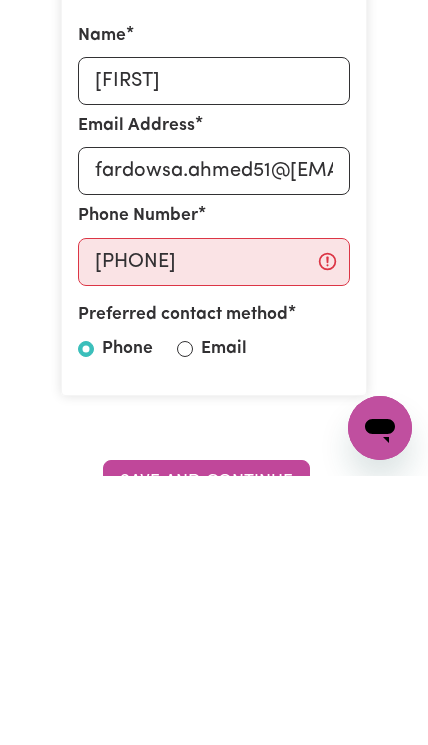 scroll, scrollTop: 1121, scrollLeft: 0, axis: vertical 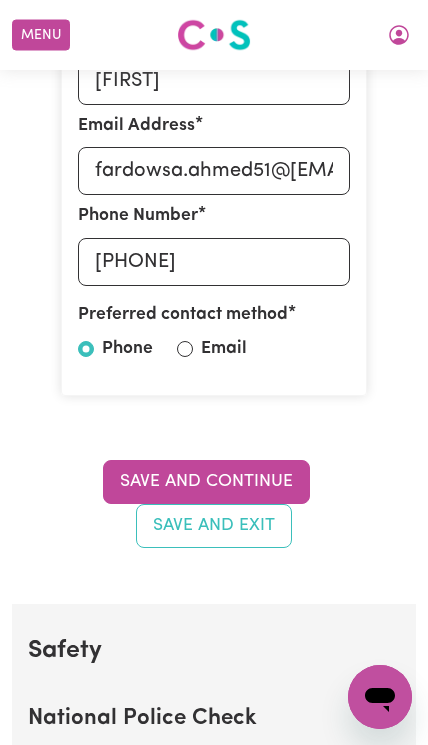 click on "Save and Continue" at bounding box center [206, 482] 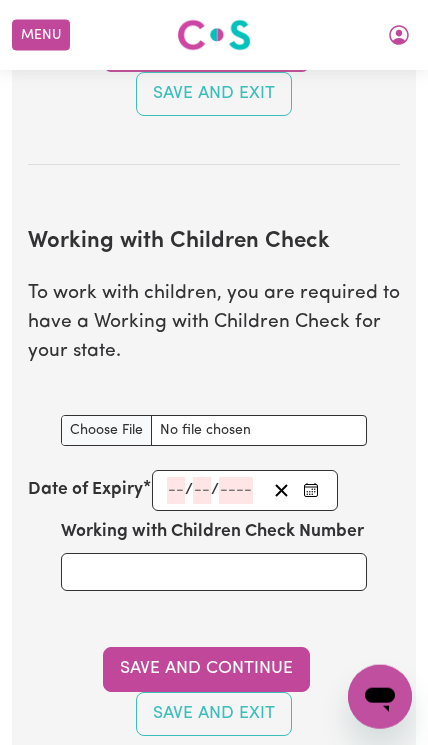 scroll, scrollTop: 2130, scrollLeft: 0, axis: vertical 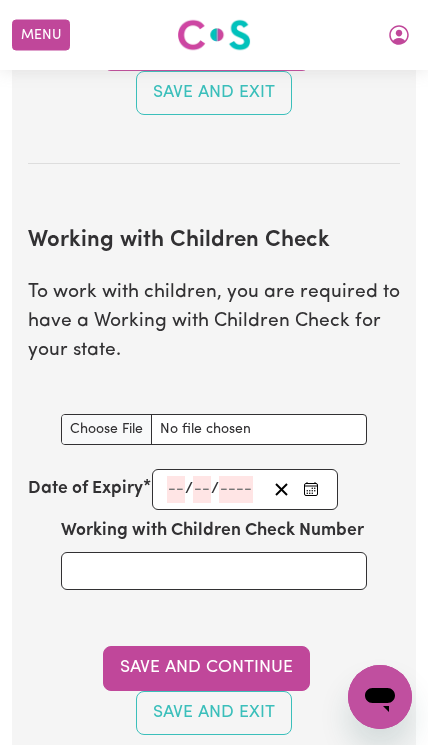 click on "Working with Children Check  document" at bounding box center [214, 429] 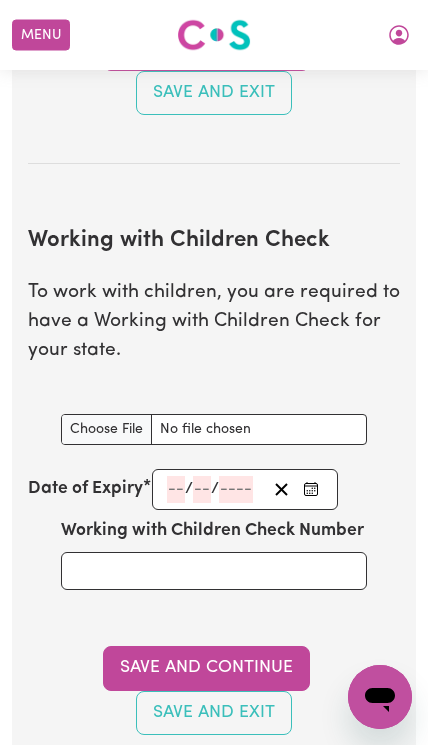 type on "C:\fakepath\IMG_0477.png" 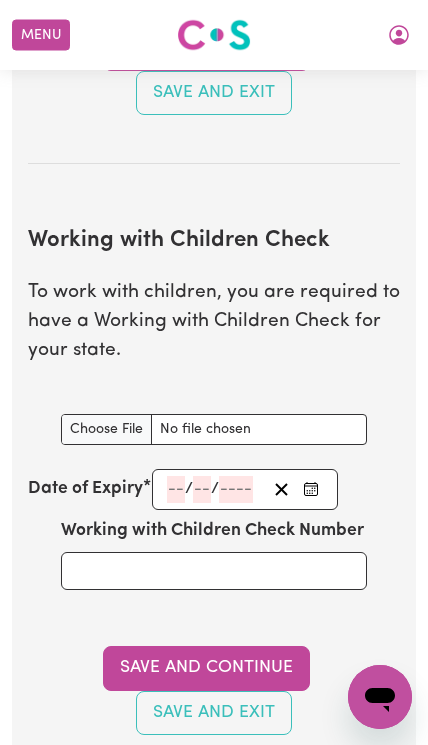 click 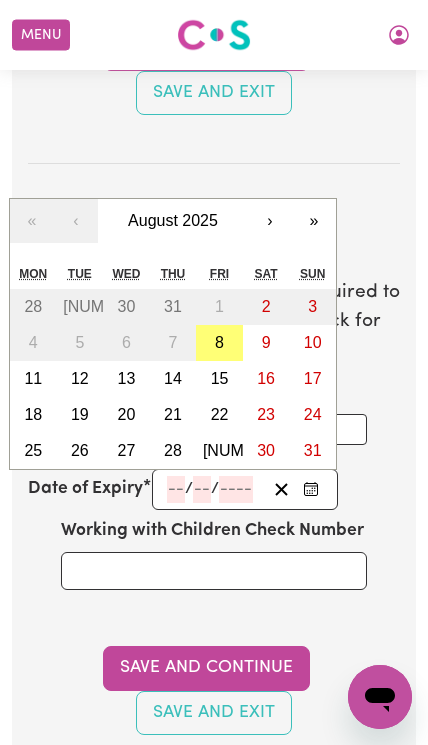 scroll, scrollTop: 2129, scrollLeft: 0, axis: vertical 